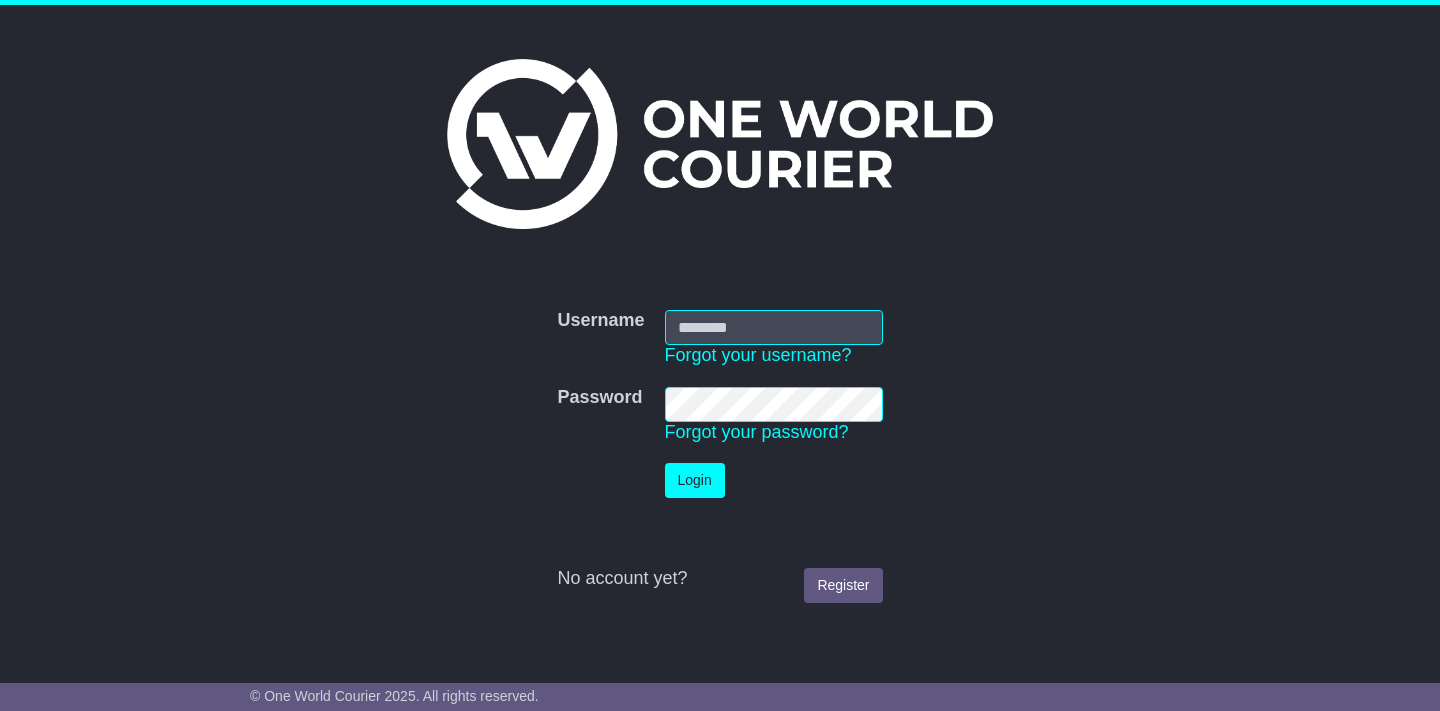 scroll, scrollTop: 0, scrollLeft: 0, axis: both 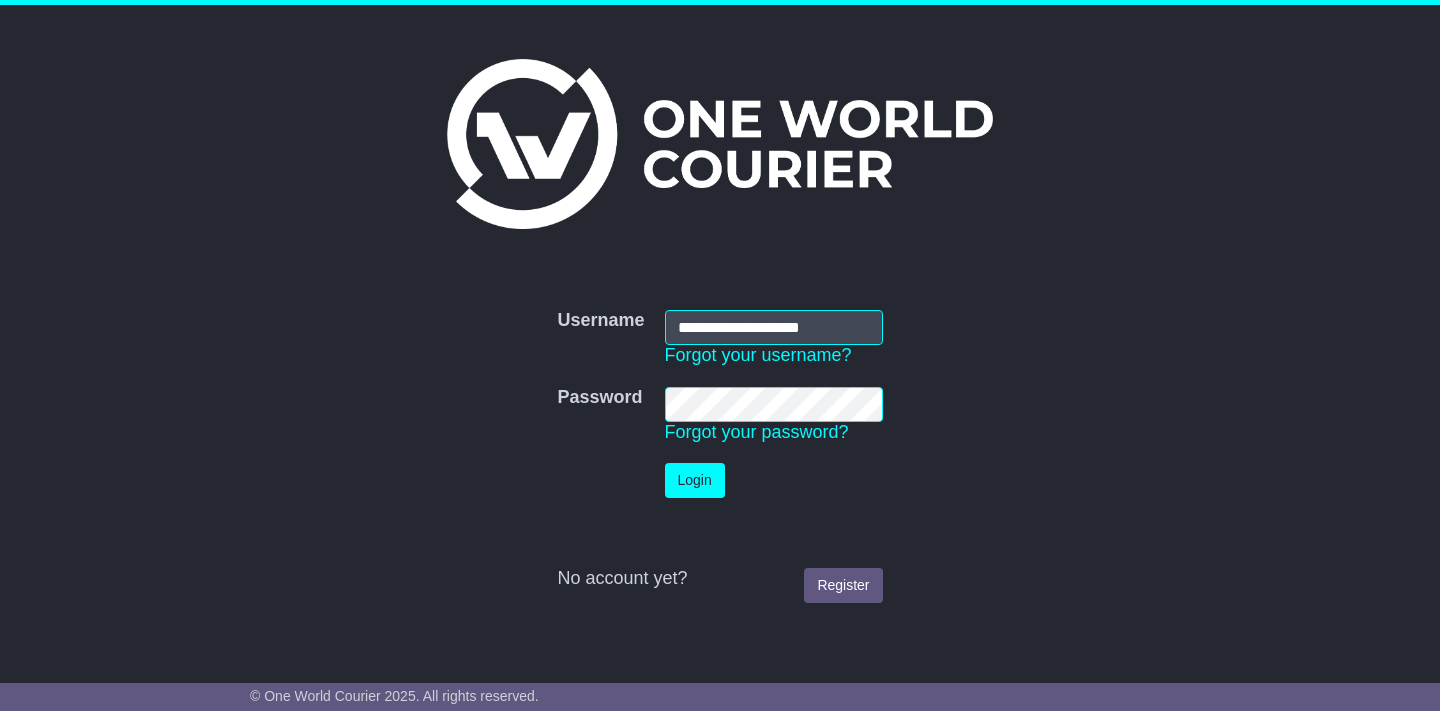 type on "**********" 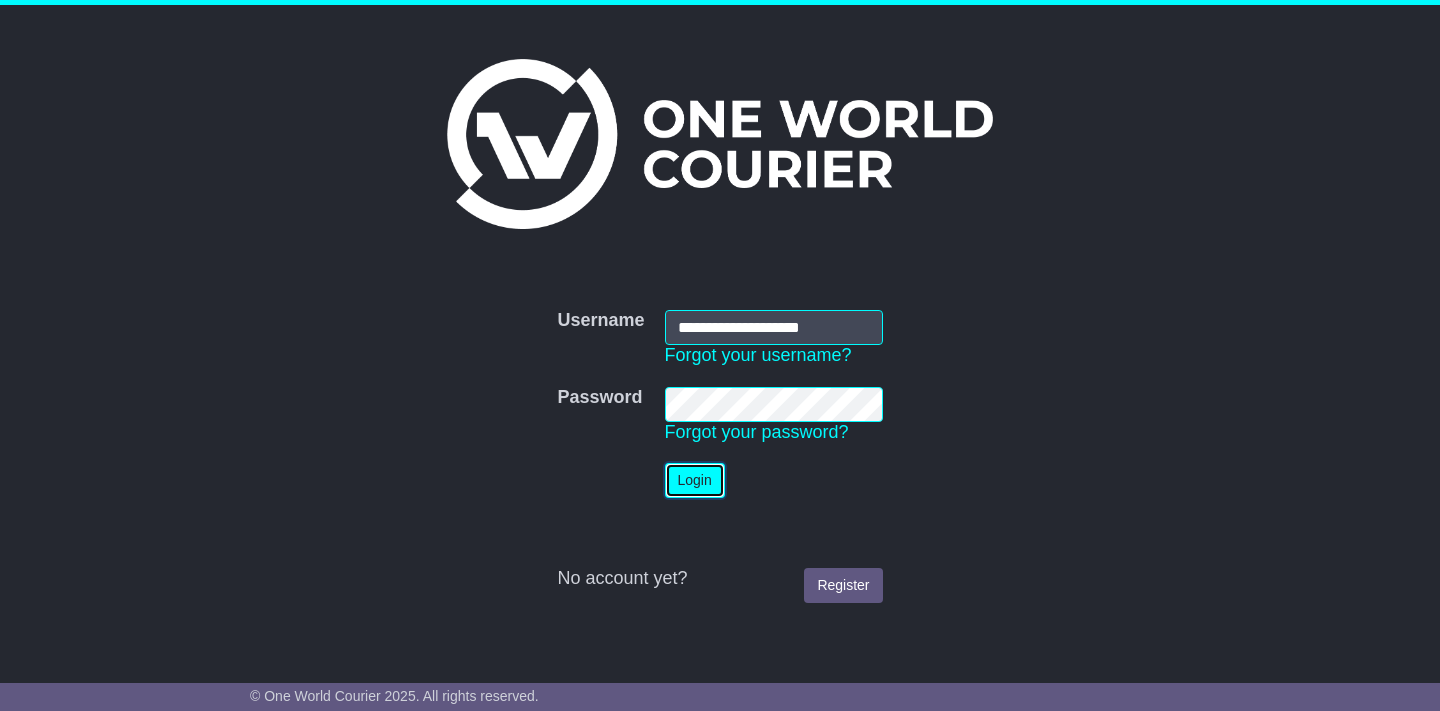 click on "Login" at bounding box center [695, 480] 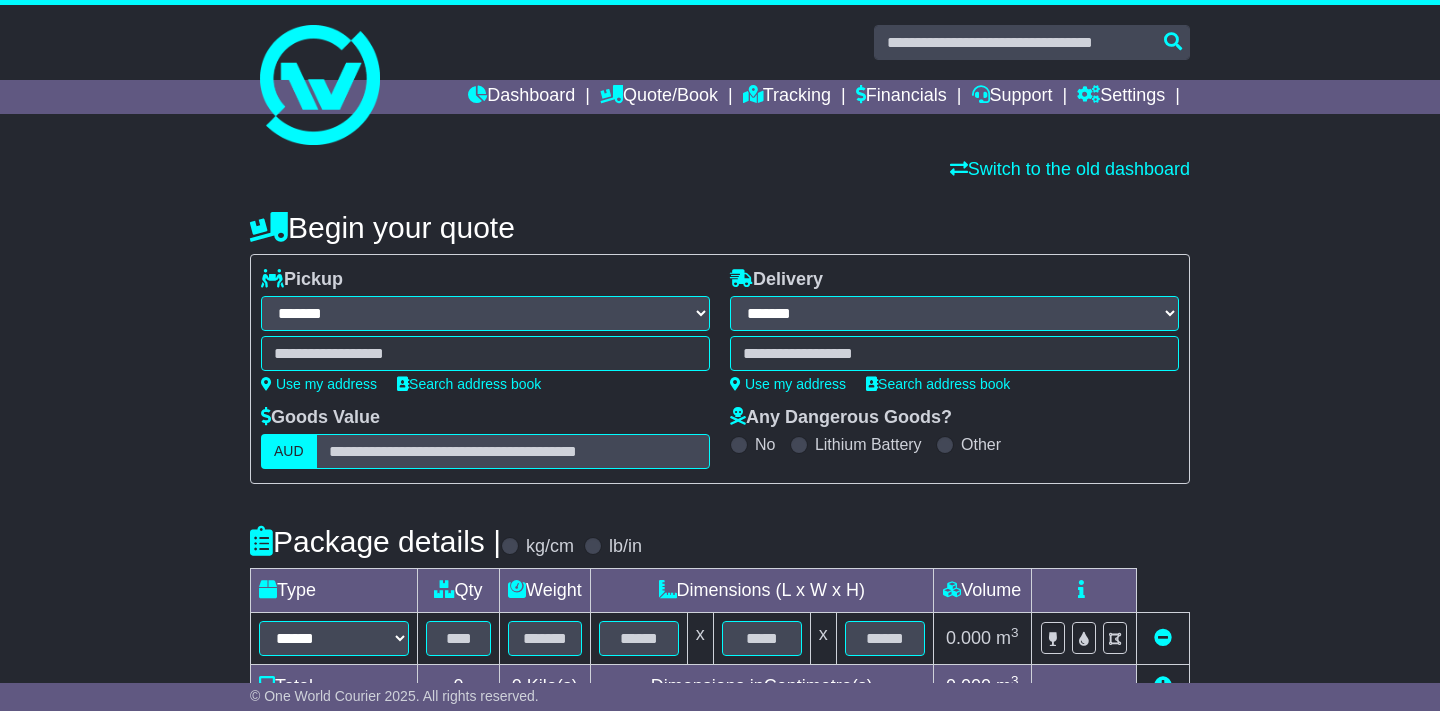 select on "**" 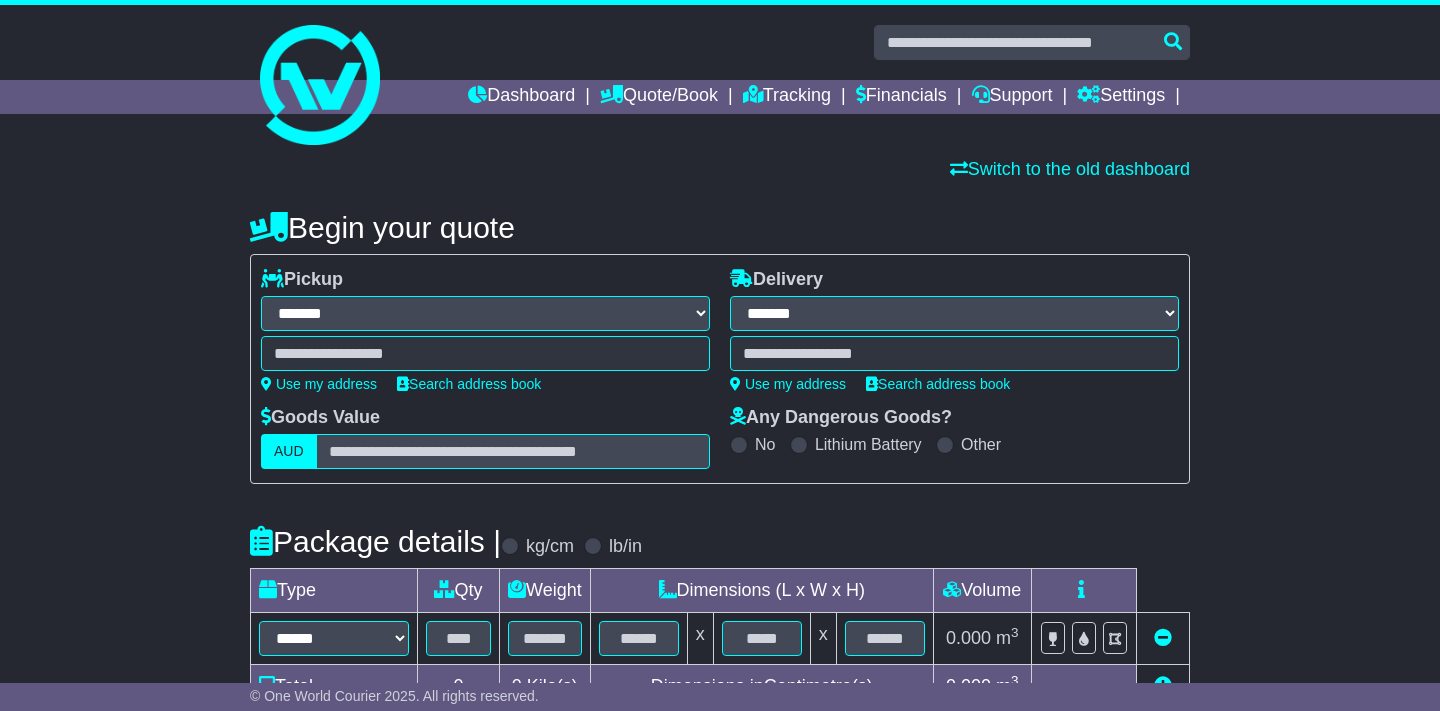 scroll, scrollTop: 0, scrollLeft: 0, axis: both 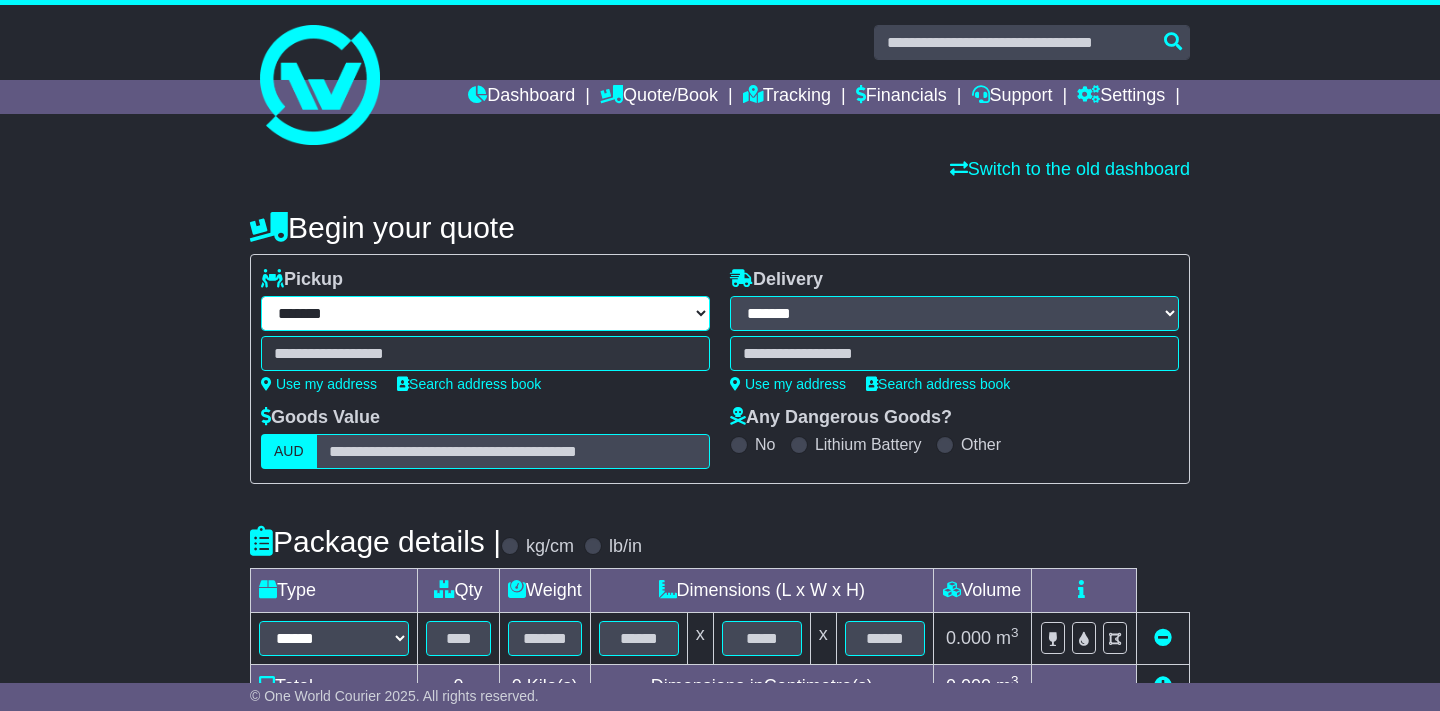 click on "**********" at bounding box center [485, 313] 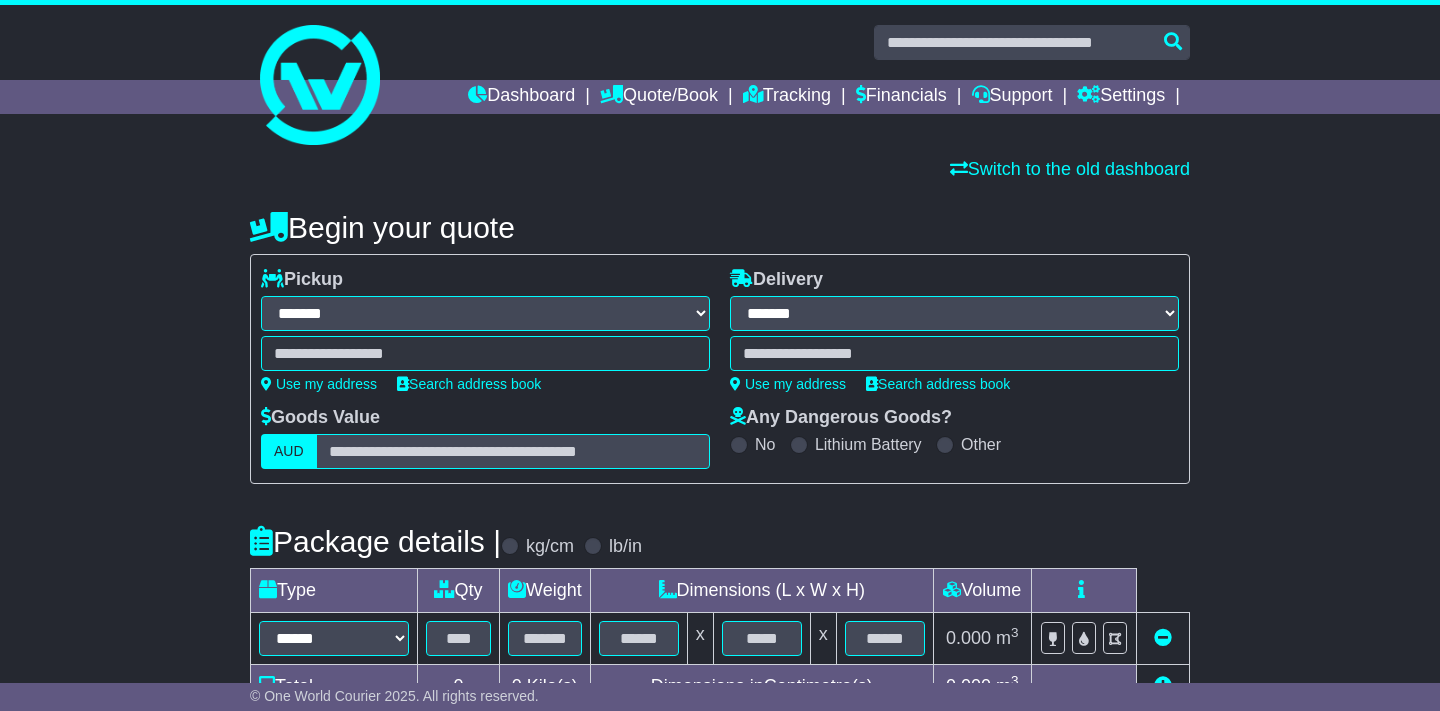 select on "***" 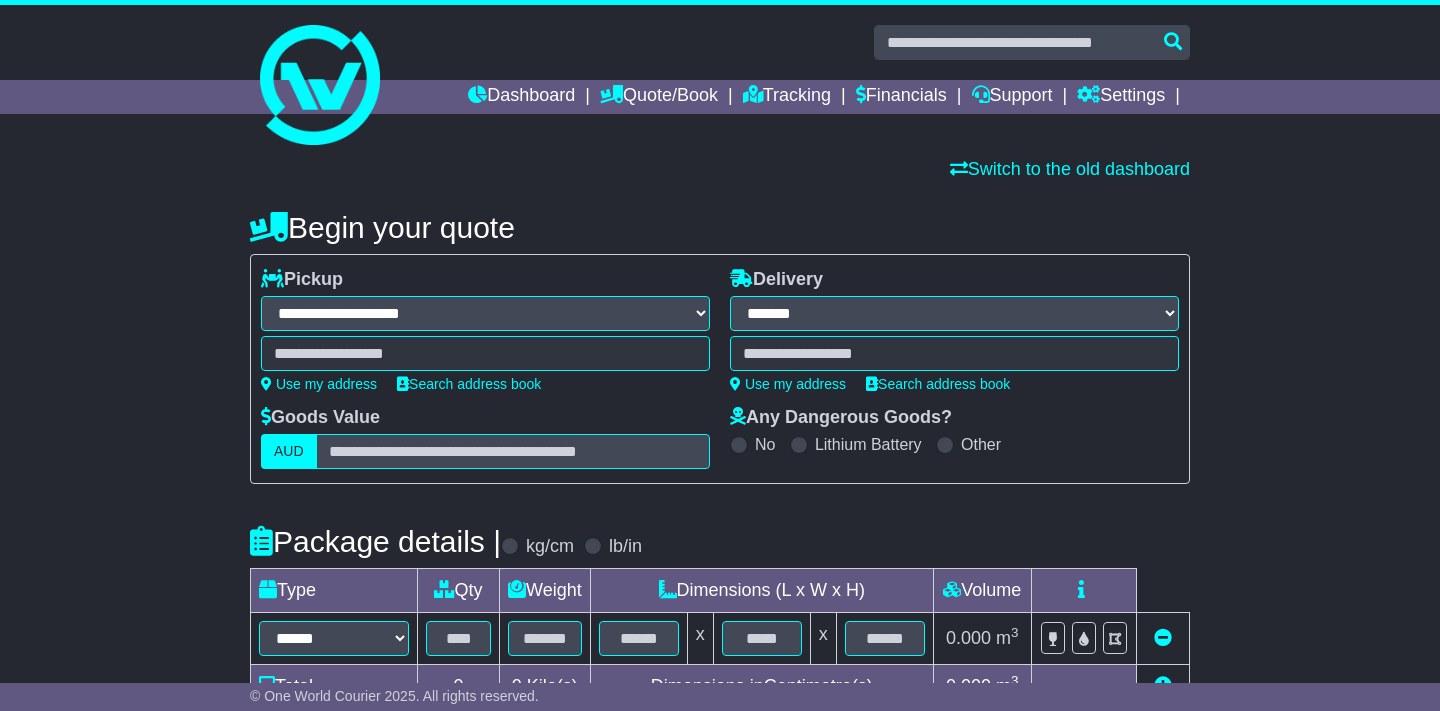 click on "**********" at bounding box center [0, 0] 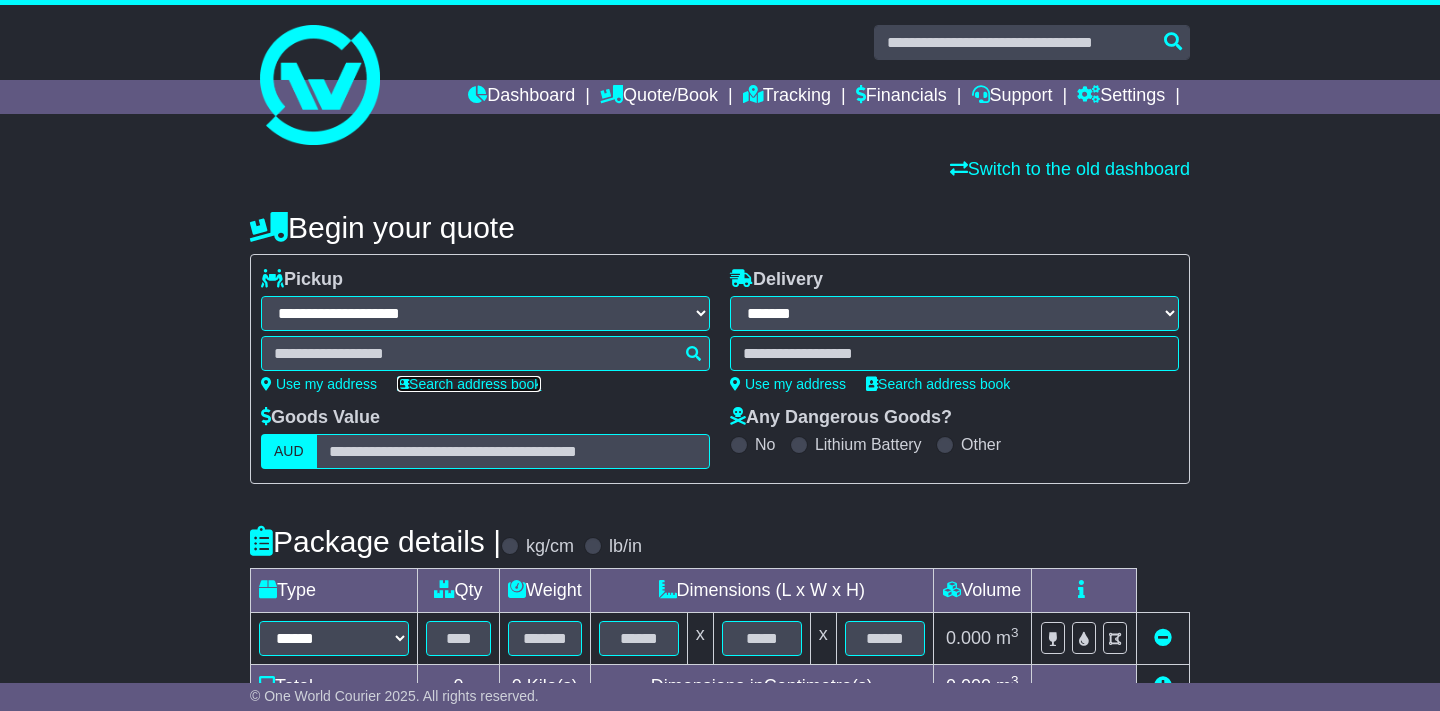click on "Search address book" at bounding box center (469, 384) 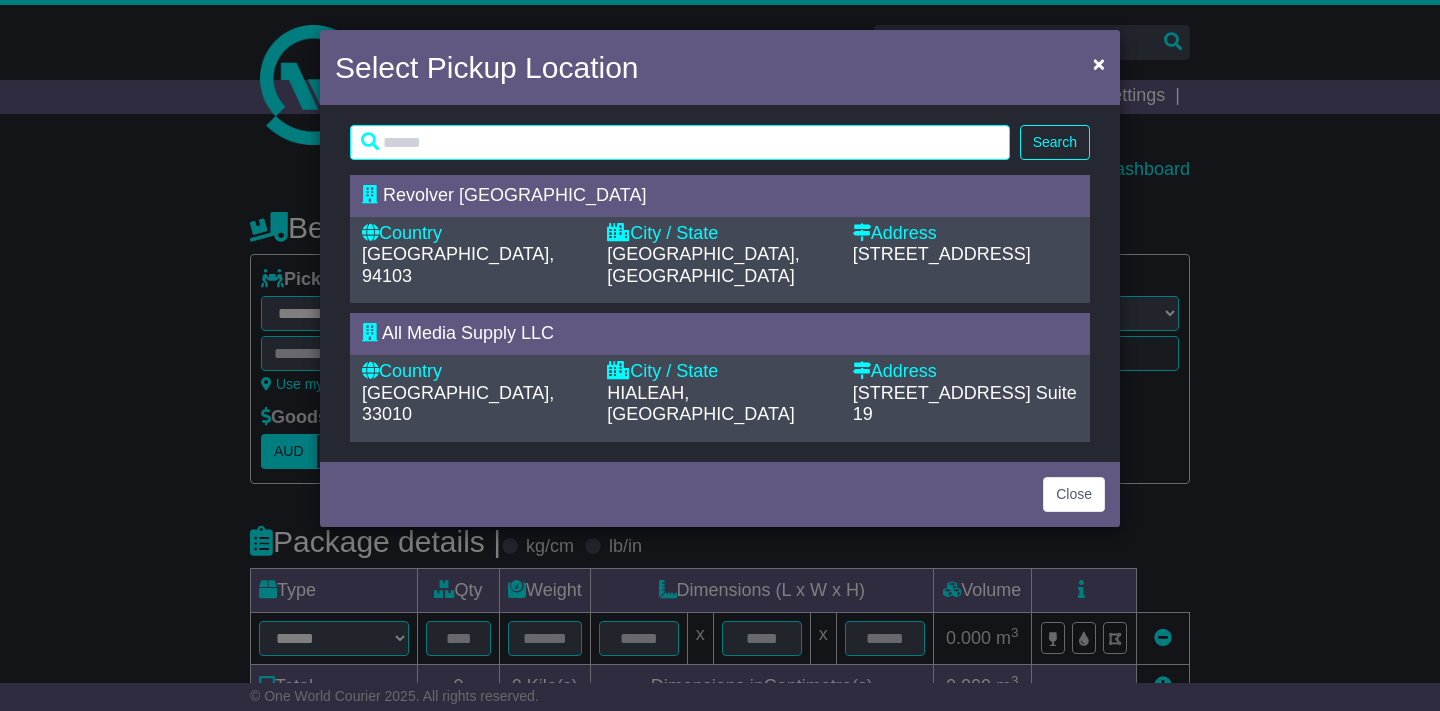 click on "Country" at bounding box center [474, 372] 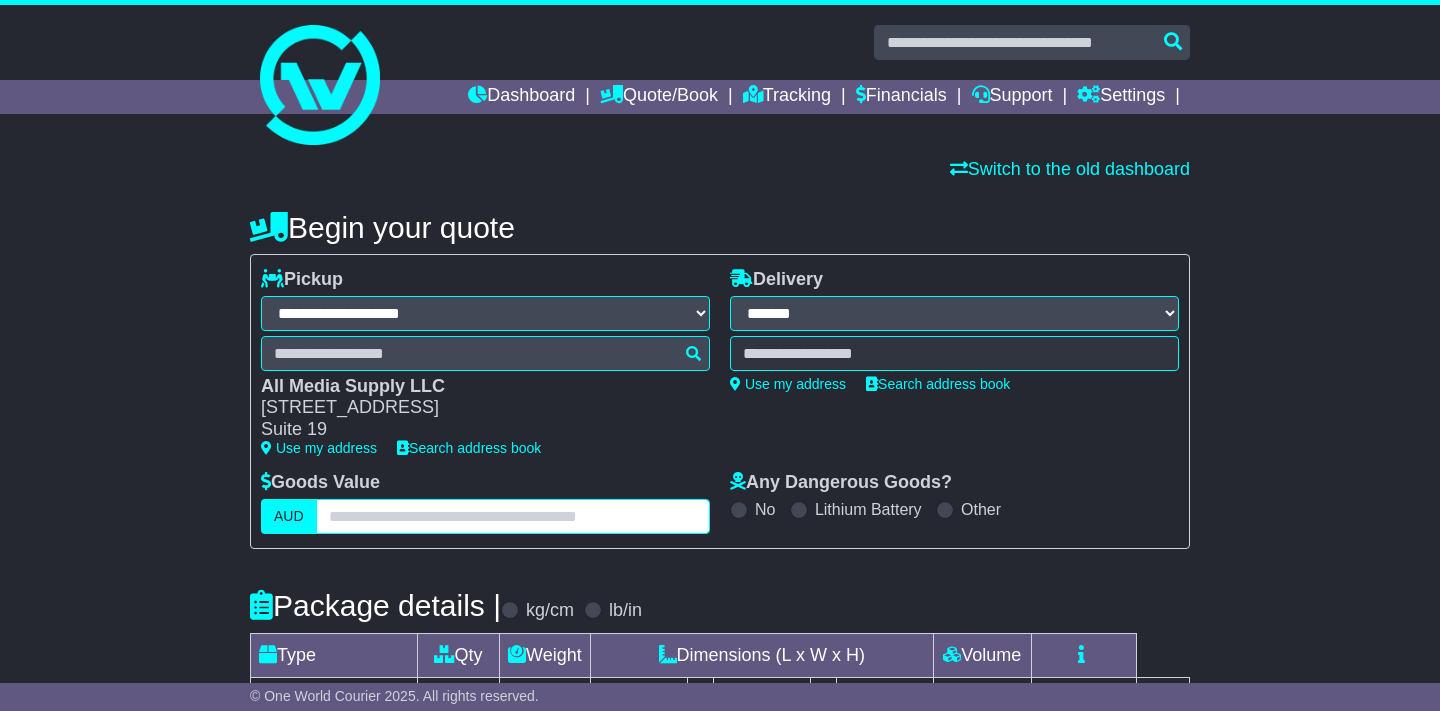 click at bounding box center (513, 516) 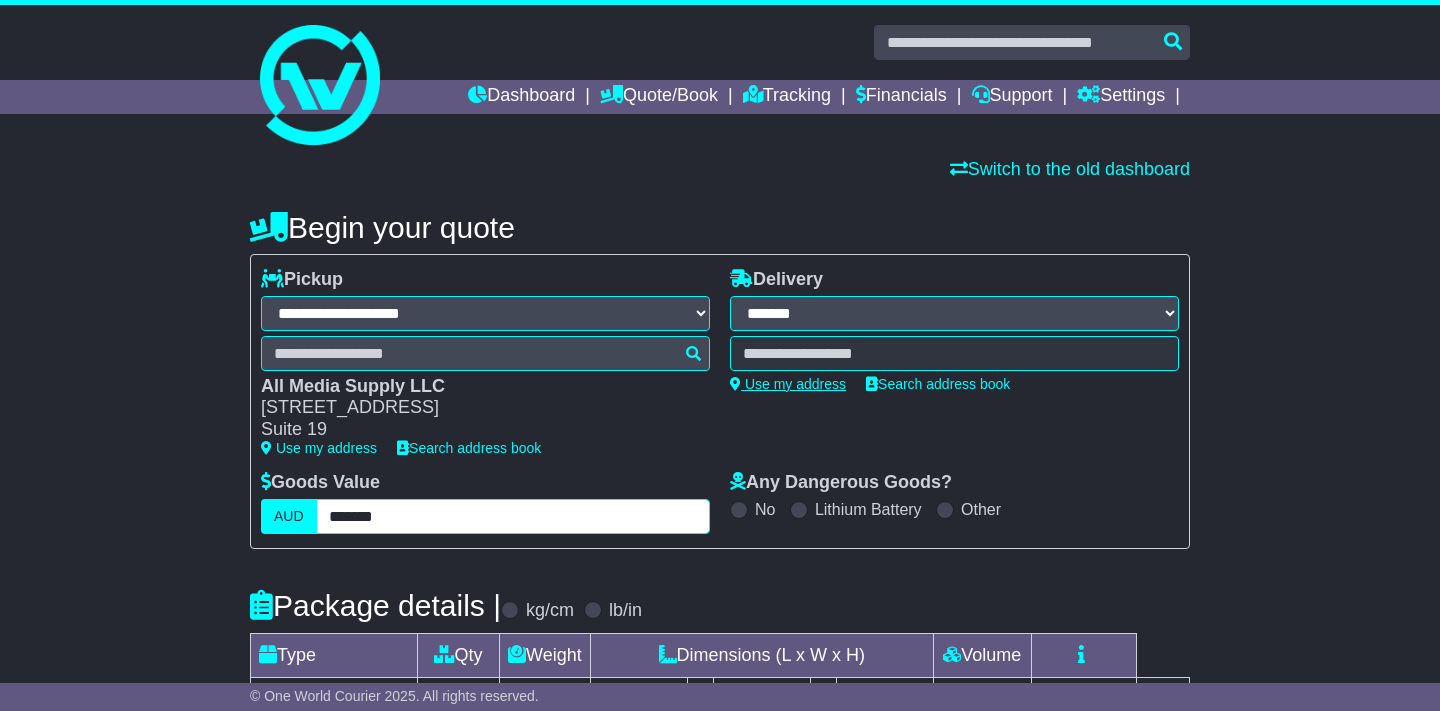 type on "*******" 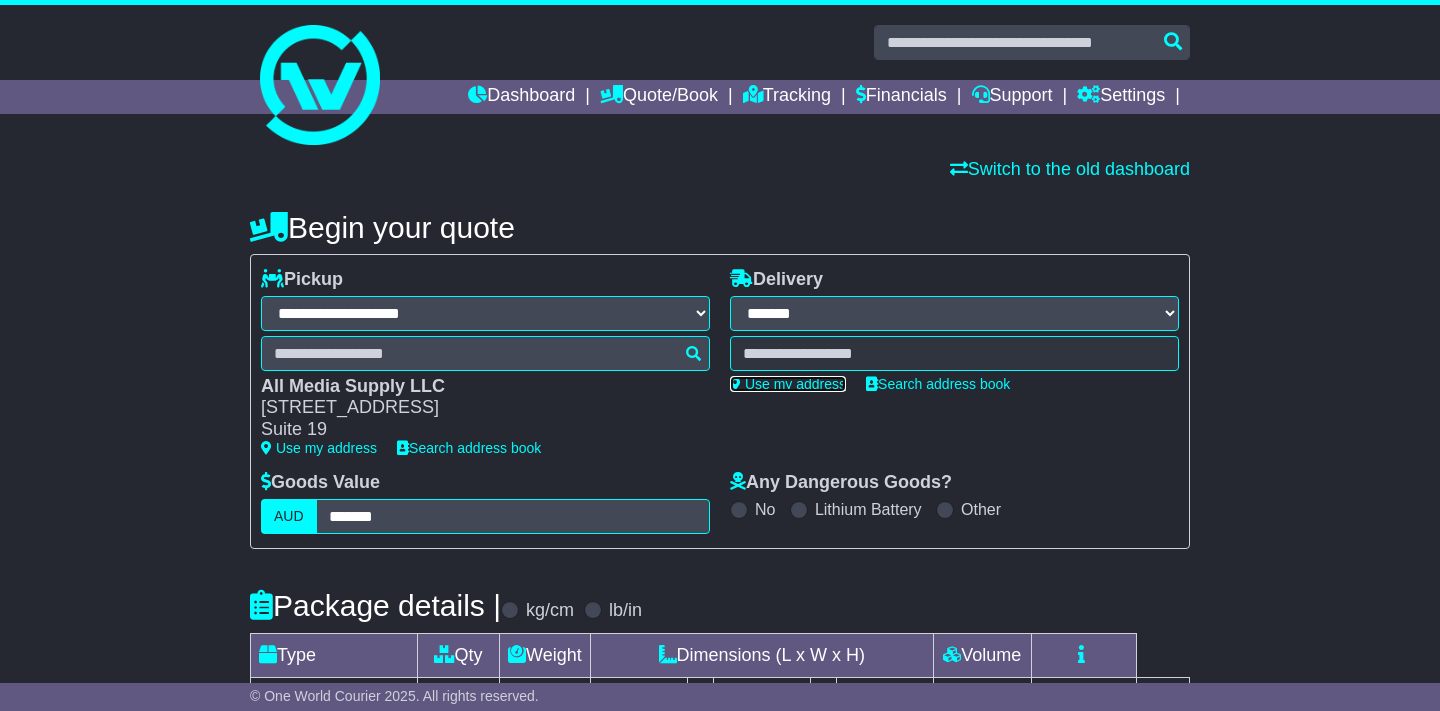 click on "Use my address" at bounding box center (788, 384) 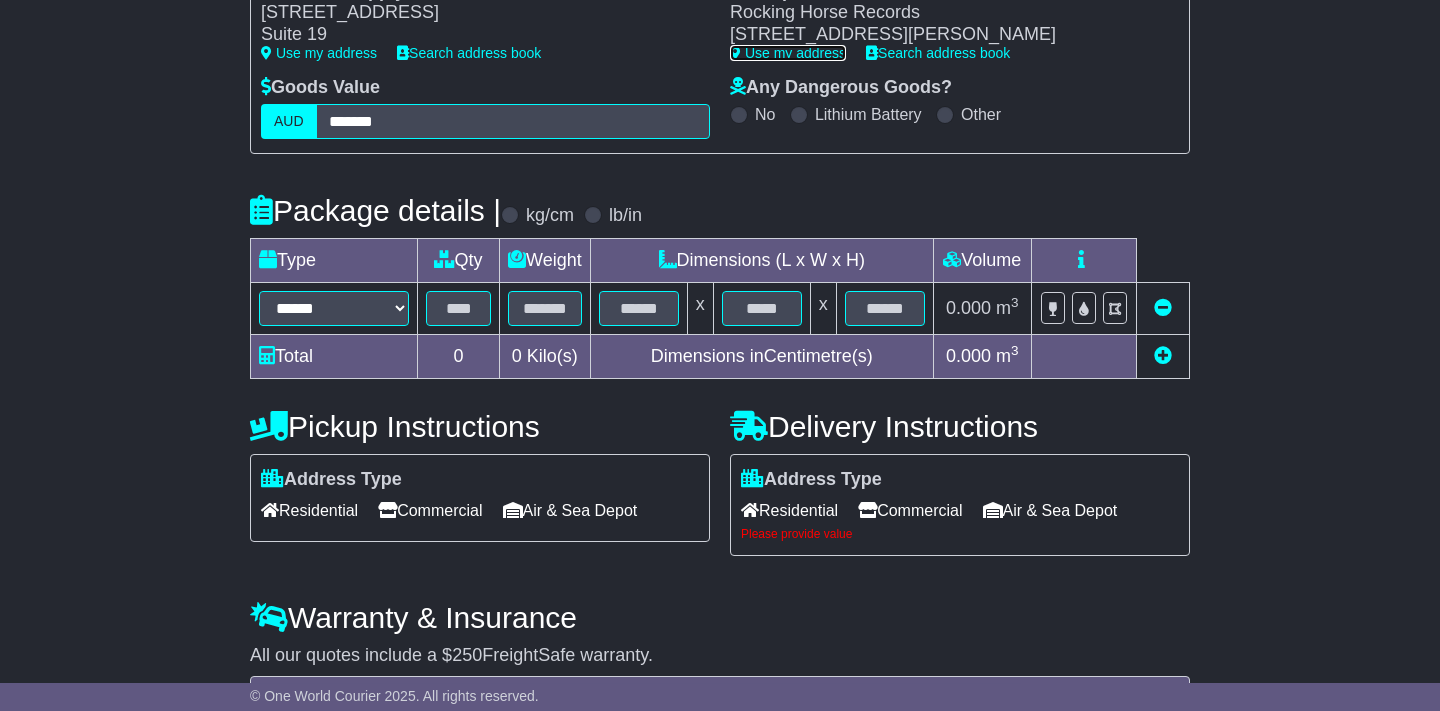 scroll, scrollTop: 408, scrollLeft: 0, axis: vertical 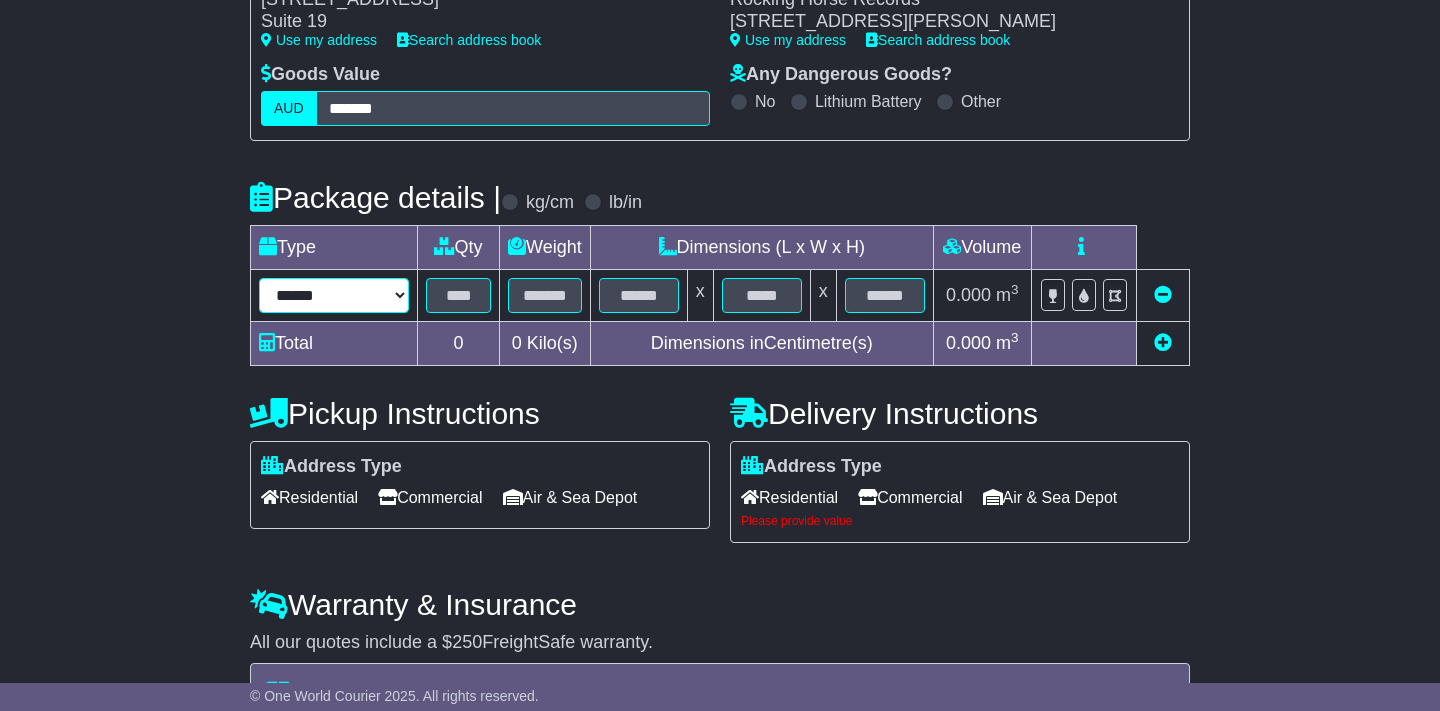 click on "****** ****** *** ******** ***** **** **** ****** *** *******" at bounding box center (334, 295) 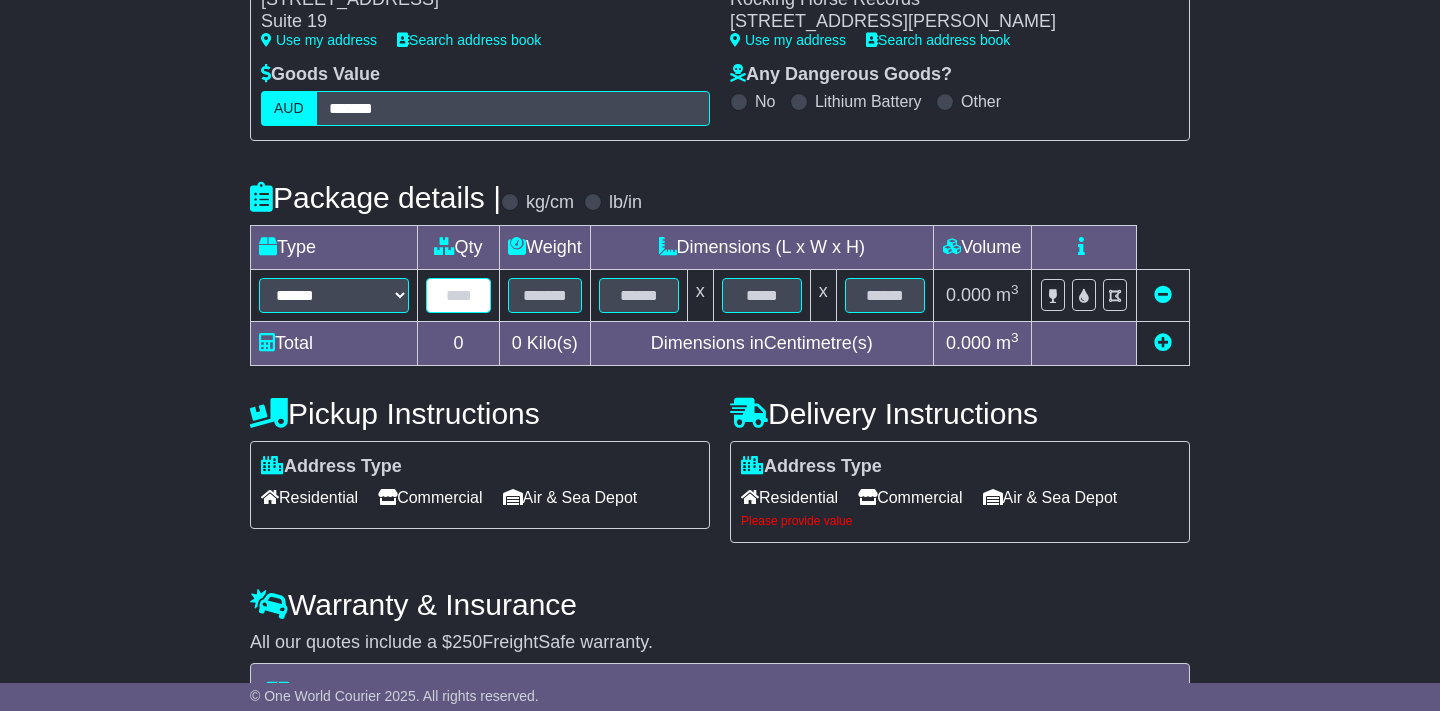 click at bounding box center [458, 295] 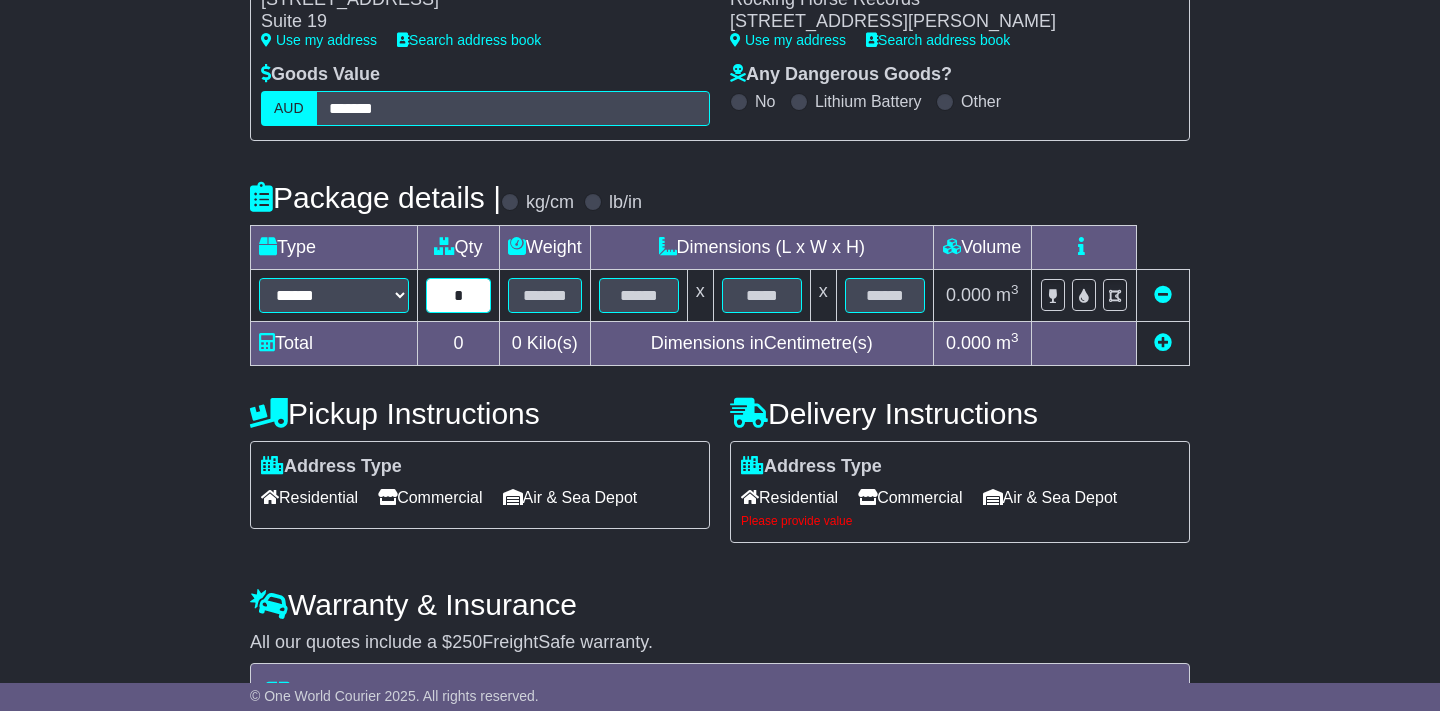 type on "*" 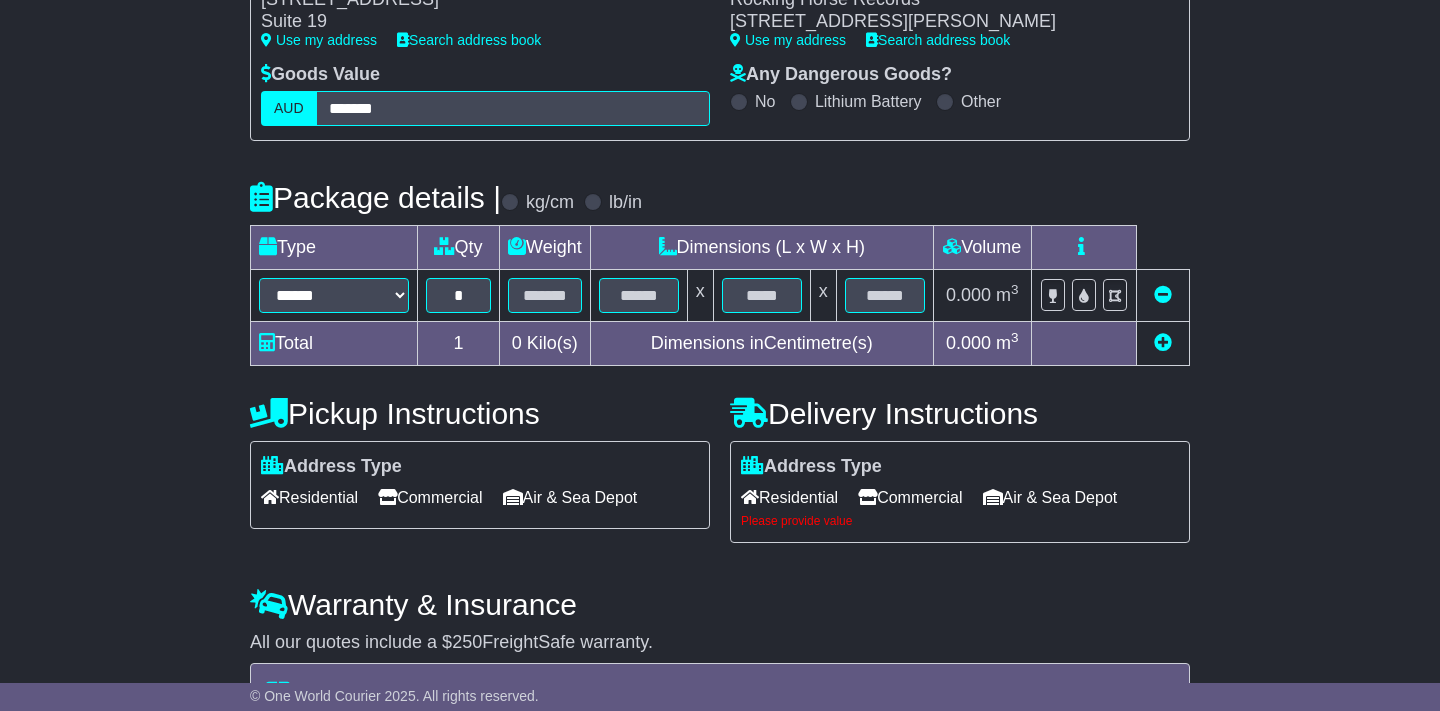 click at bounding box center [593, 202] 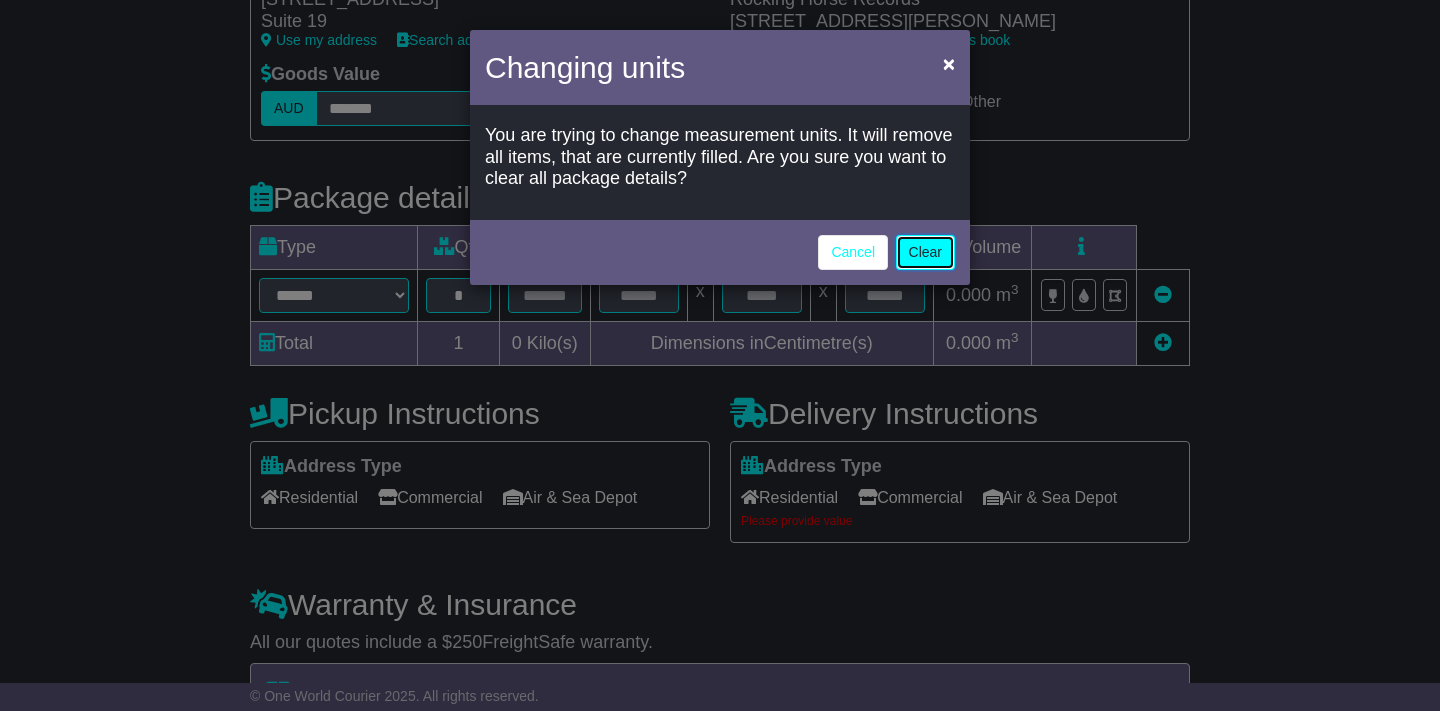 click on "Clear" at bounding box center [925, 252] 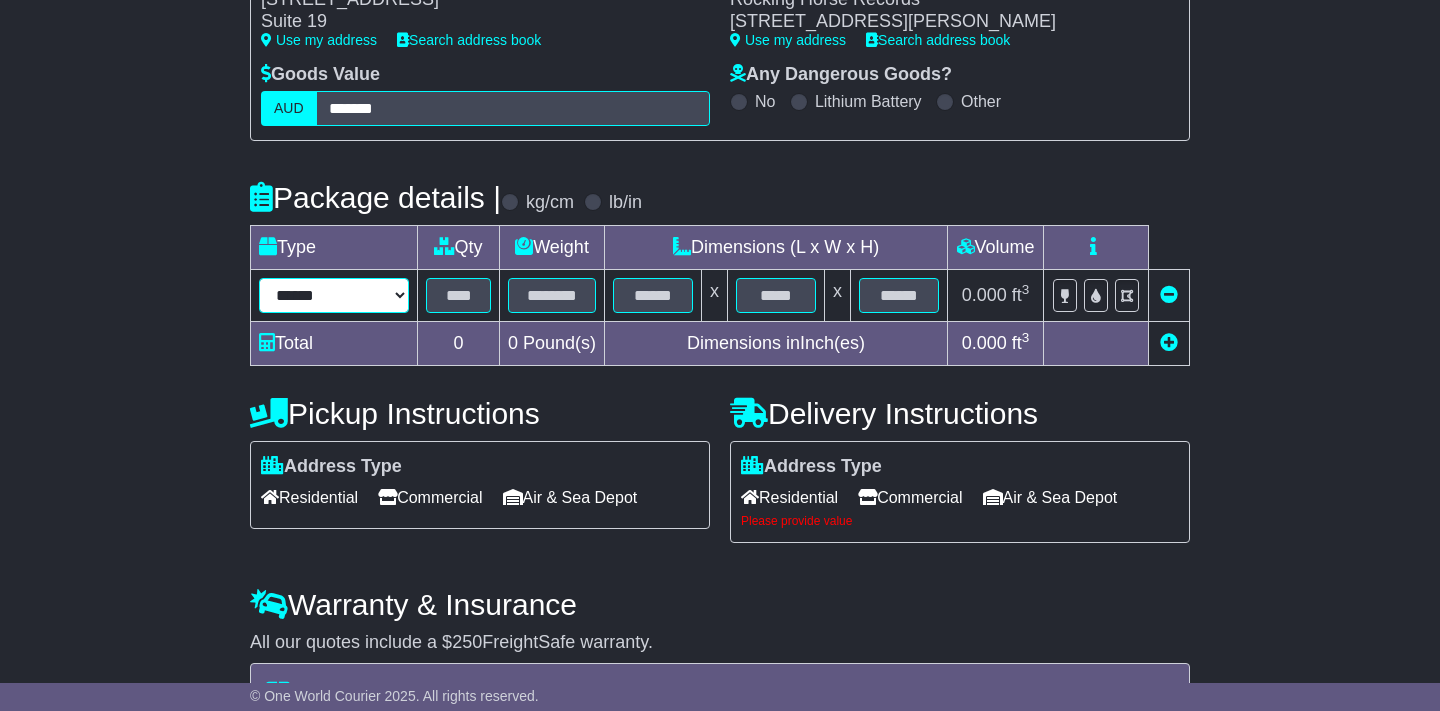 click on "****** ****** *** ******** ***** **** **** ****** *** *******" at bounding box center [334, 295] 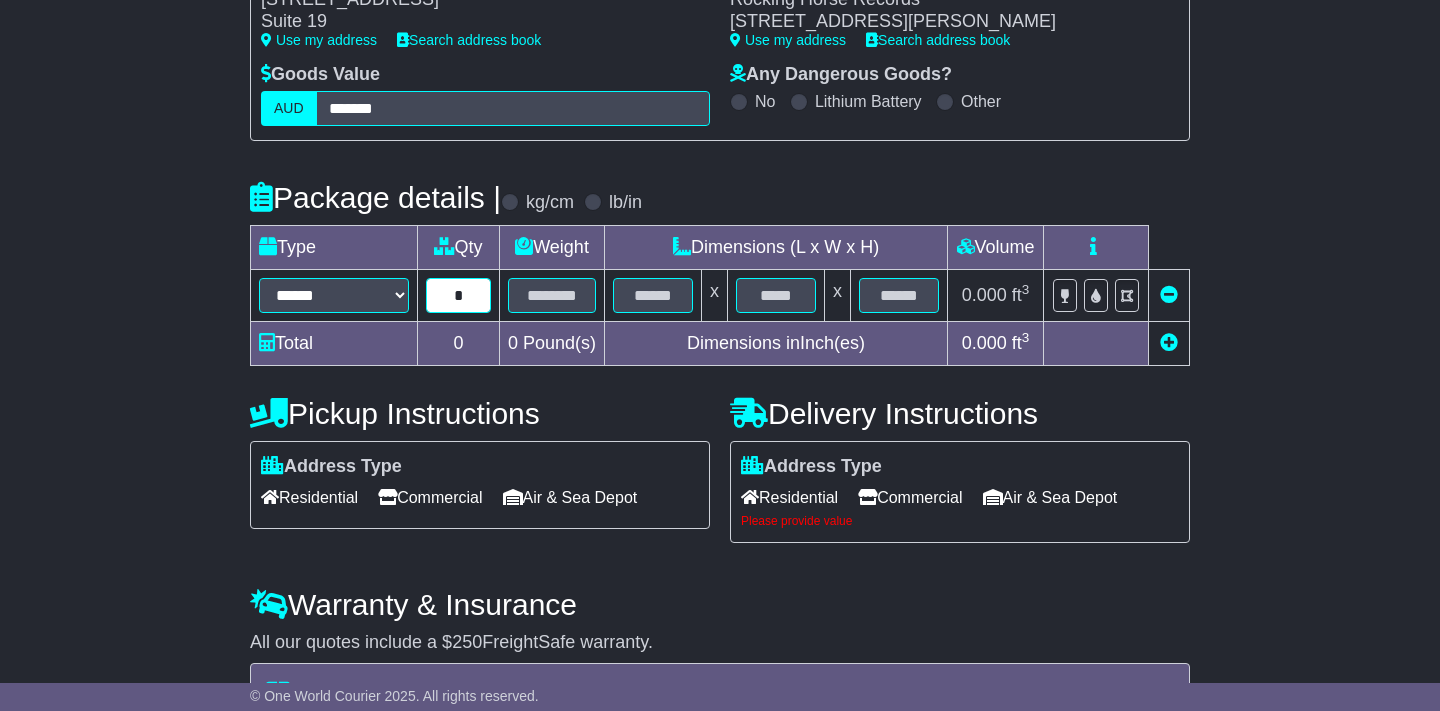 type on "*" 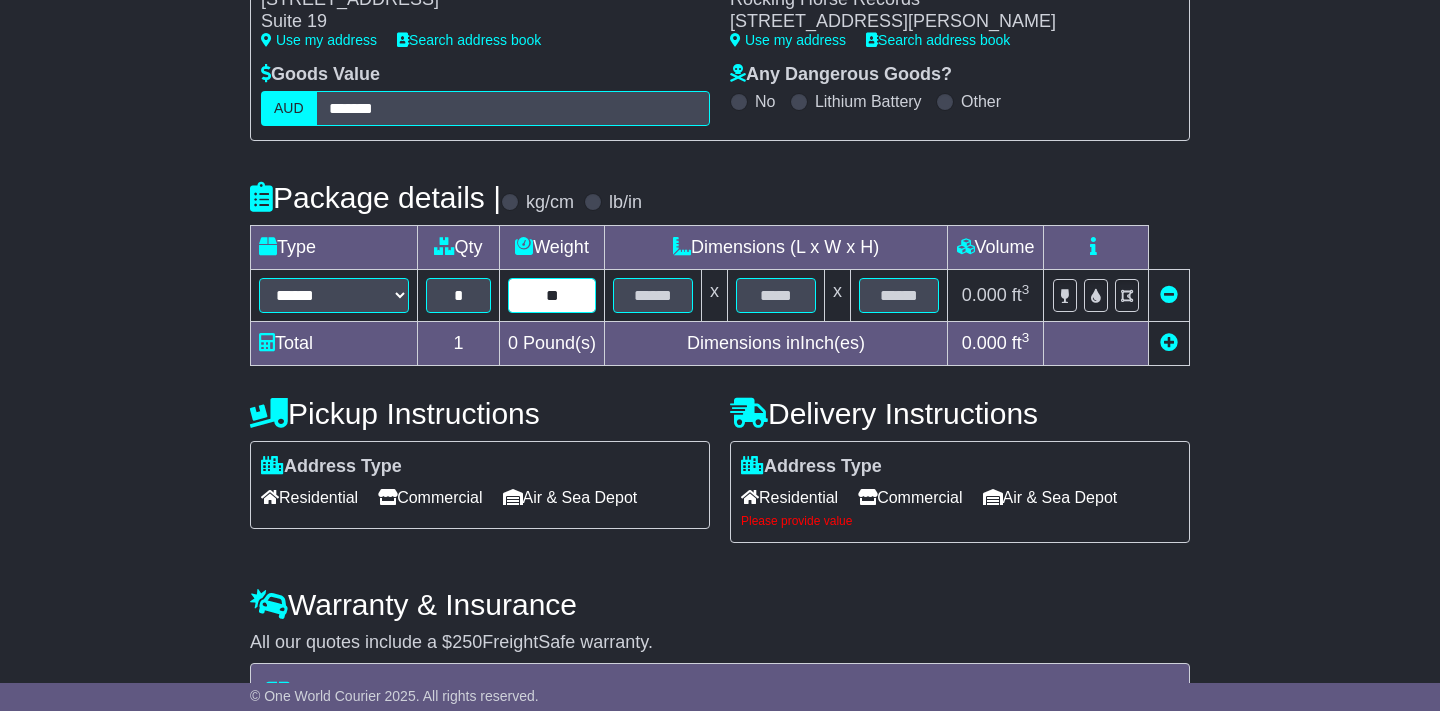 type on "**" 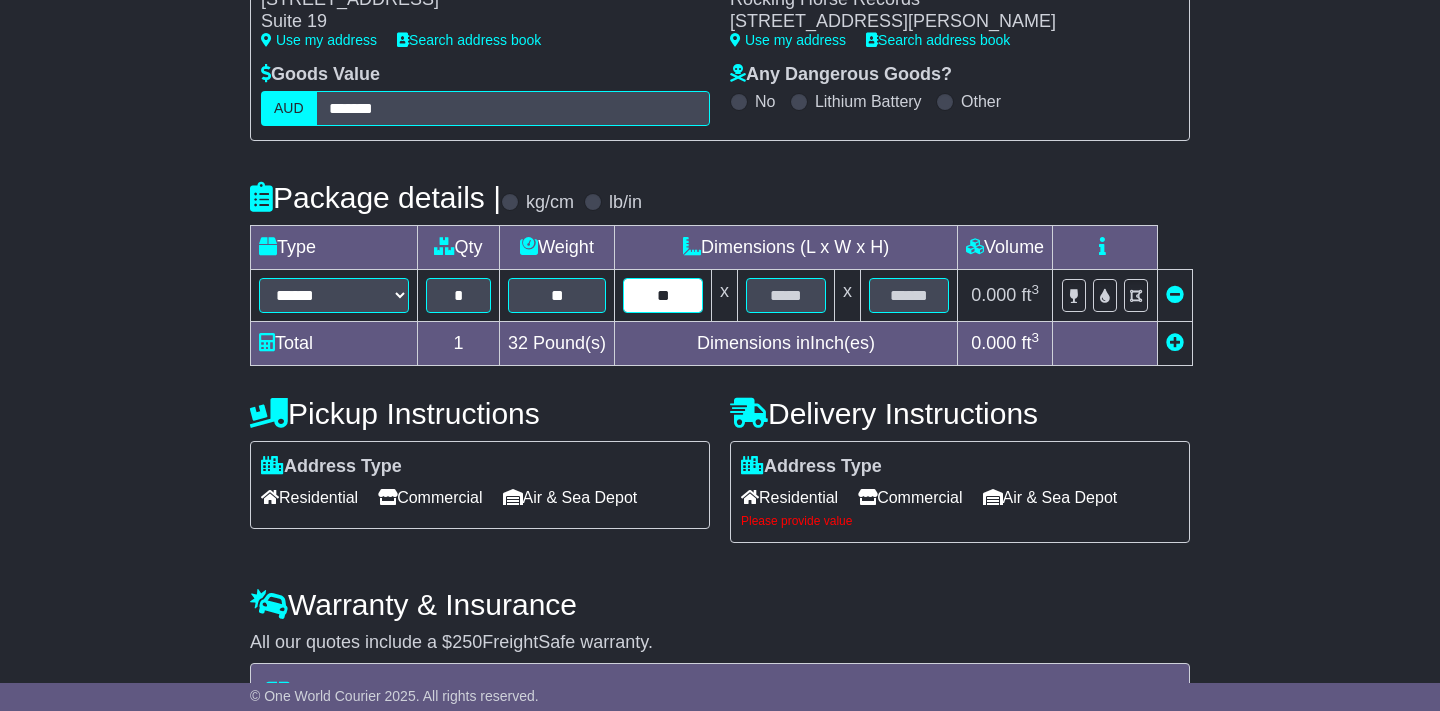 type on "**" 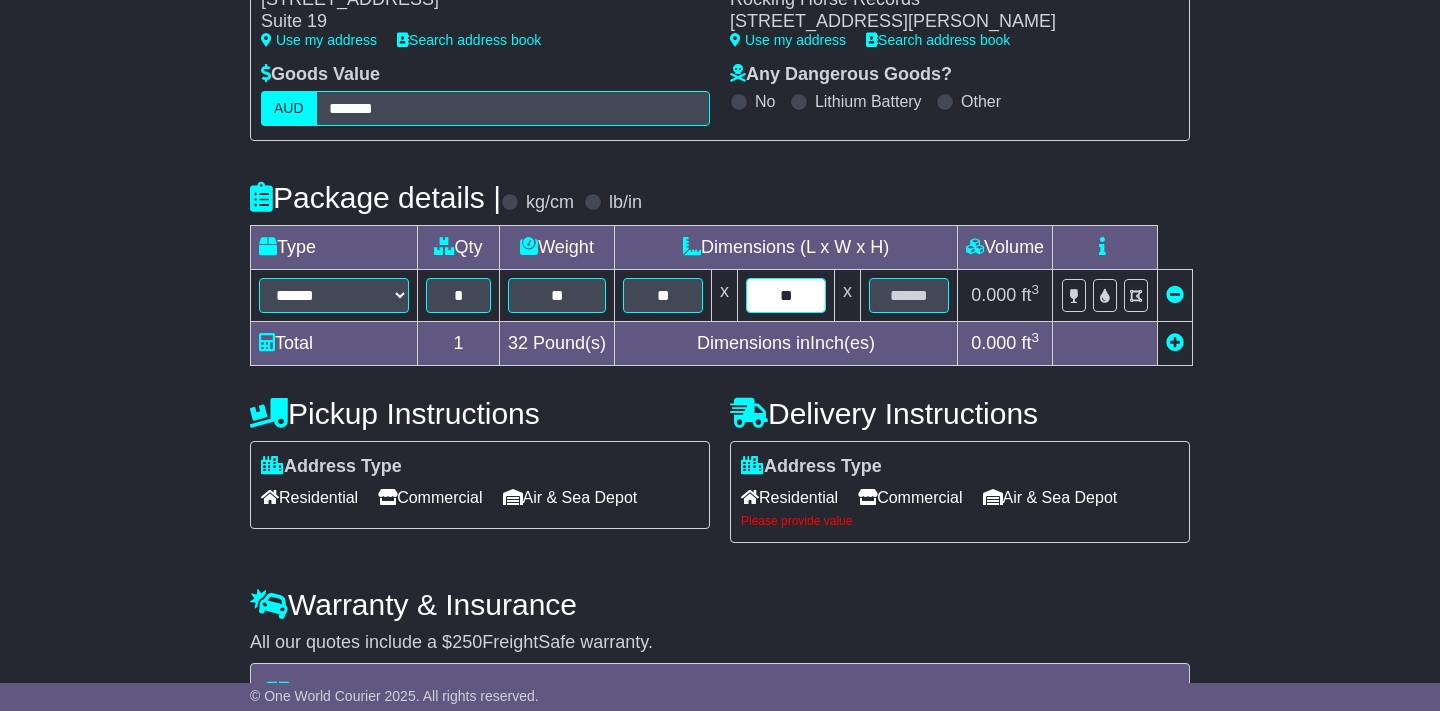 type on "**" 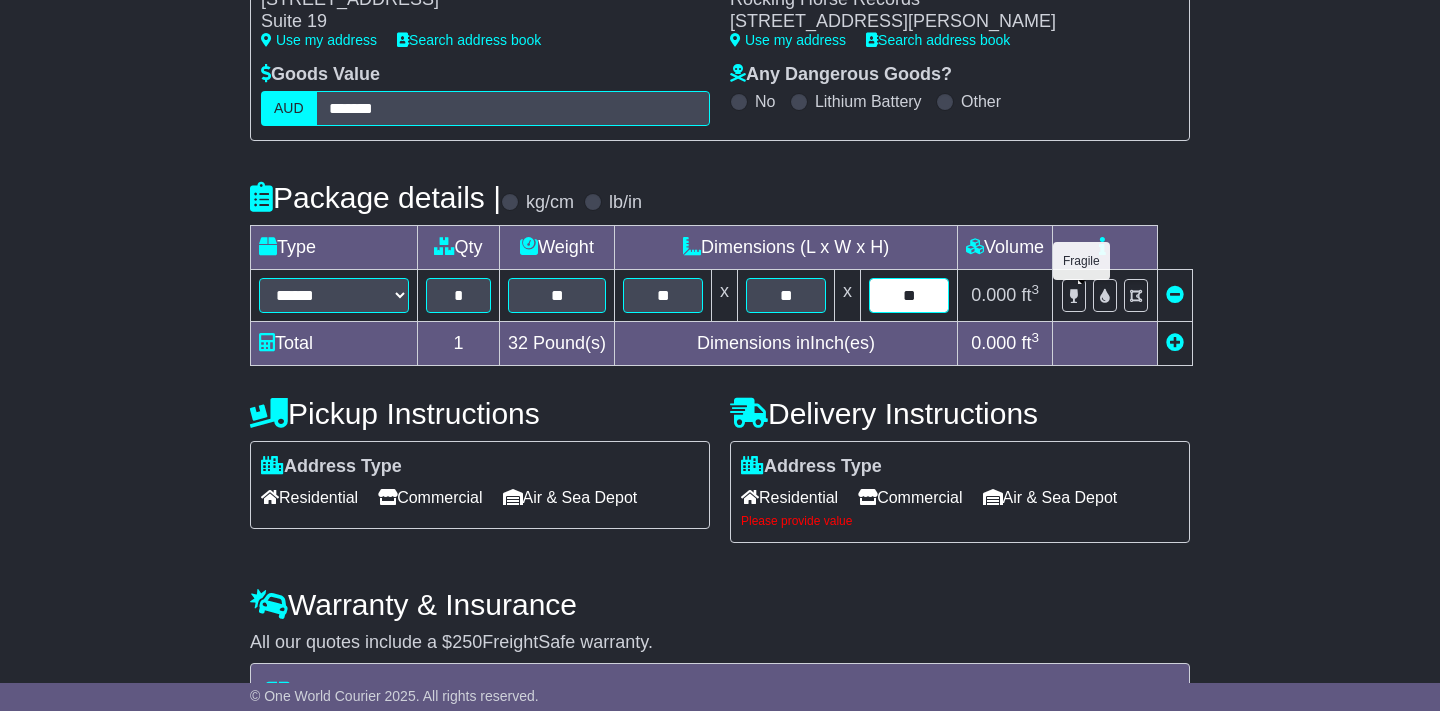 type on "**" 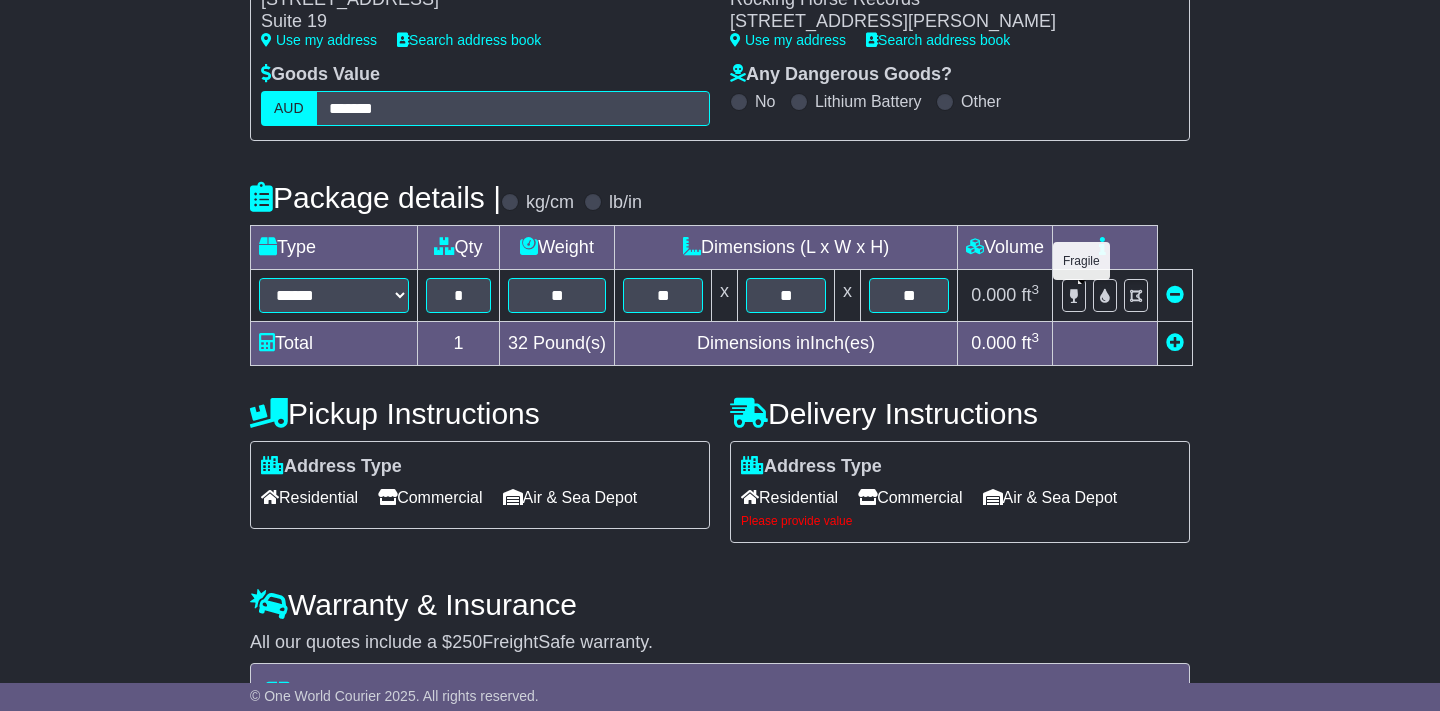 click at bounding box center [1074, 295] 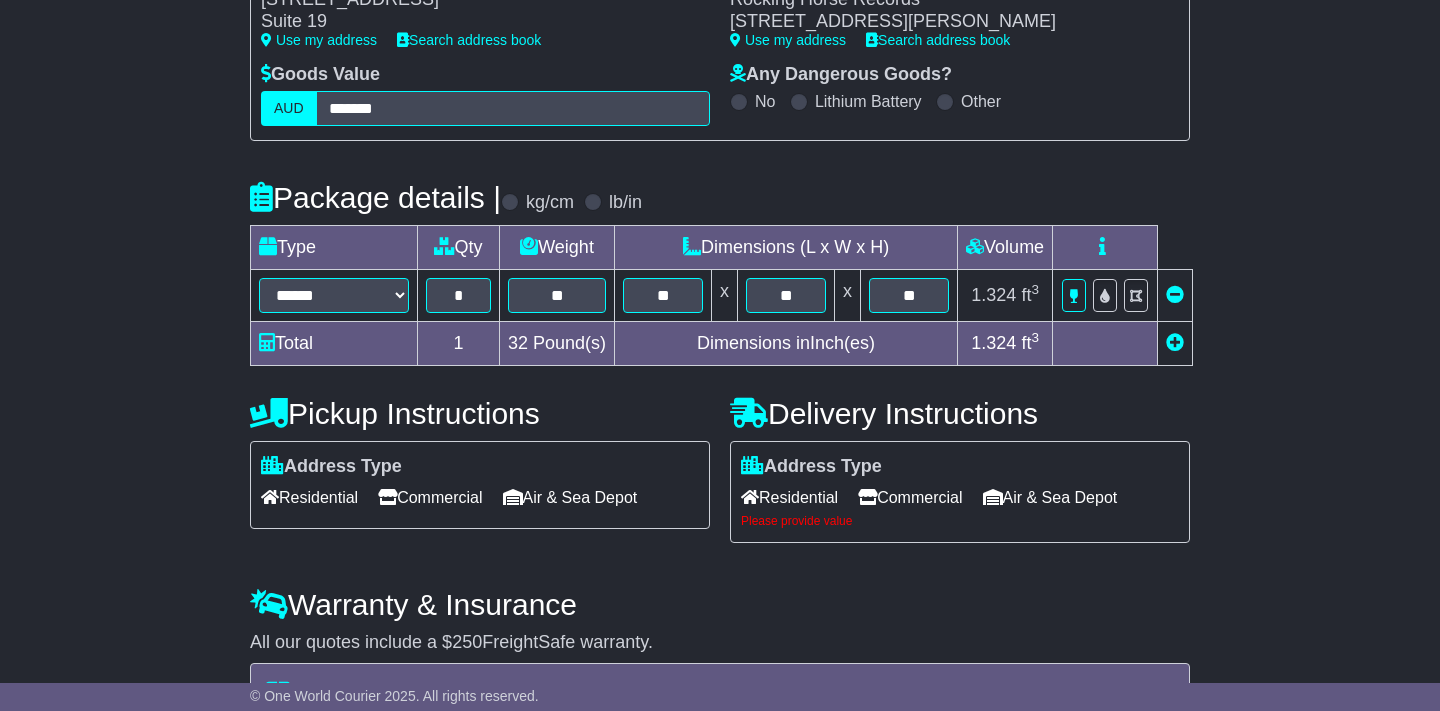 click at bounding box center (1175, 342) 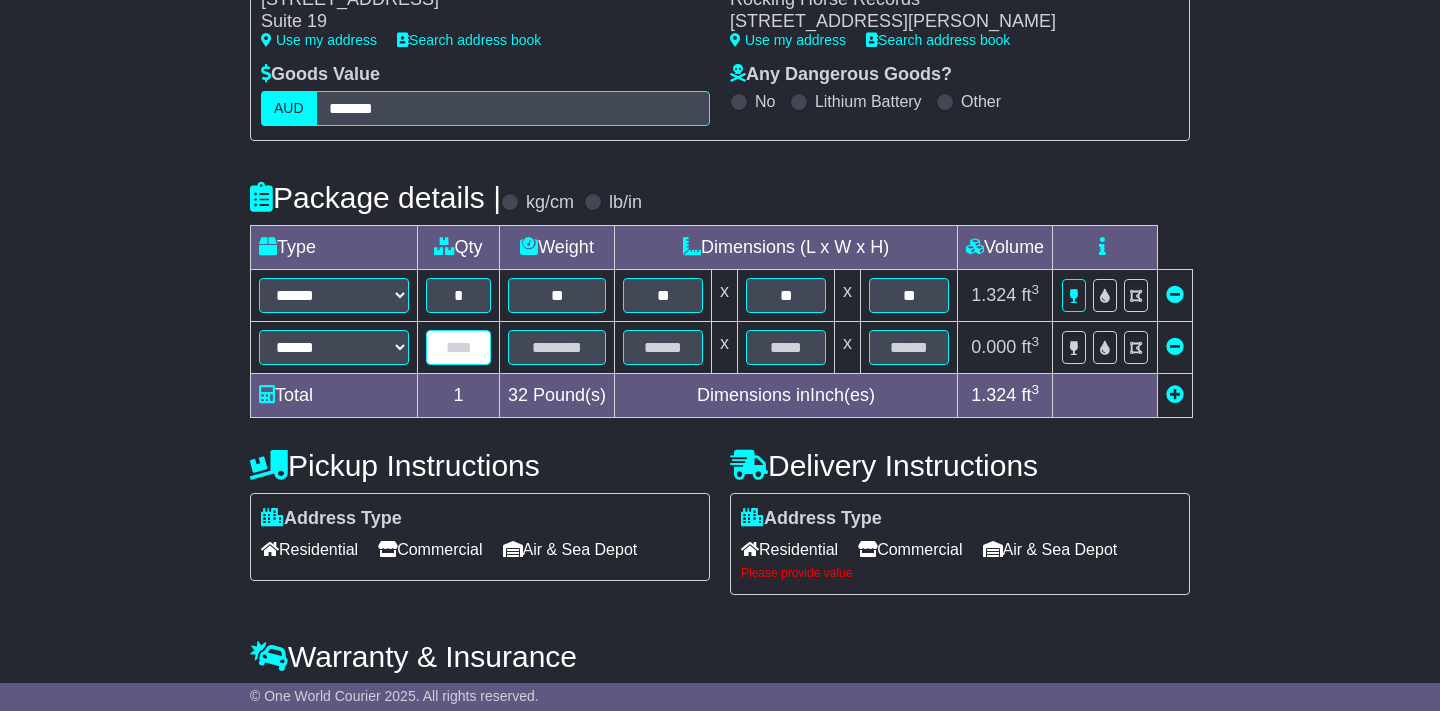 click at bounding box center (458, 347) 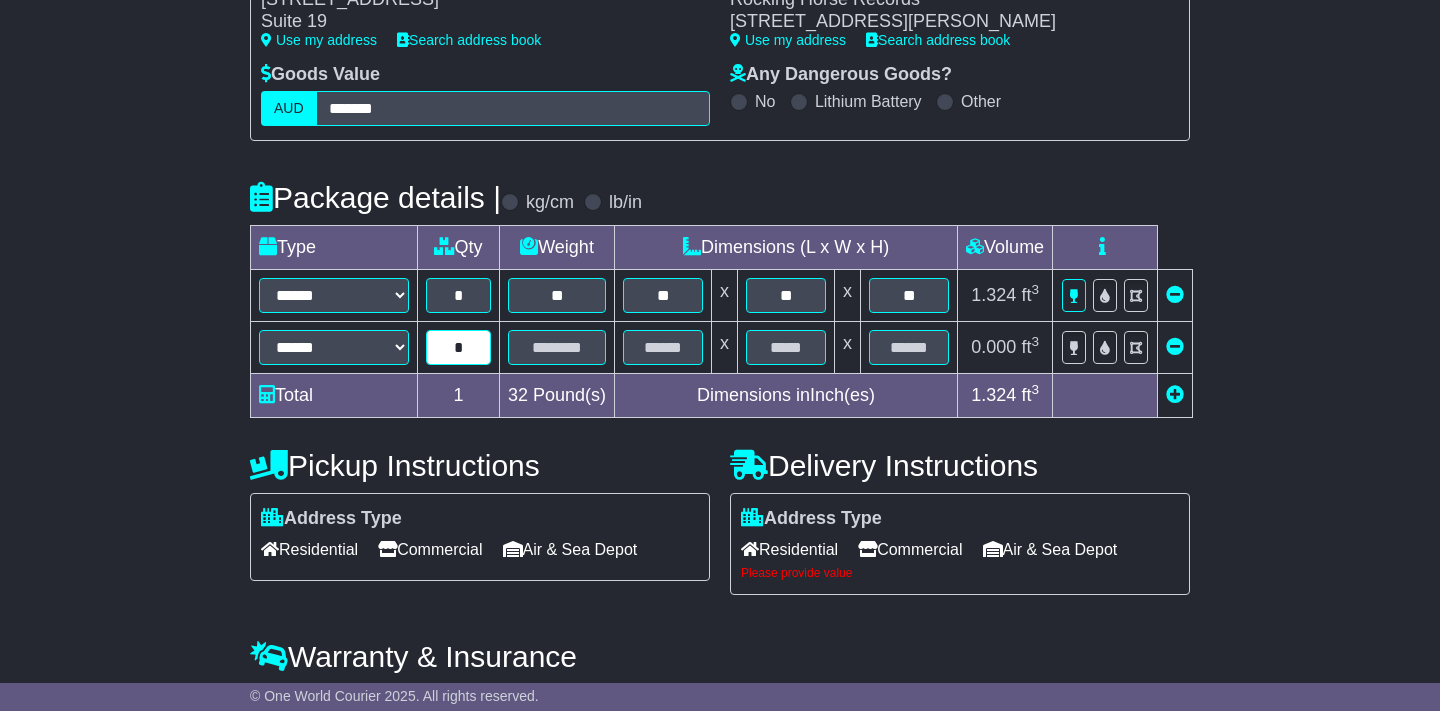 type on "*" 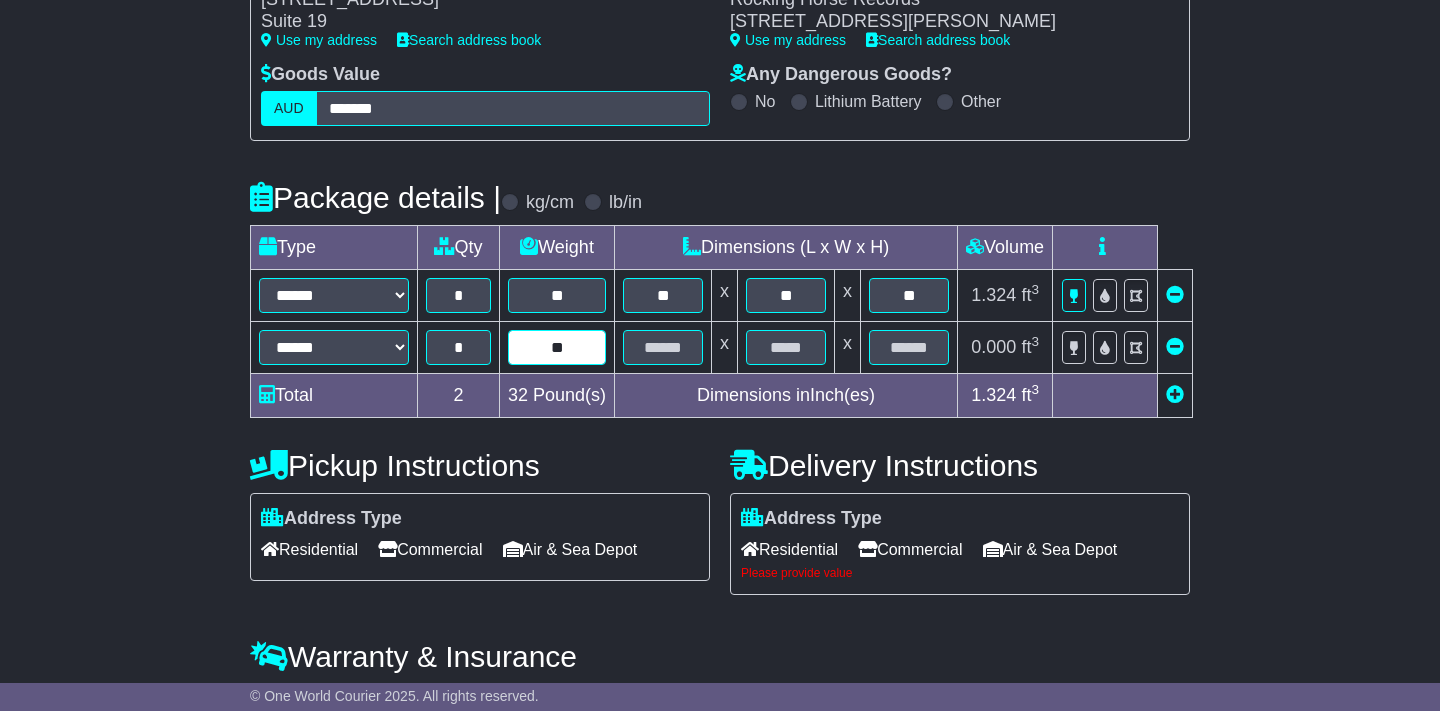 type on "**" 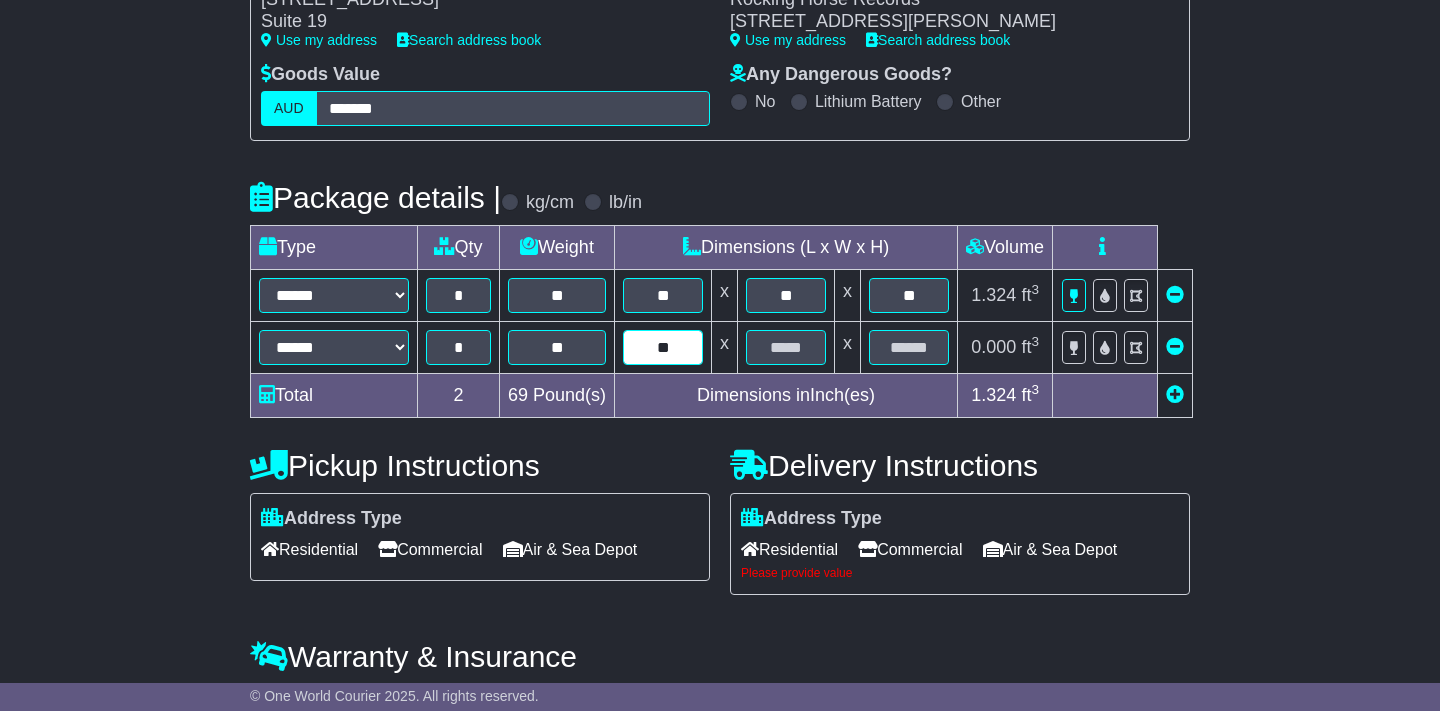 type on "**" 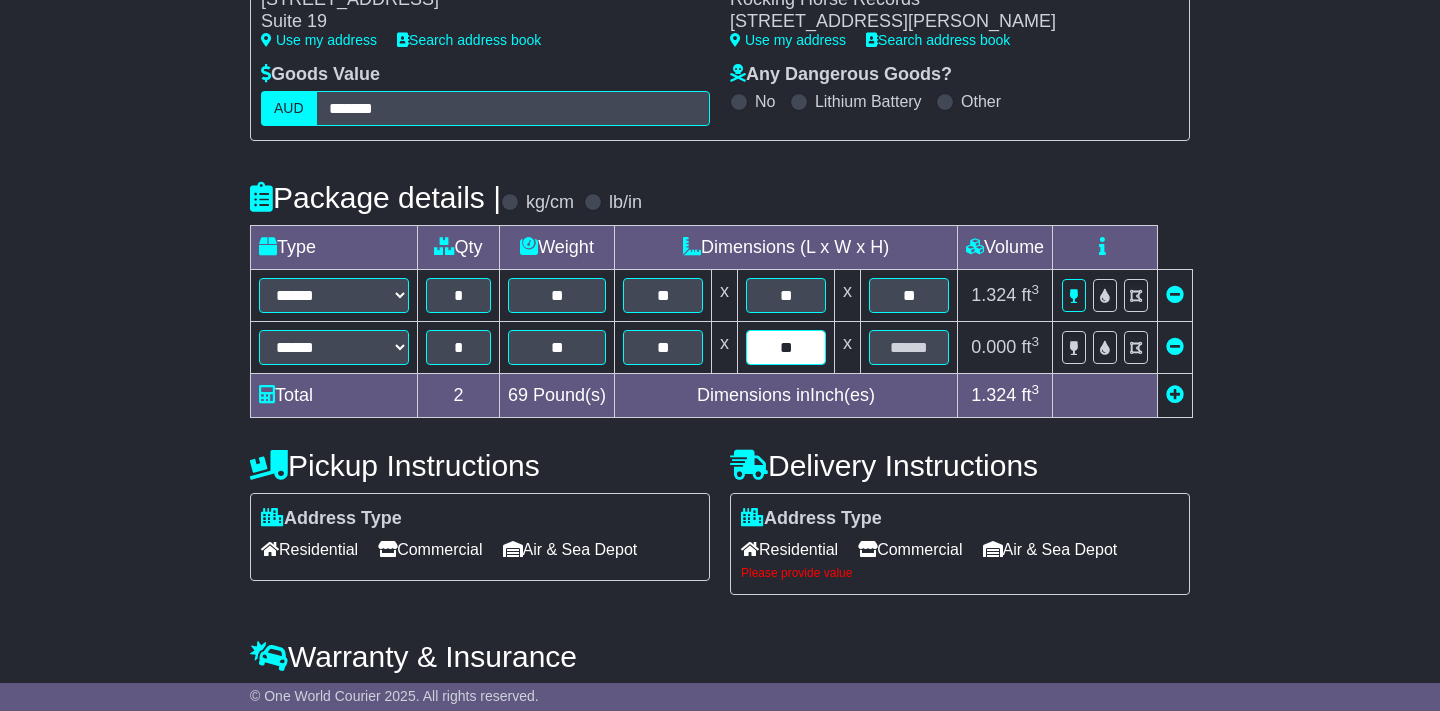 type on "**" 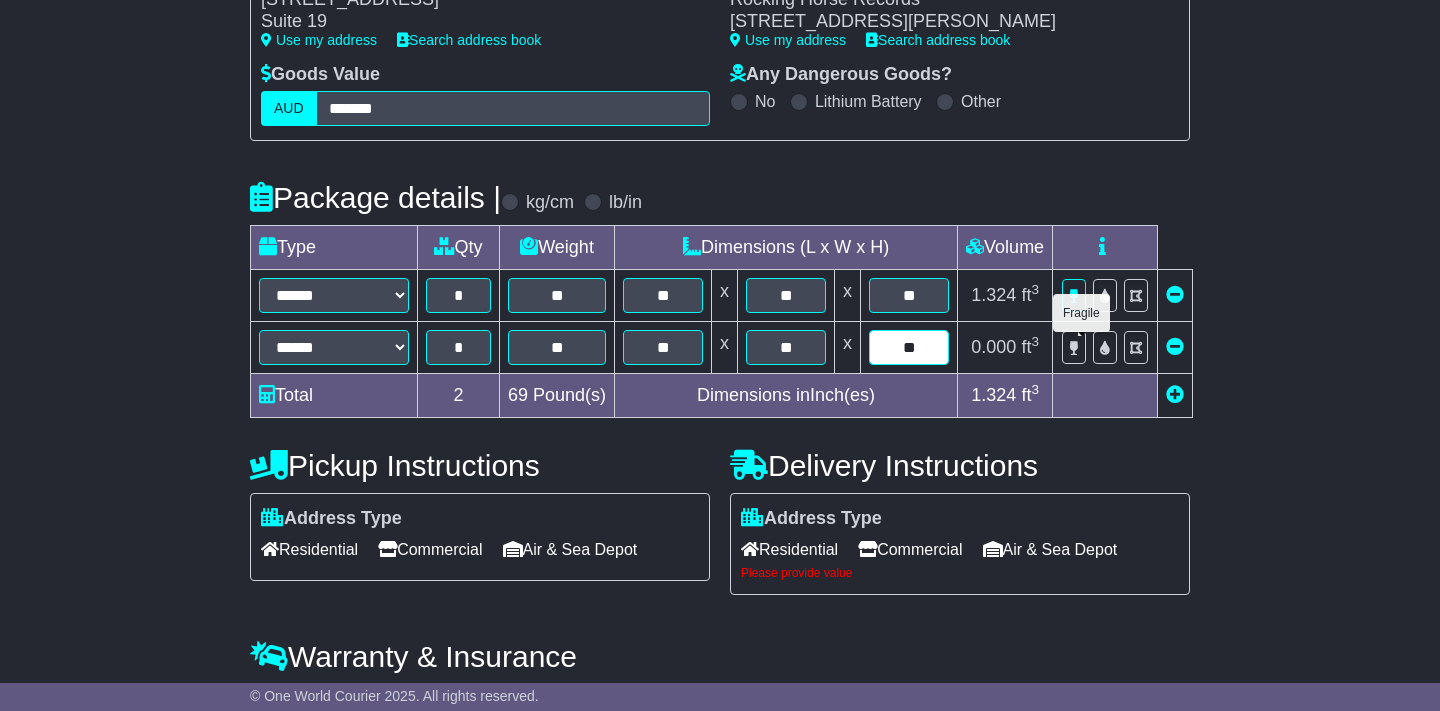 type on "**" 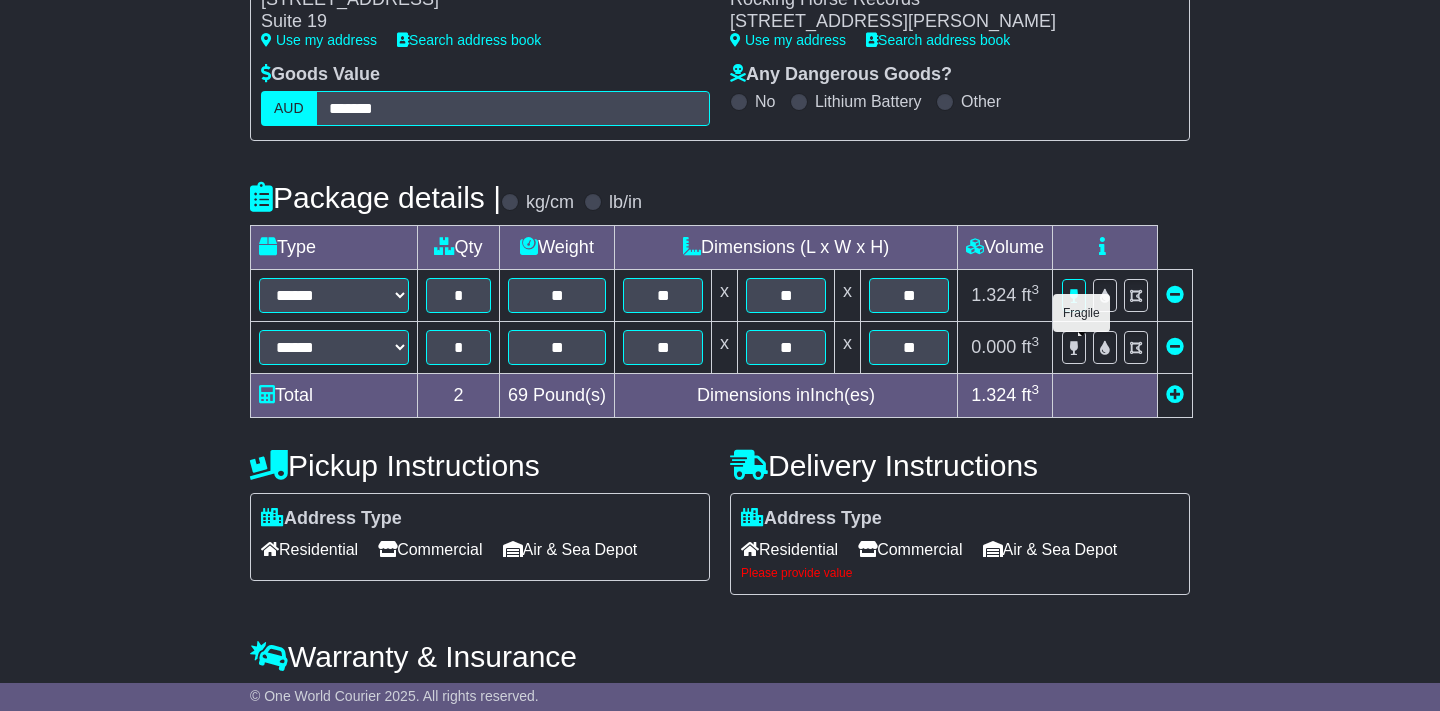 click at bounding box center [1074, 348] 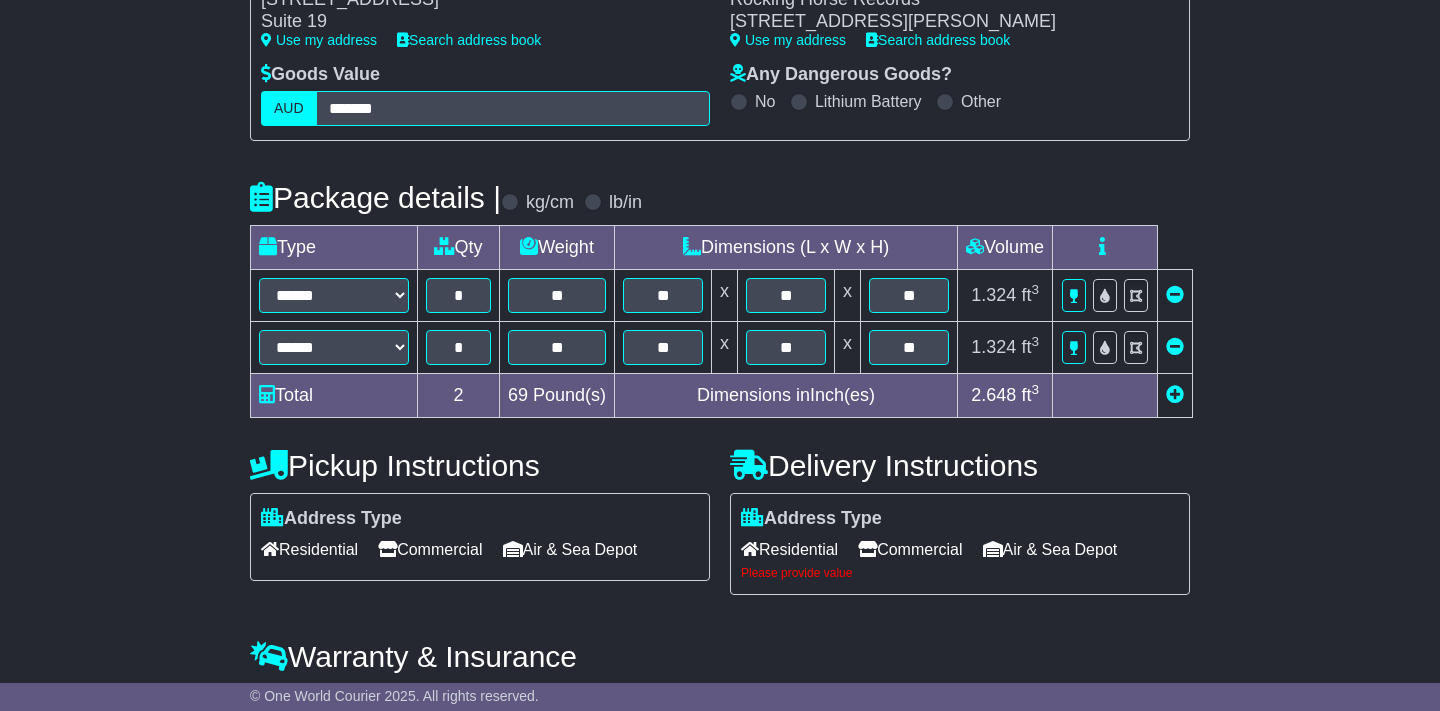 click at bounding box center [1175, 394] 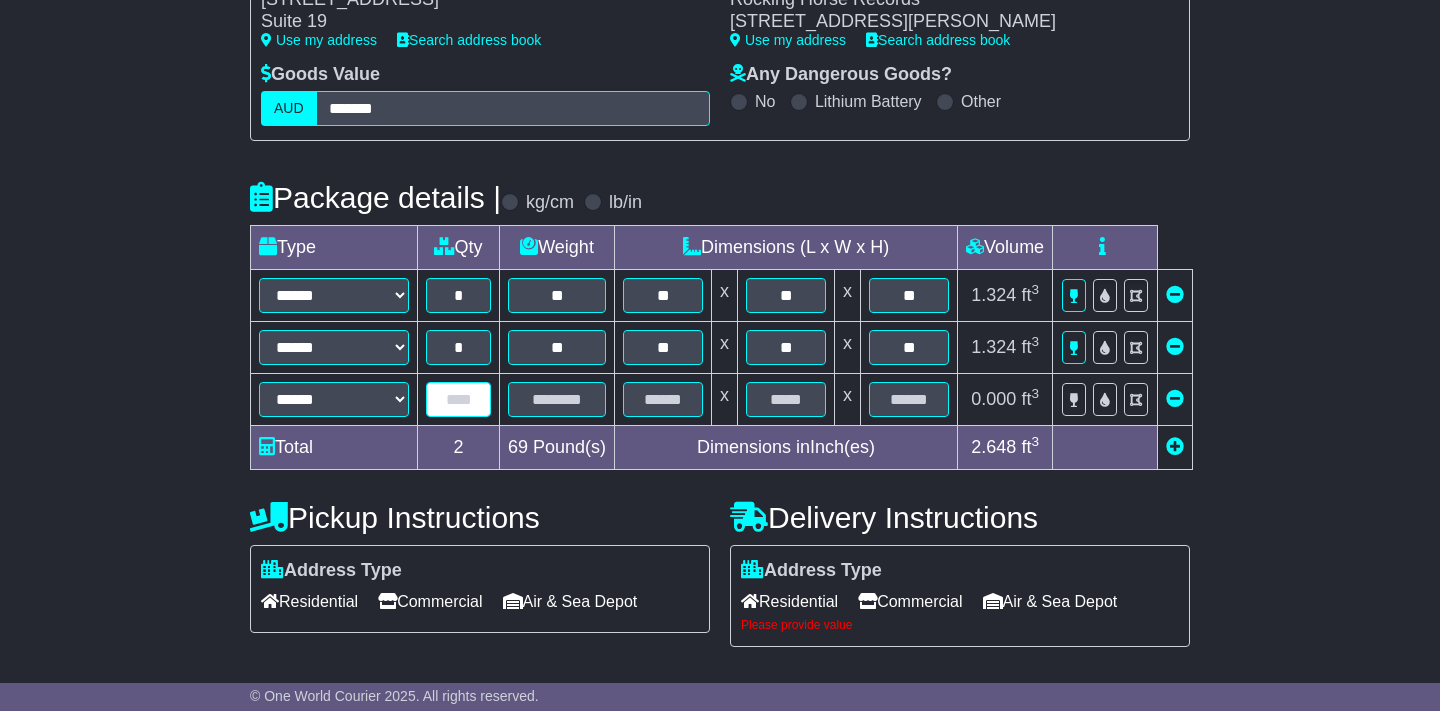 click at bounding box center (458, 399) 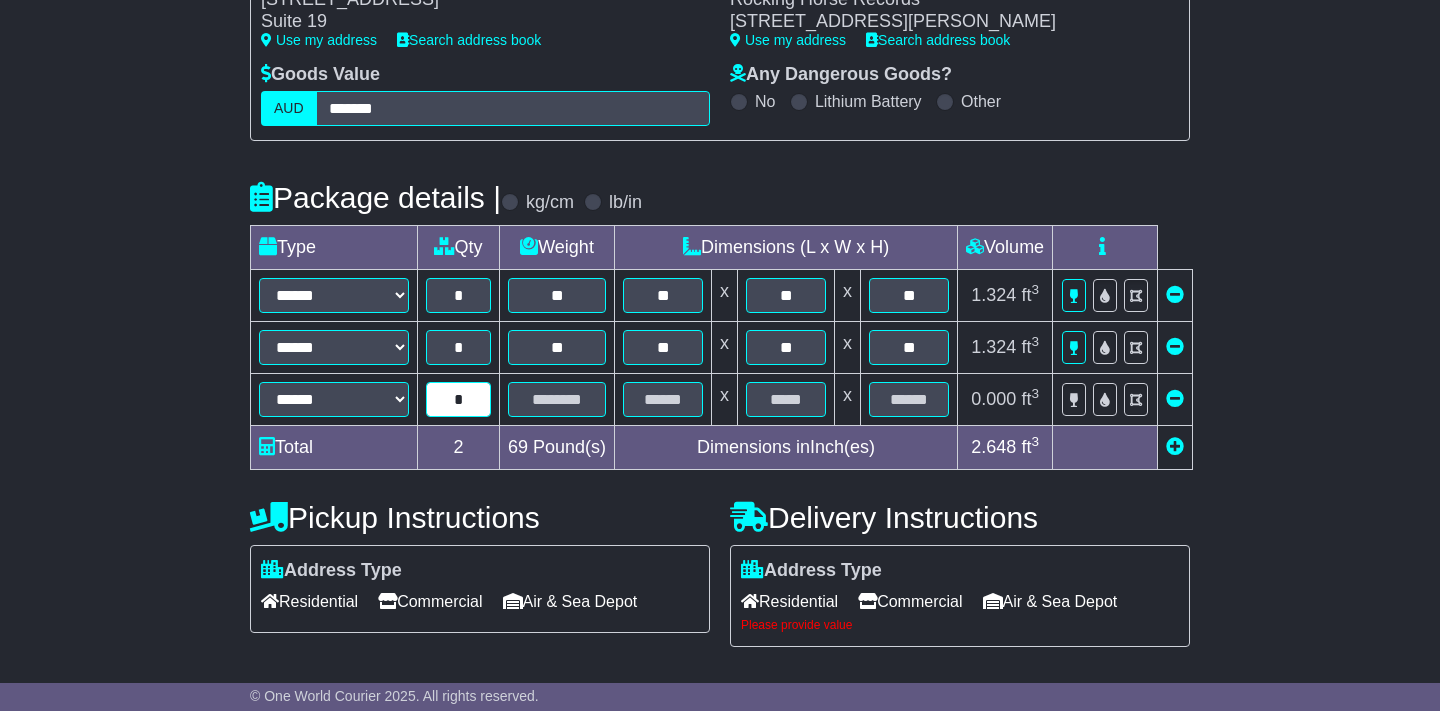 type on "*" 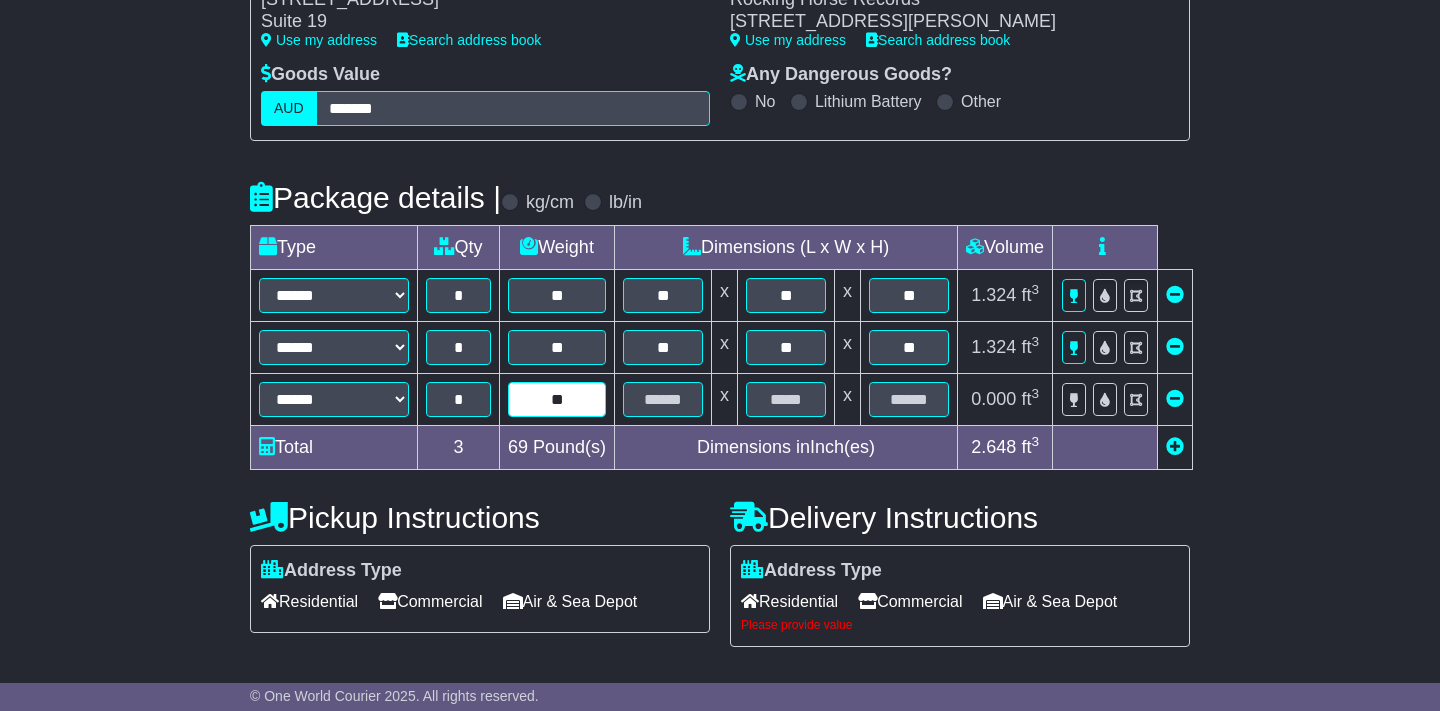 type on "**" 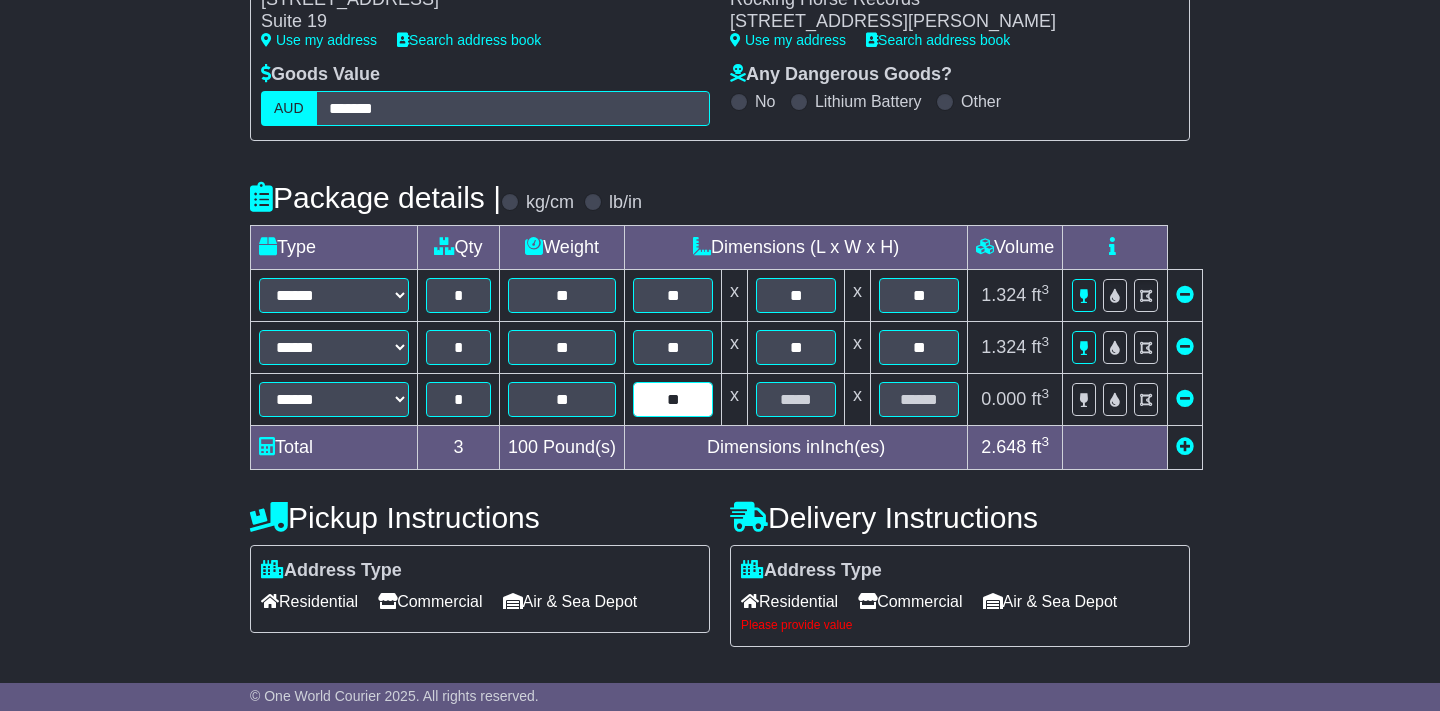 type on "**" 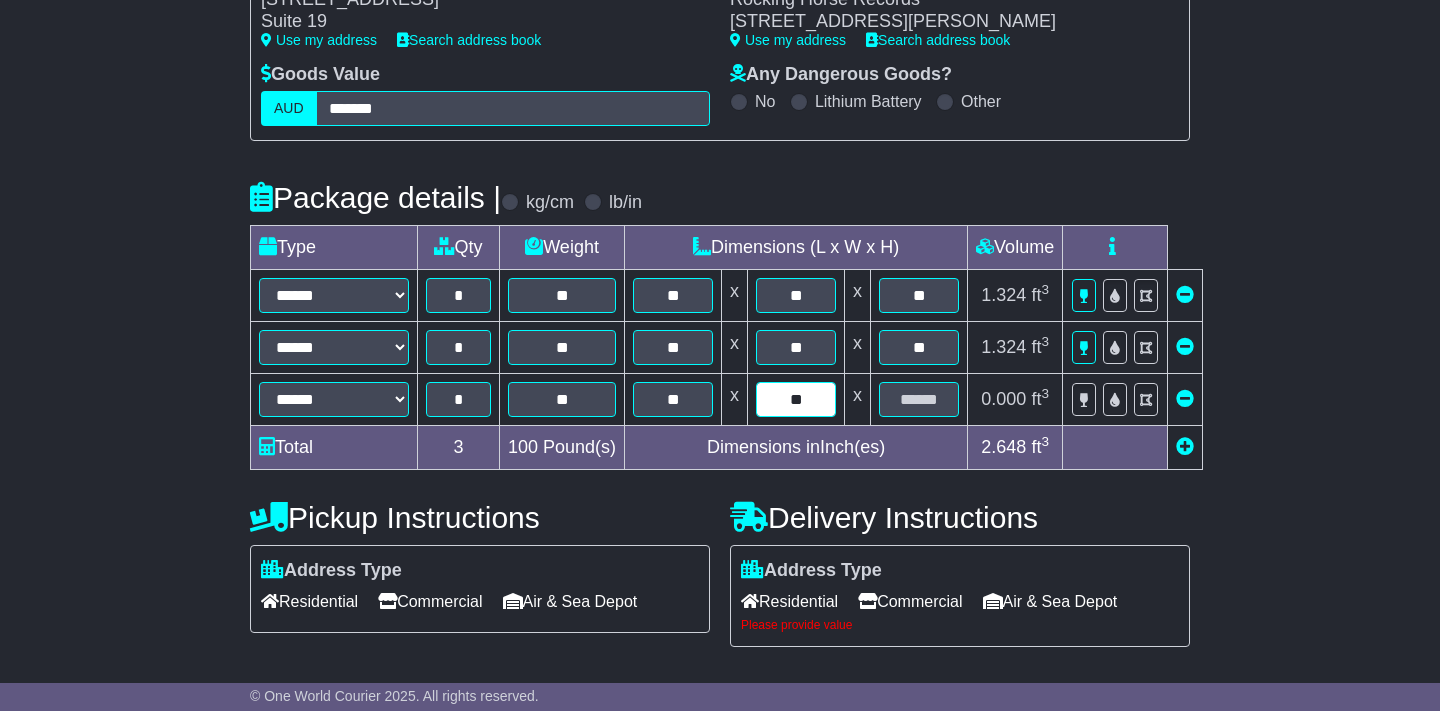 type on "**" 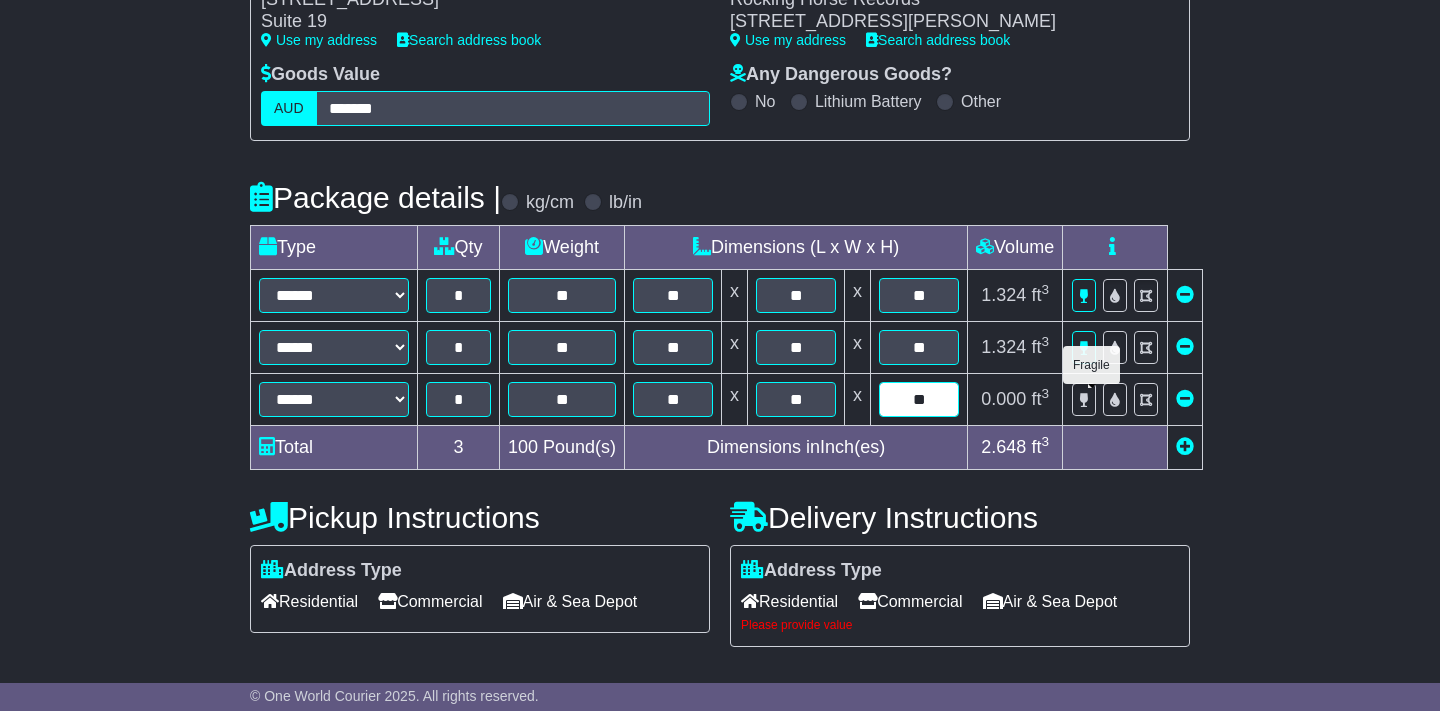 type on "**" 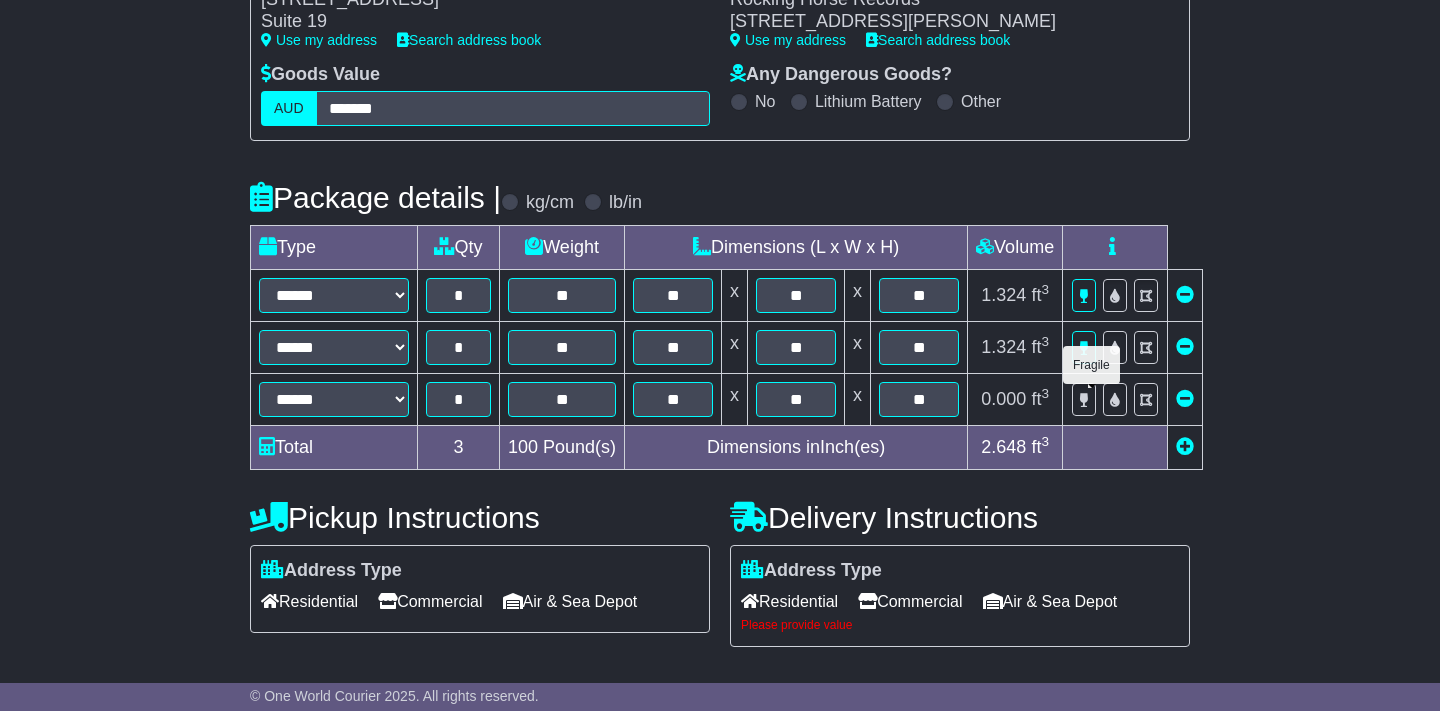 click at bounding box center [1084, 400] 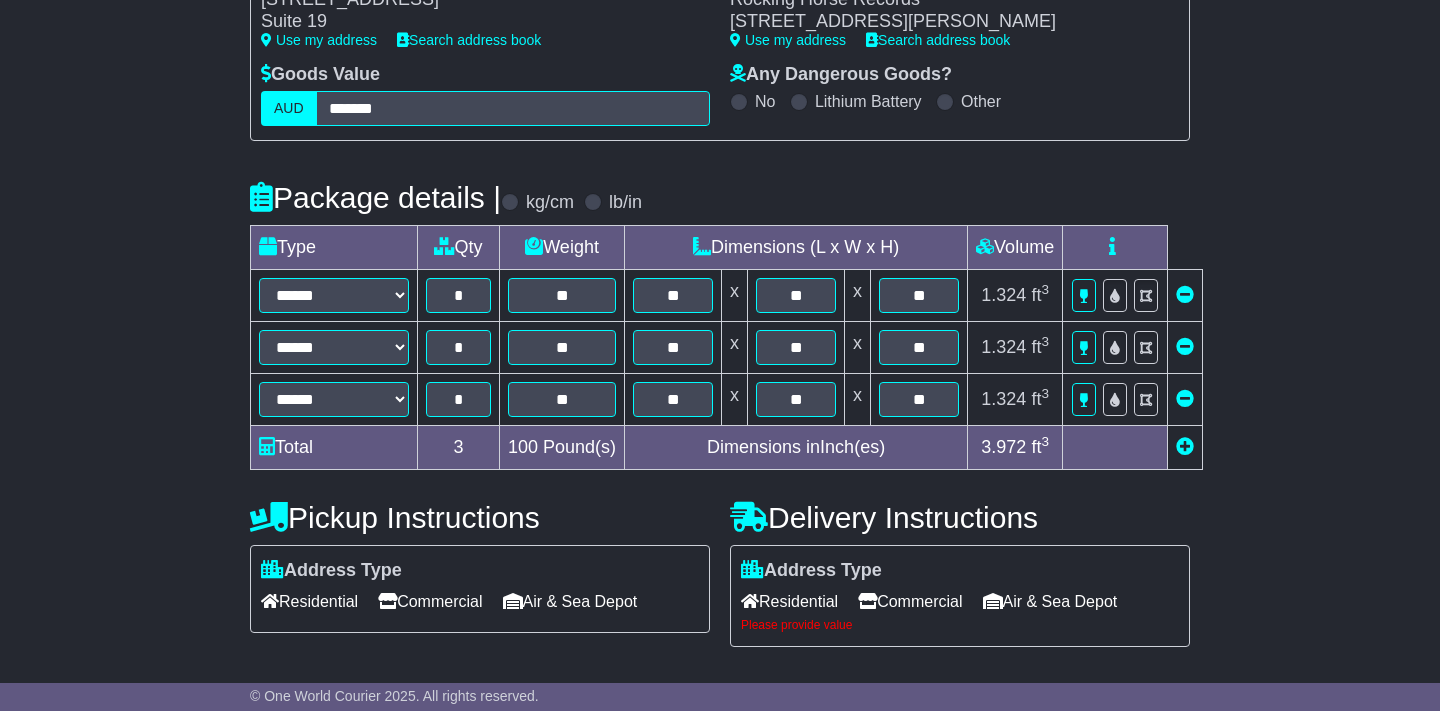 click at bounding box center (1185, 446) 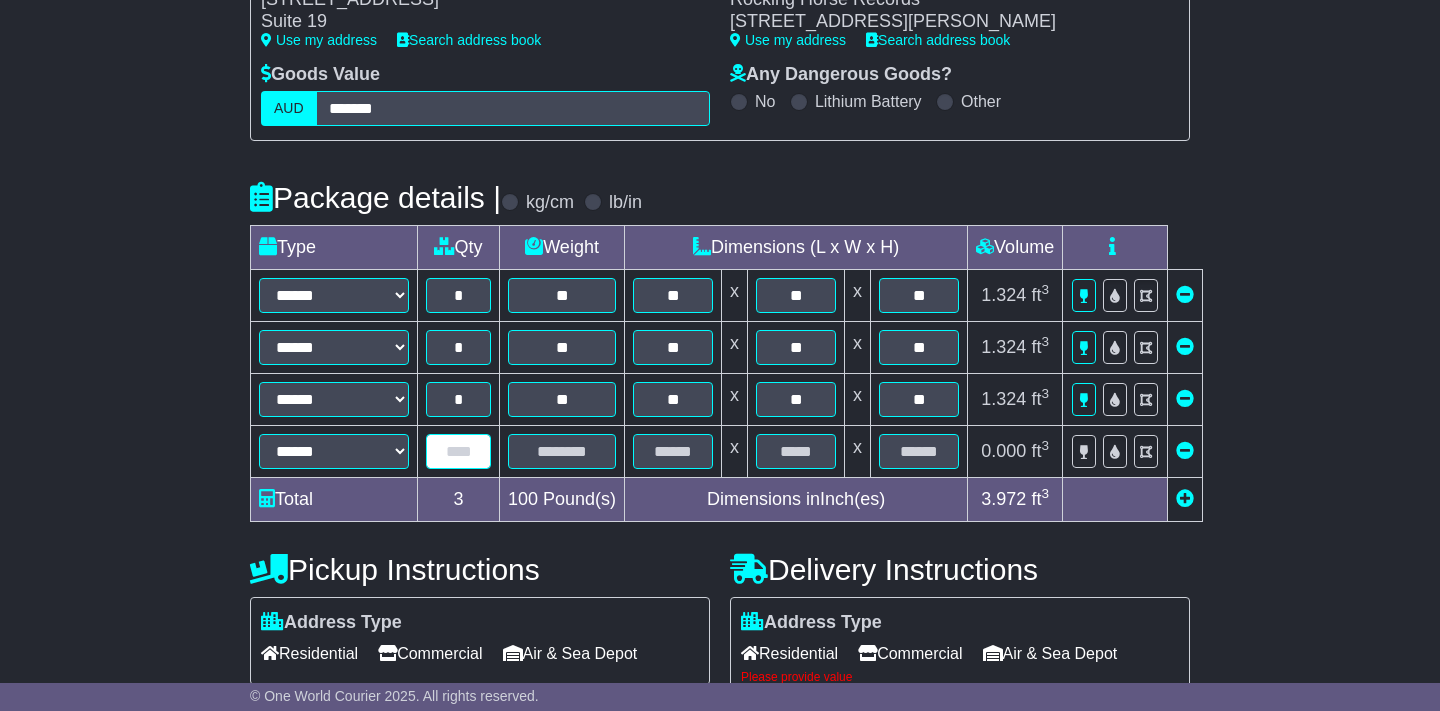 click at bounding box center [458, 451] 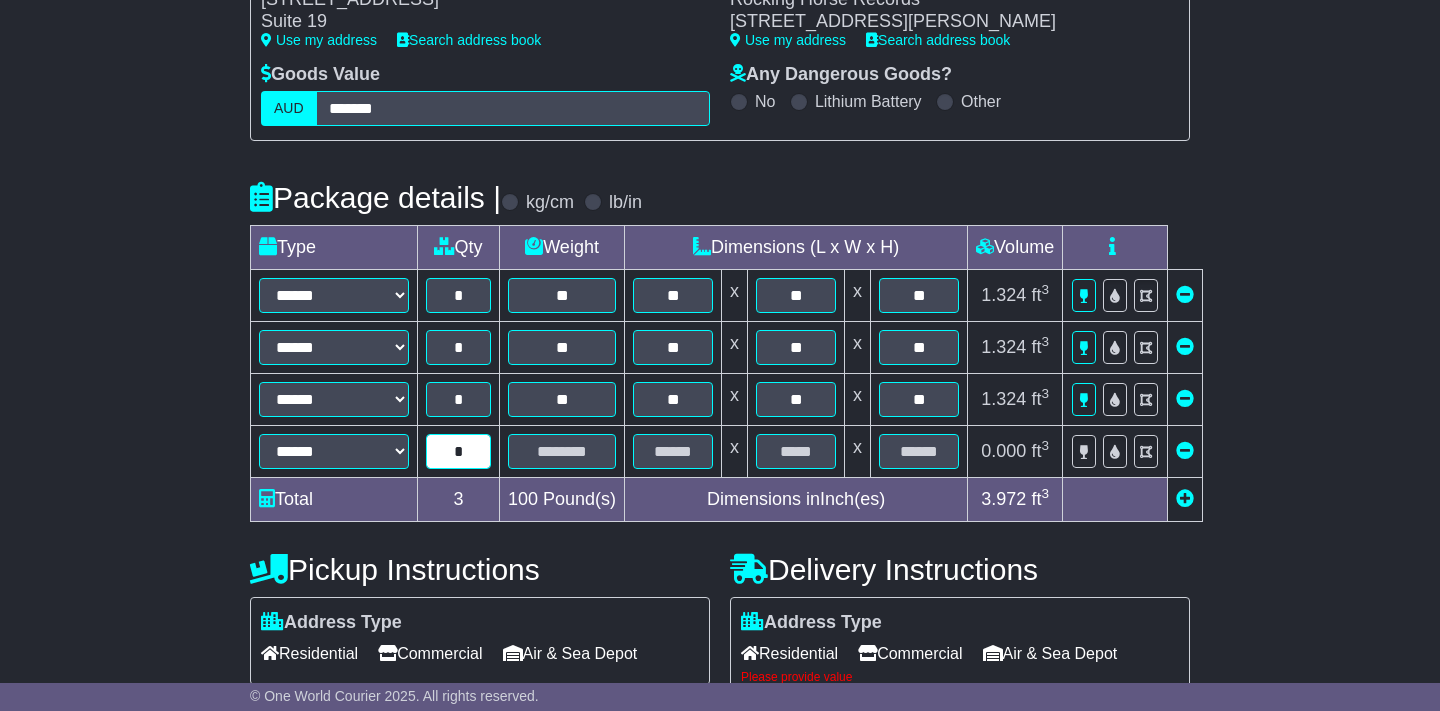 type on "*" 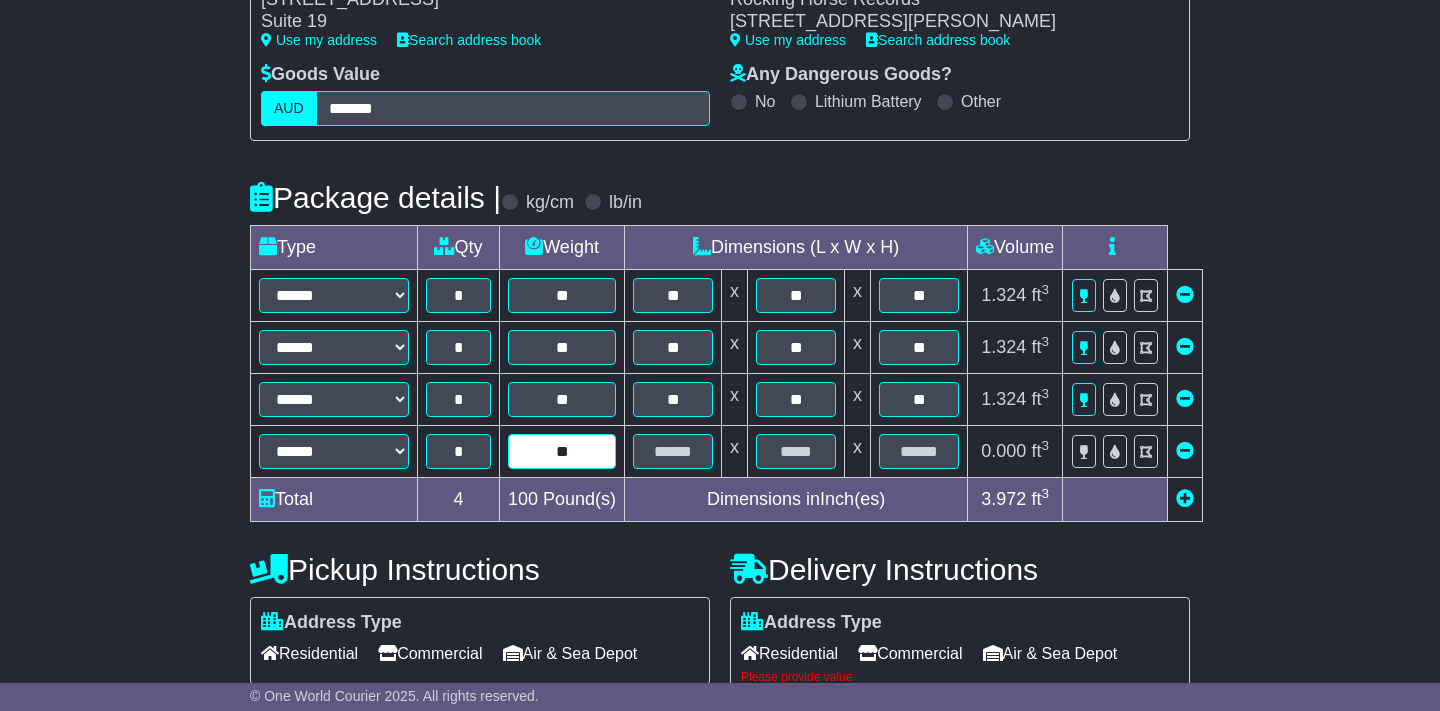 type on "**" 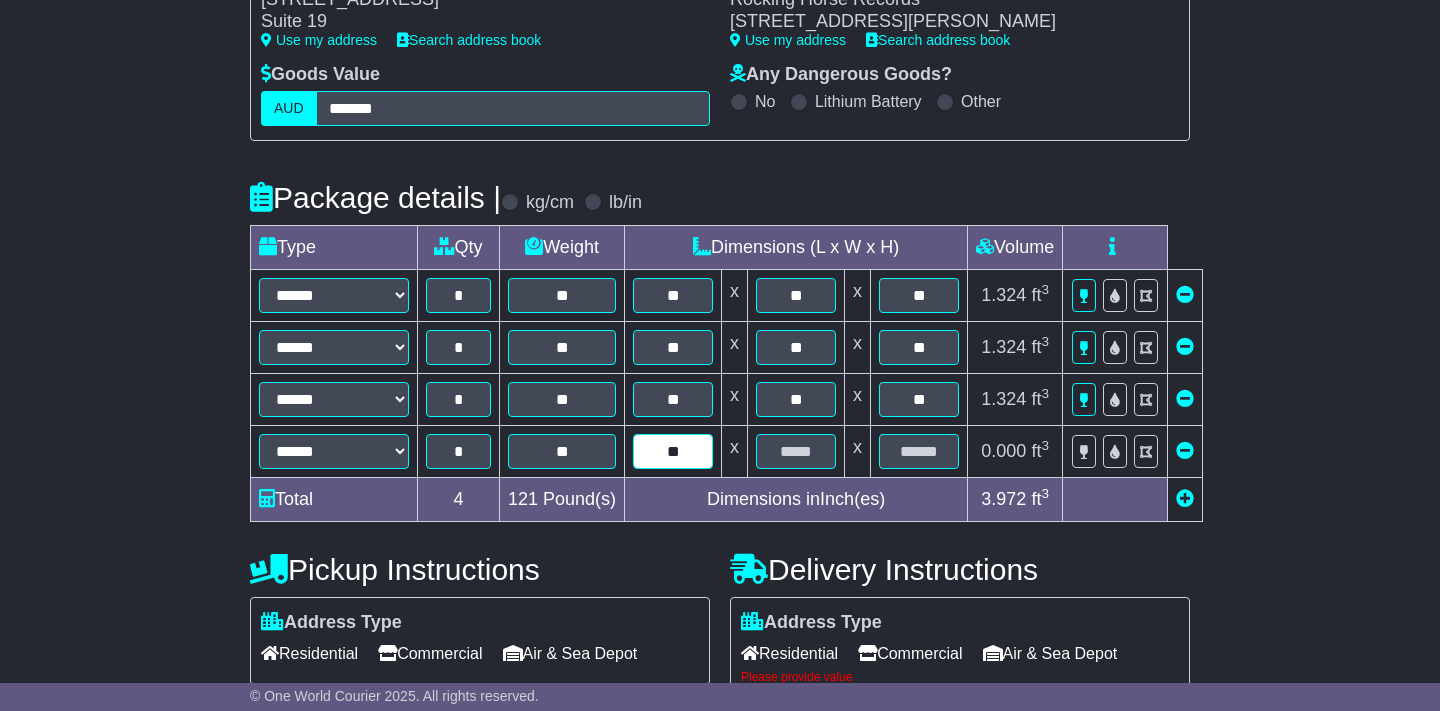 type on "**" 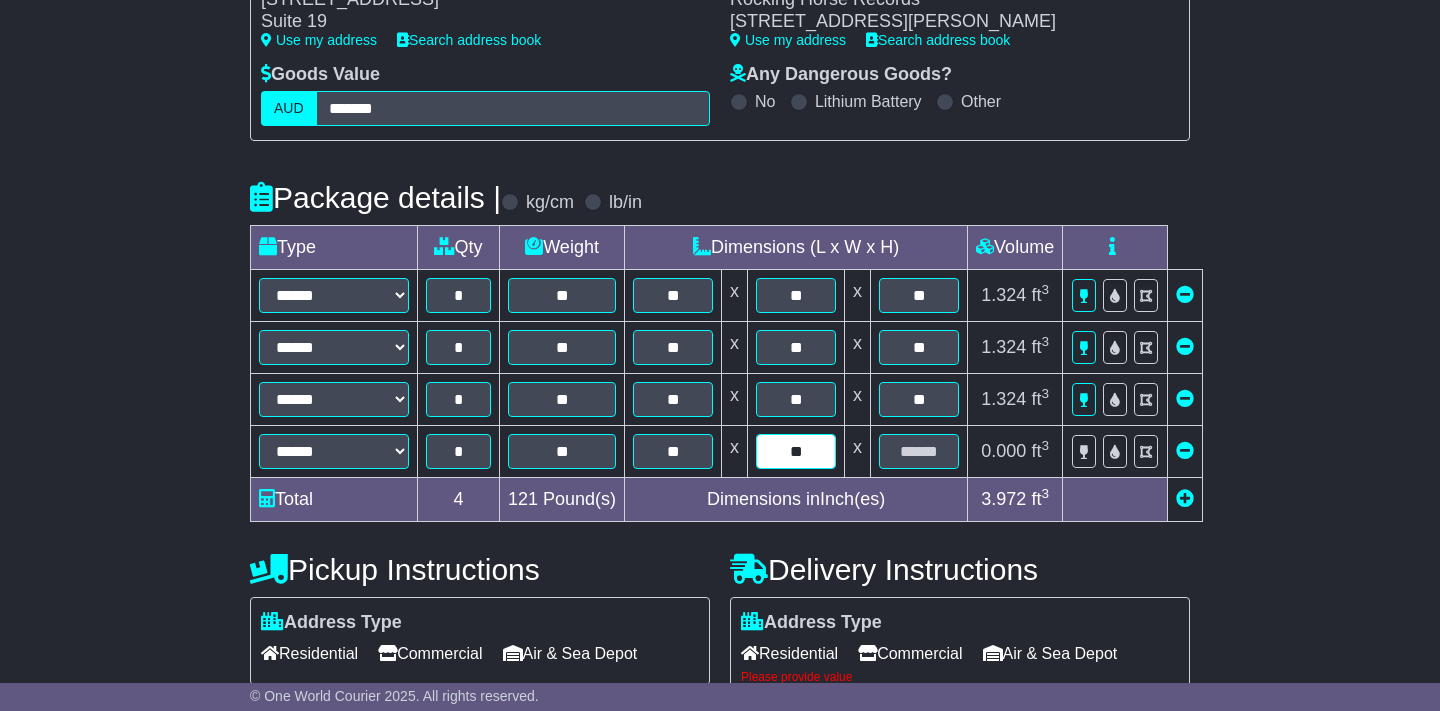 type on "**" 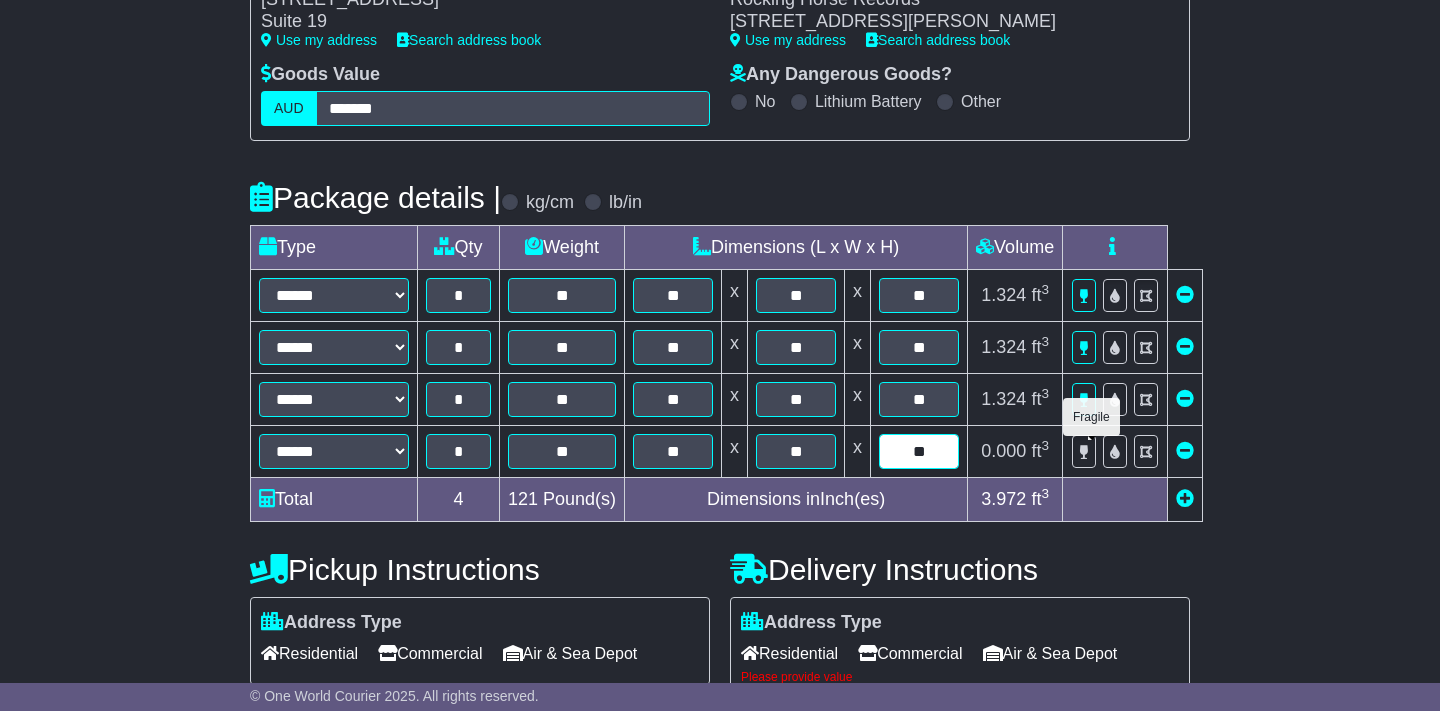 type on "**" 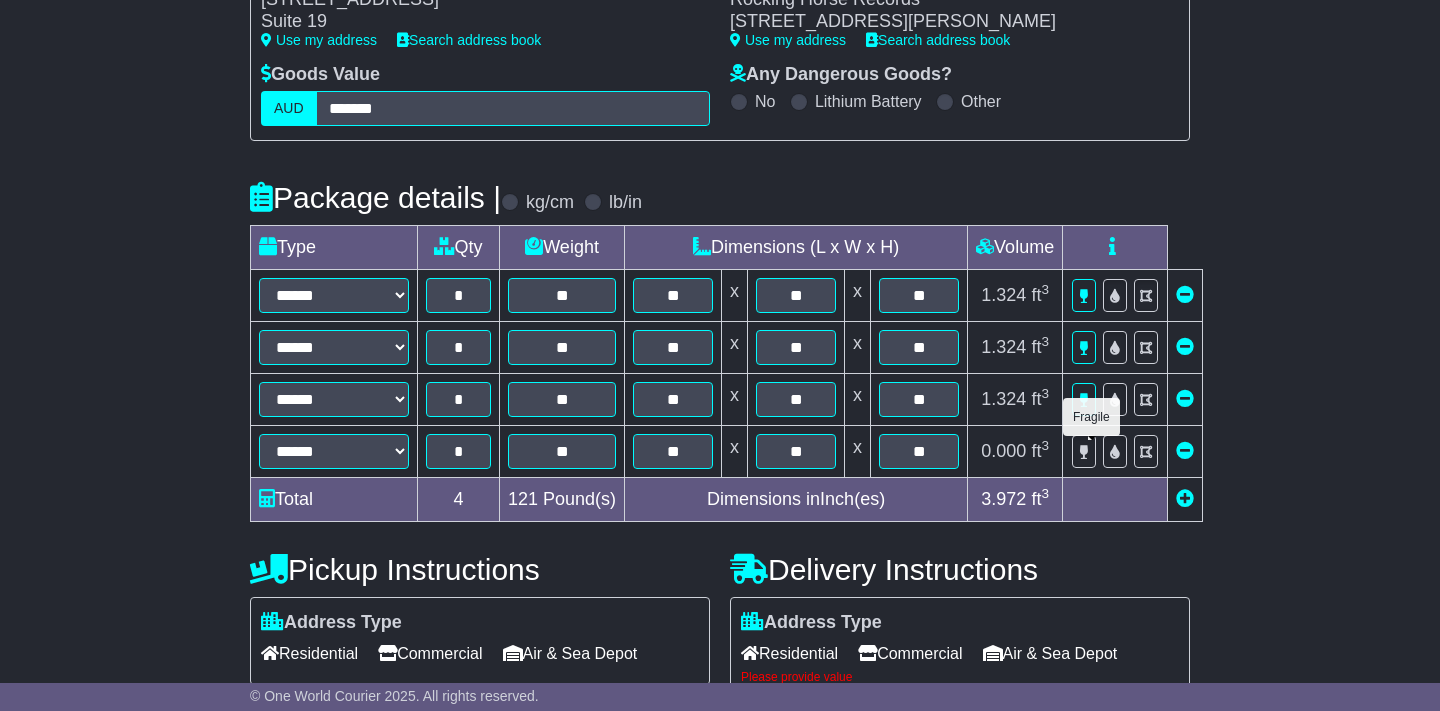 click at bounding box center (1084, 452) 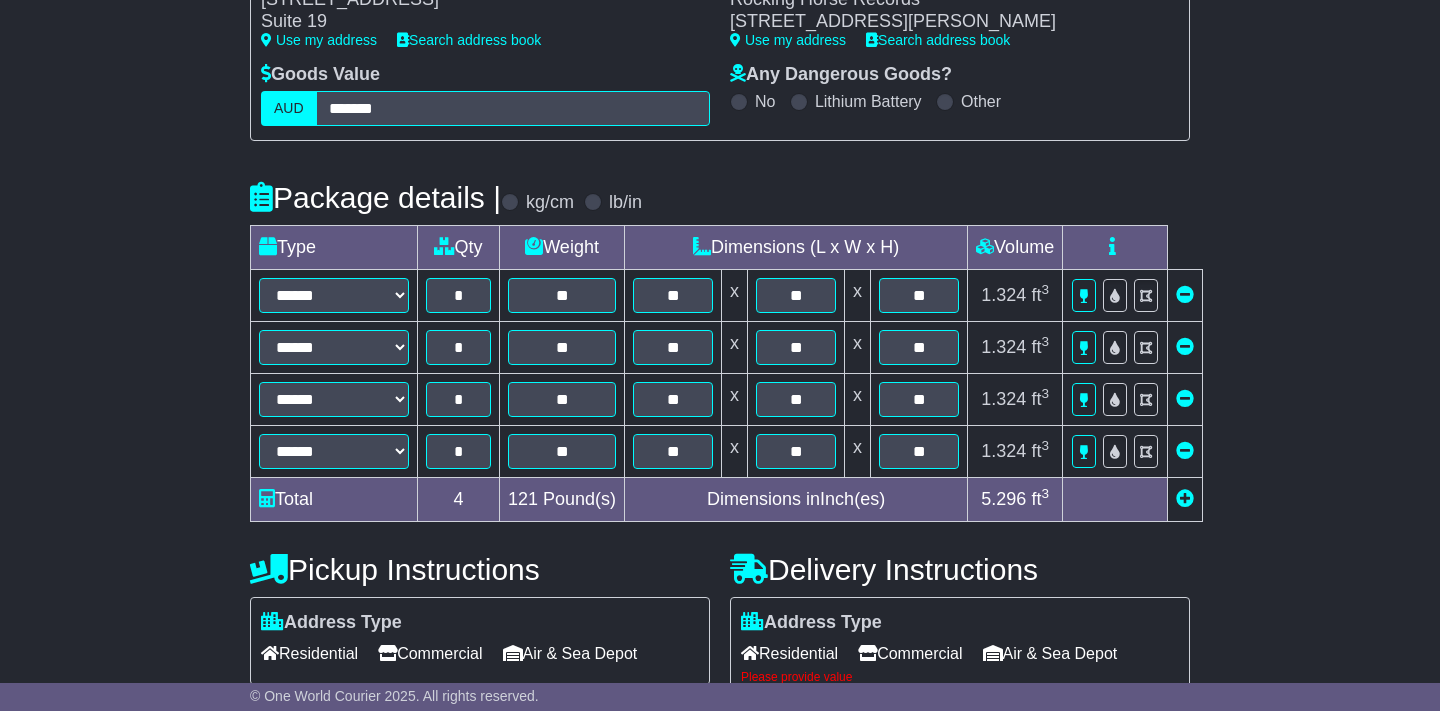 click at bounding box center [1185, 498] 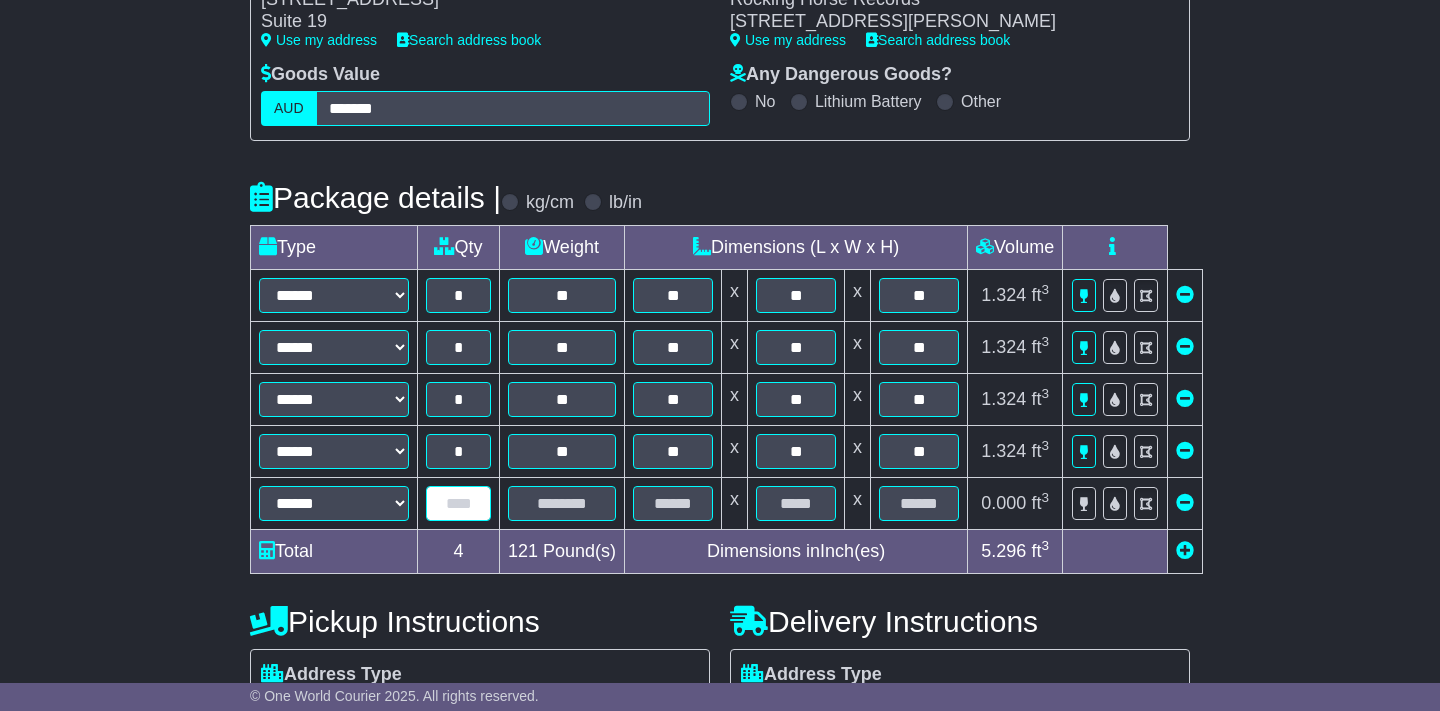 click at bounding box center (458, 503) 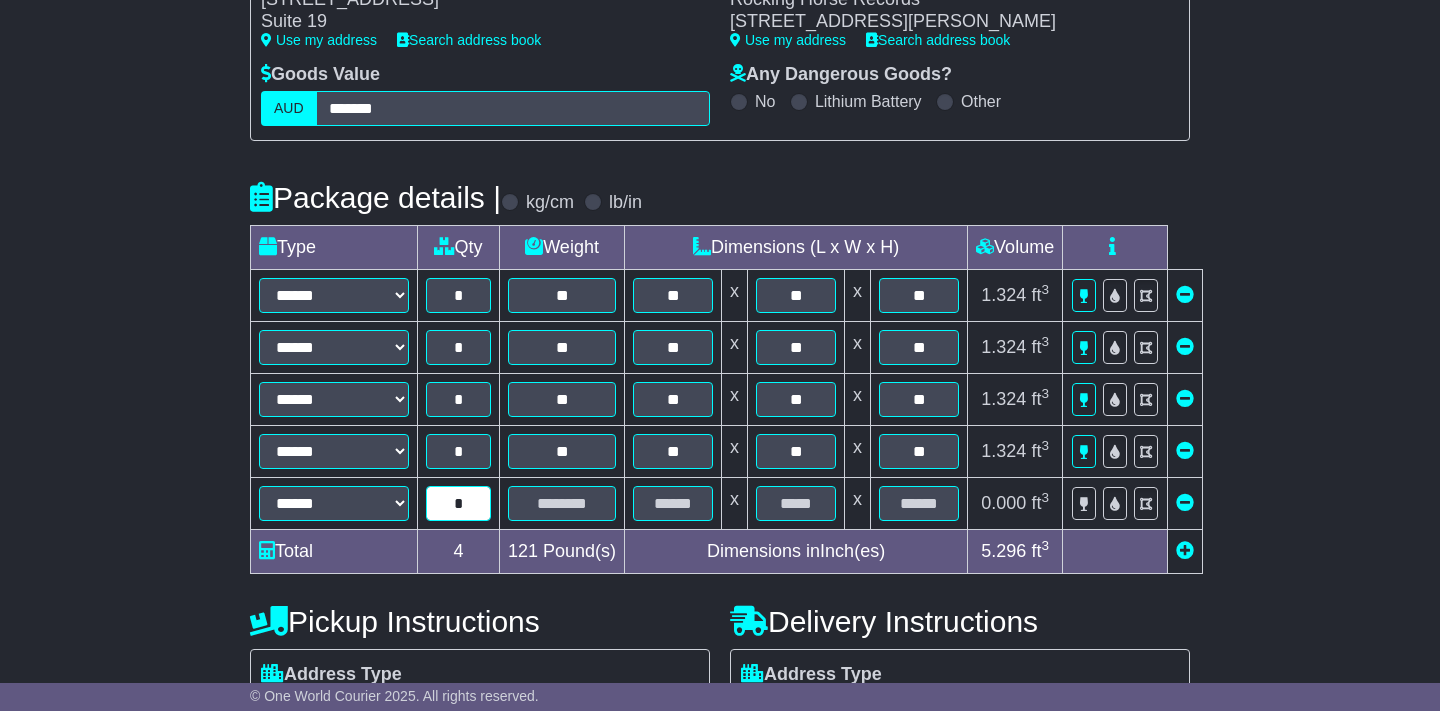 type on "*" 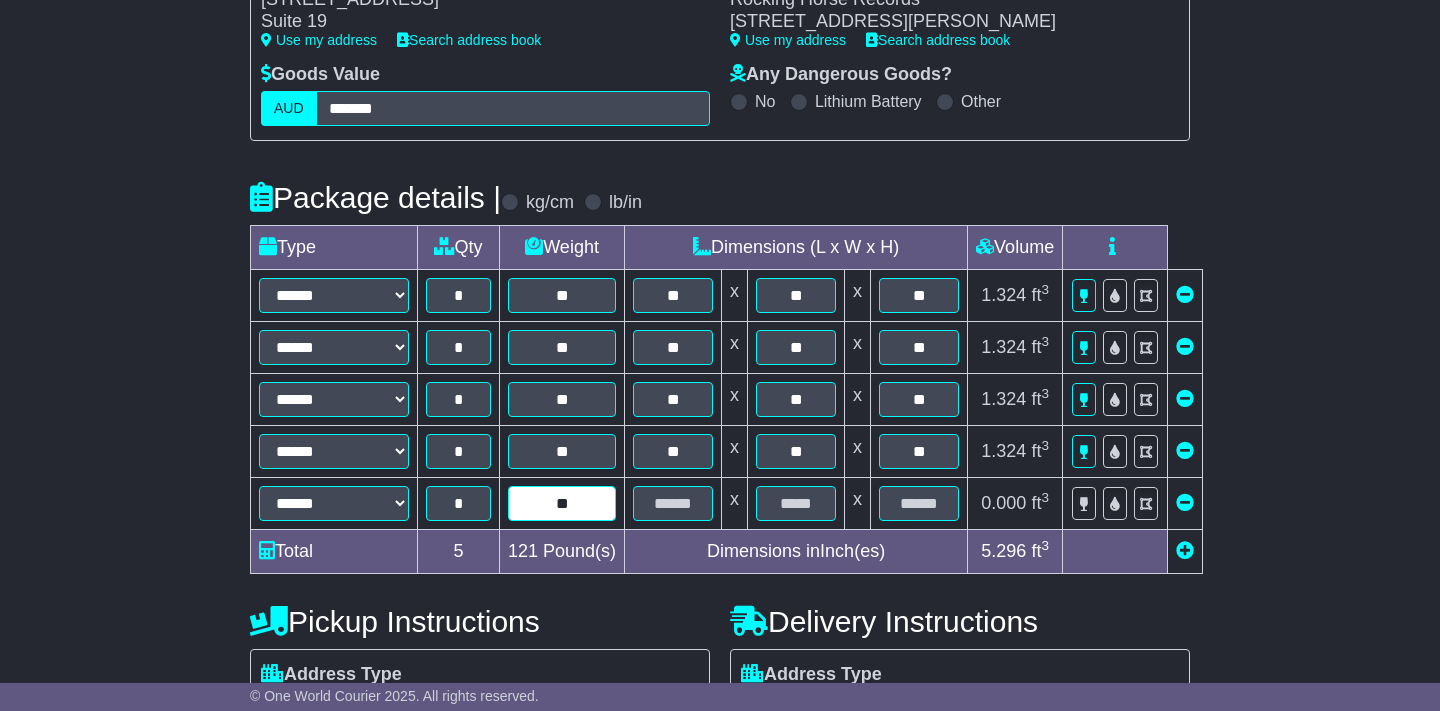 type on "**" 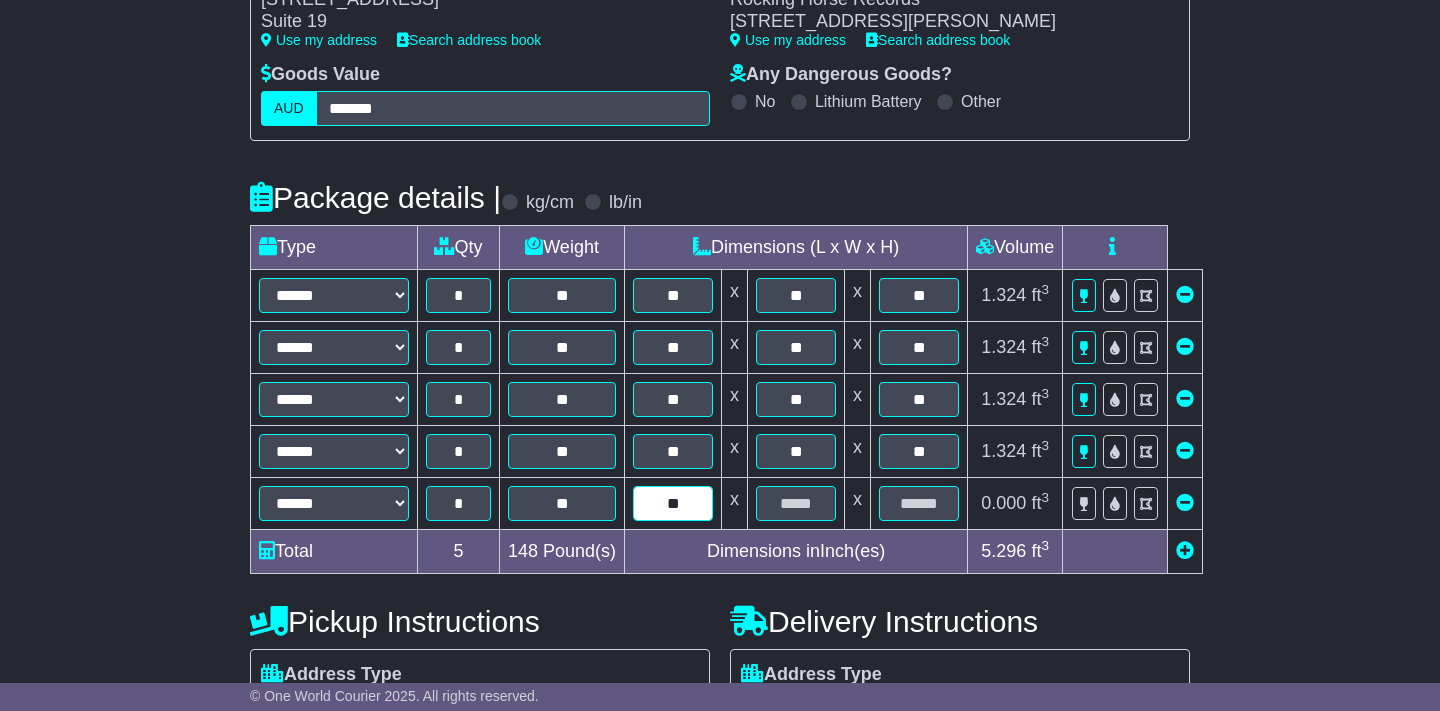 type on "**" 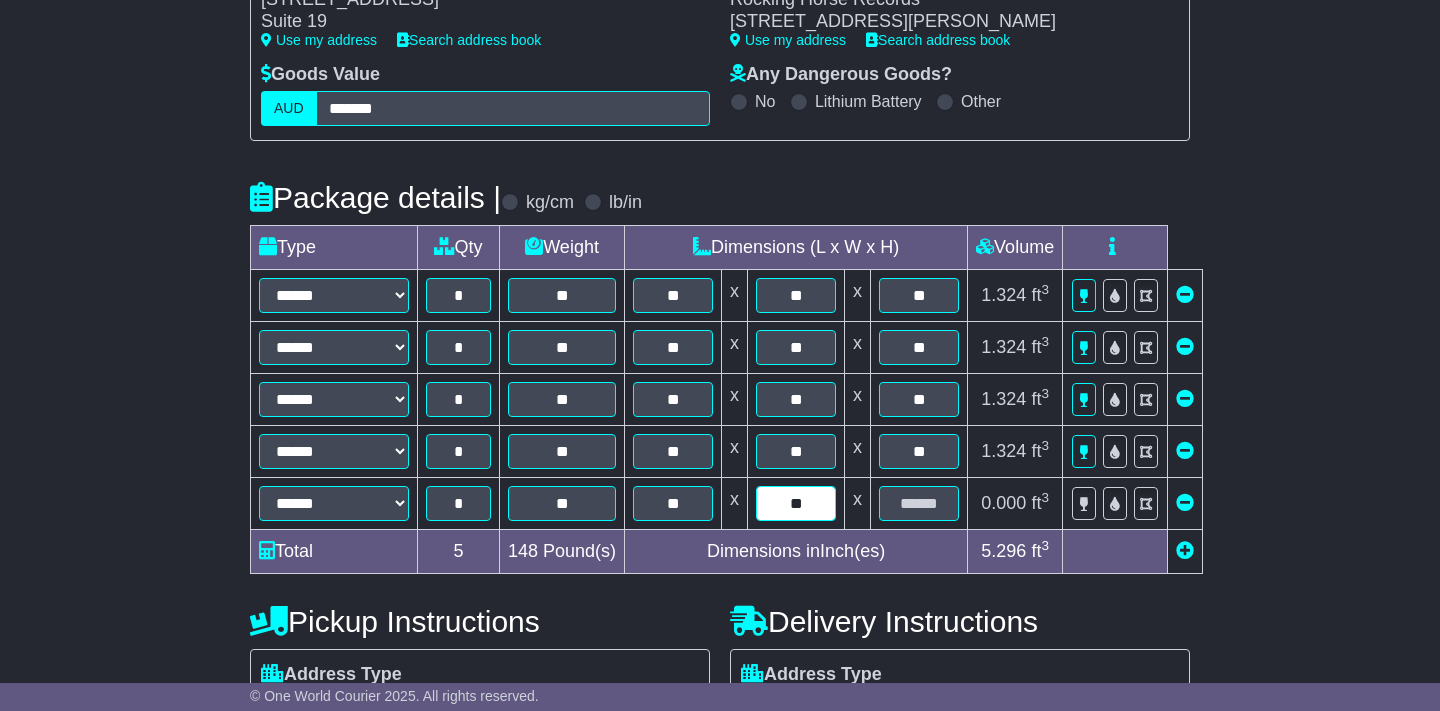 type on "**" 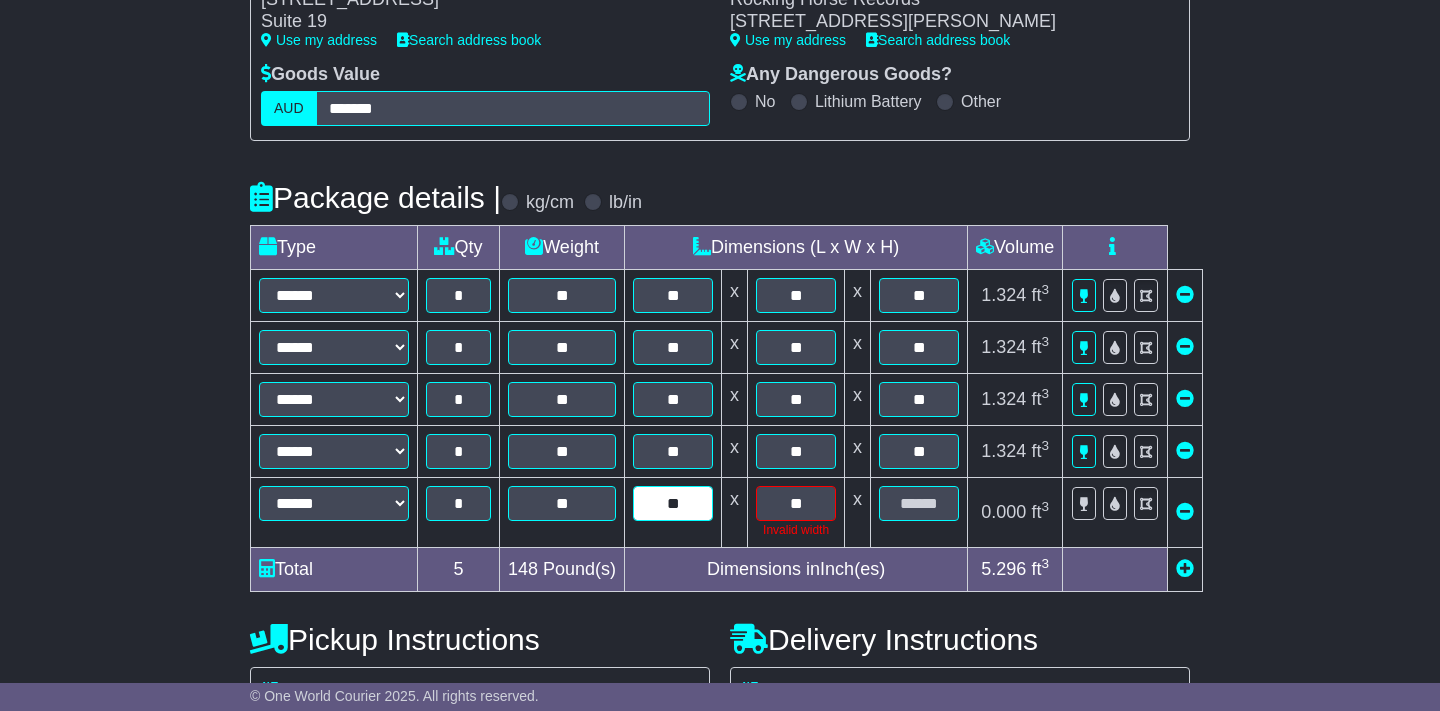 type on "**" 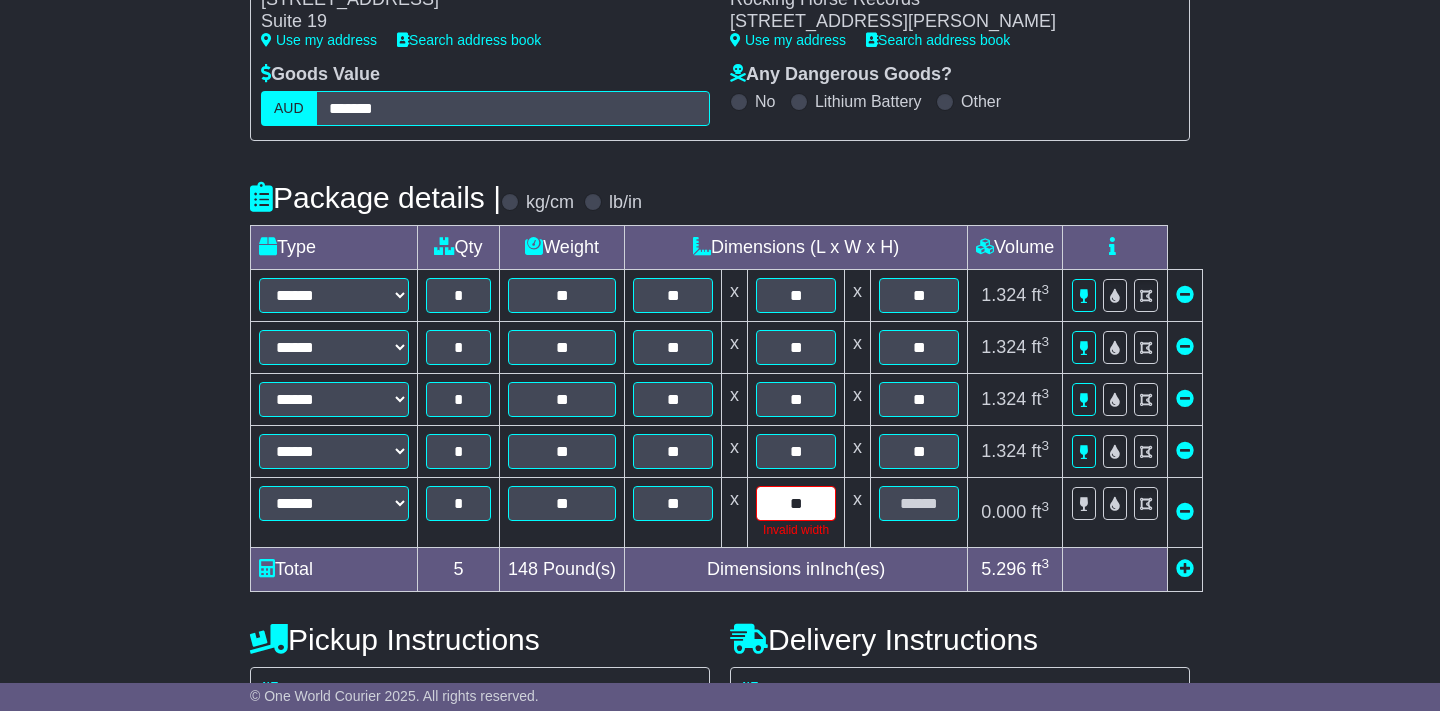 type on "**" 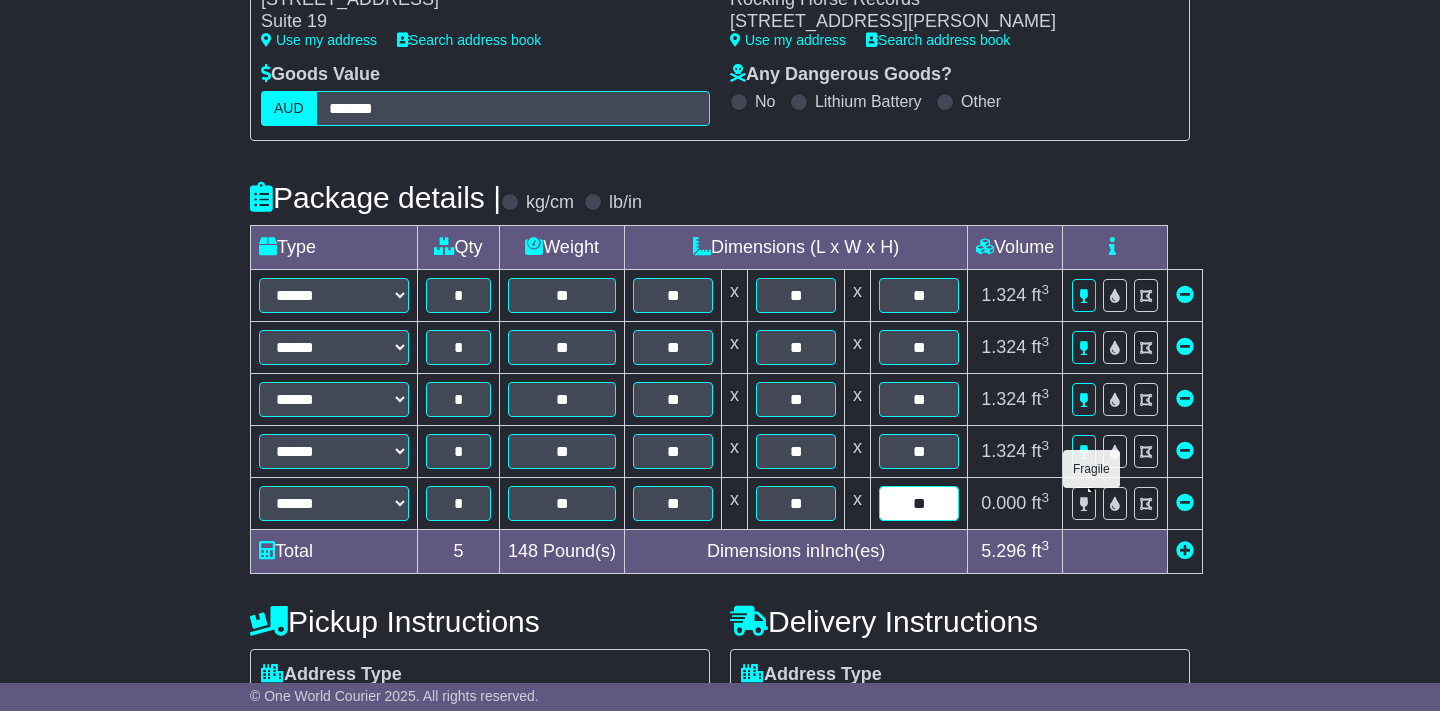 type on "**" 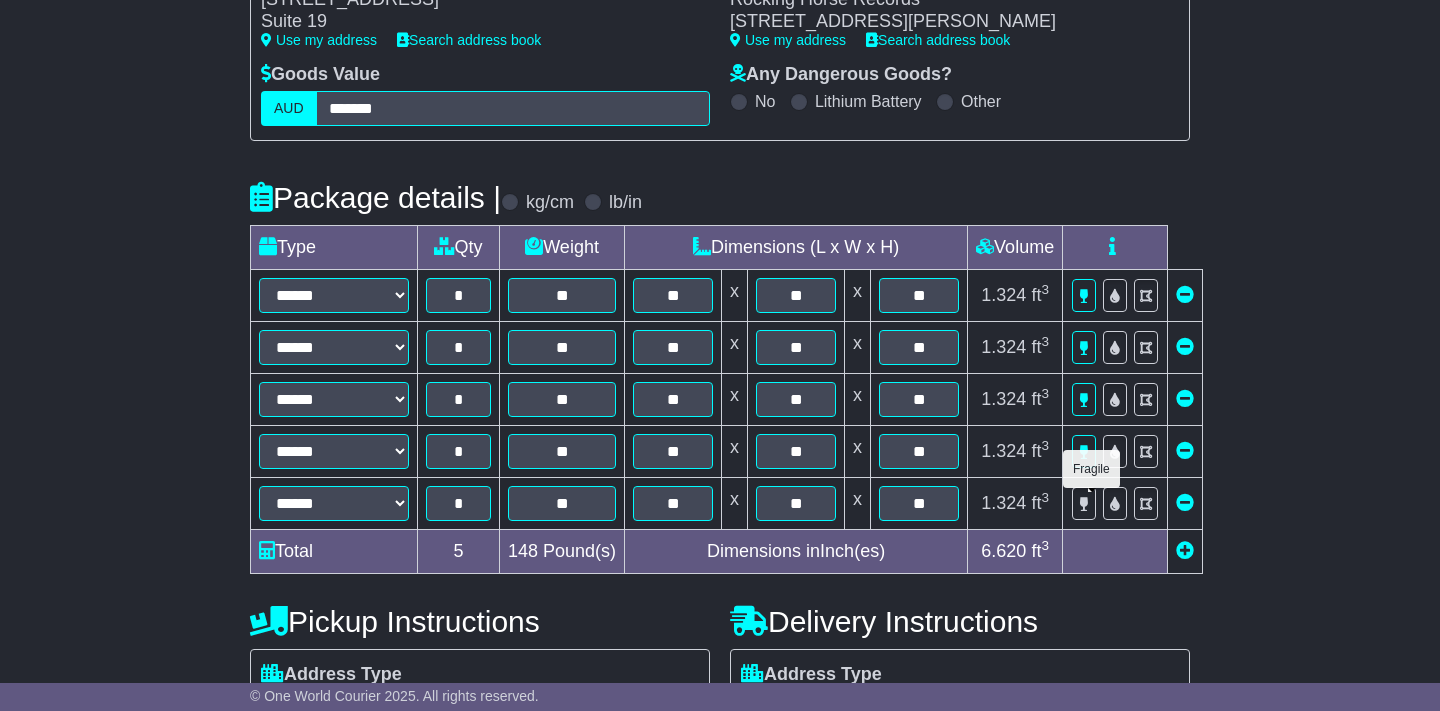 click at bounding box center (1084, 504) 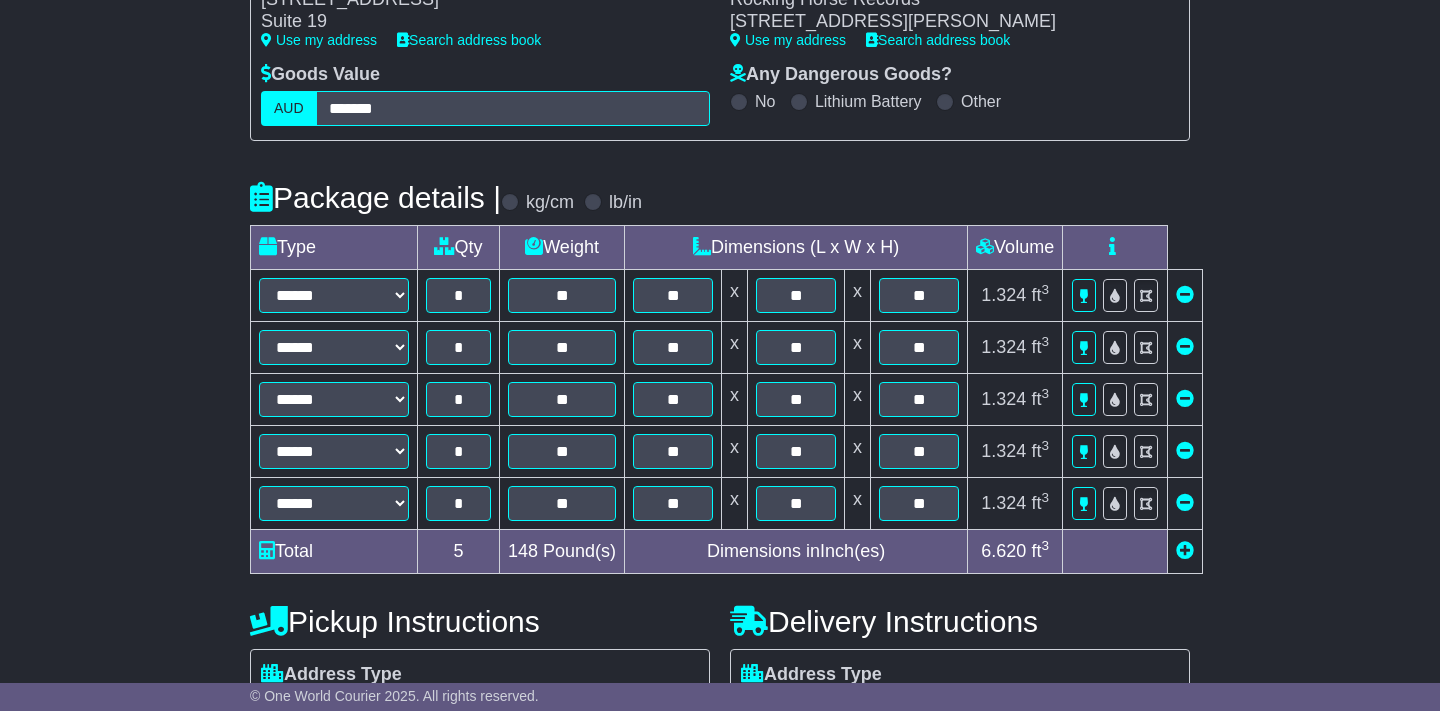 drag, startPoint x: 1191, startPoint y: 543, endPoint x: 1181, endPoint y: 545, distance: 10.198039 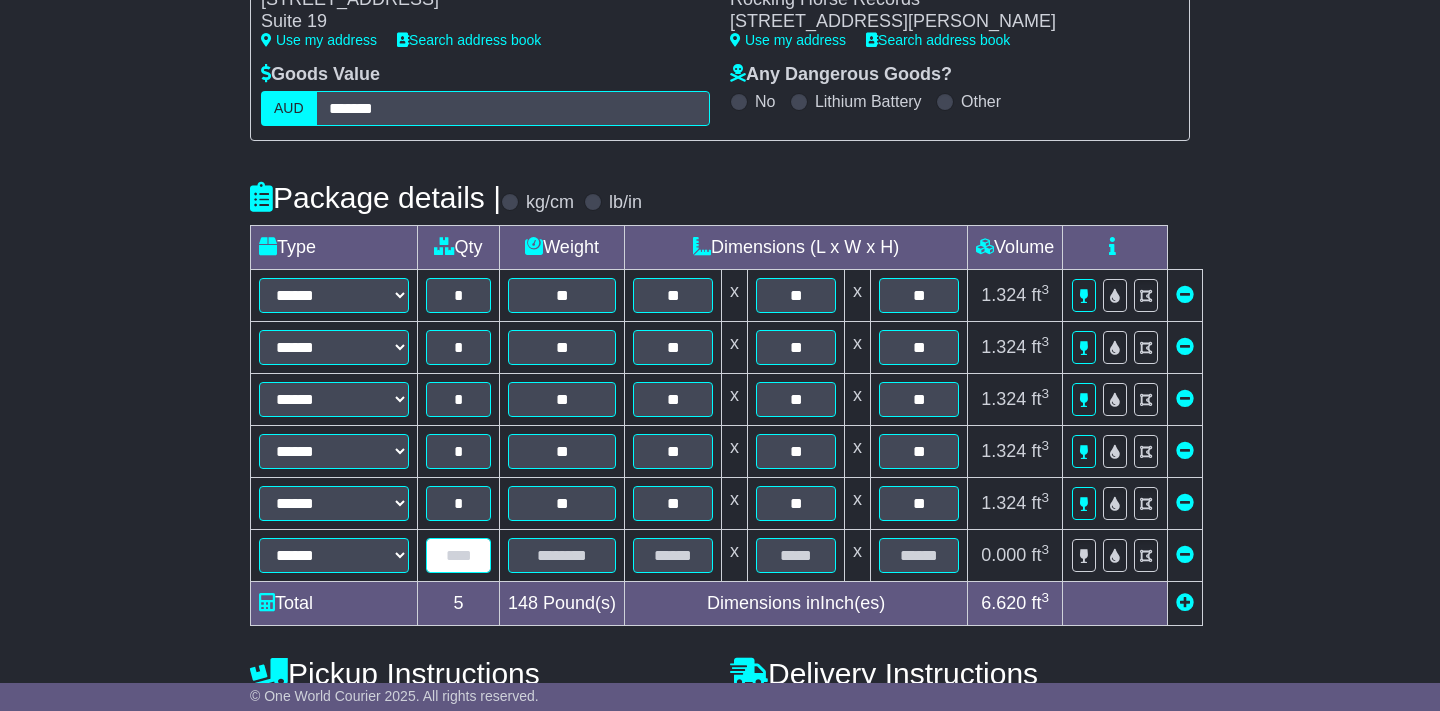 click at bounding box center [458, 555] 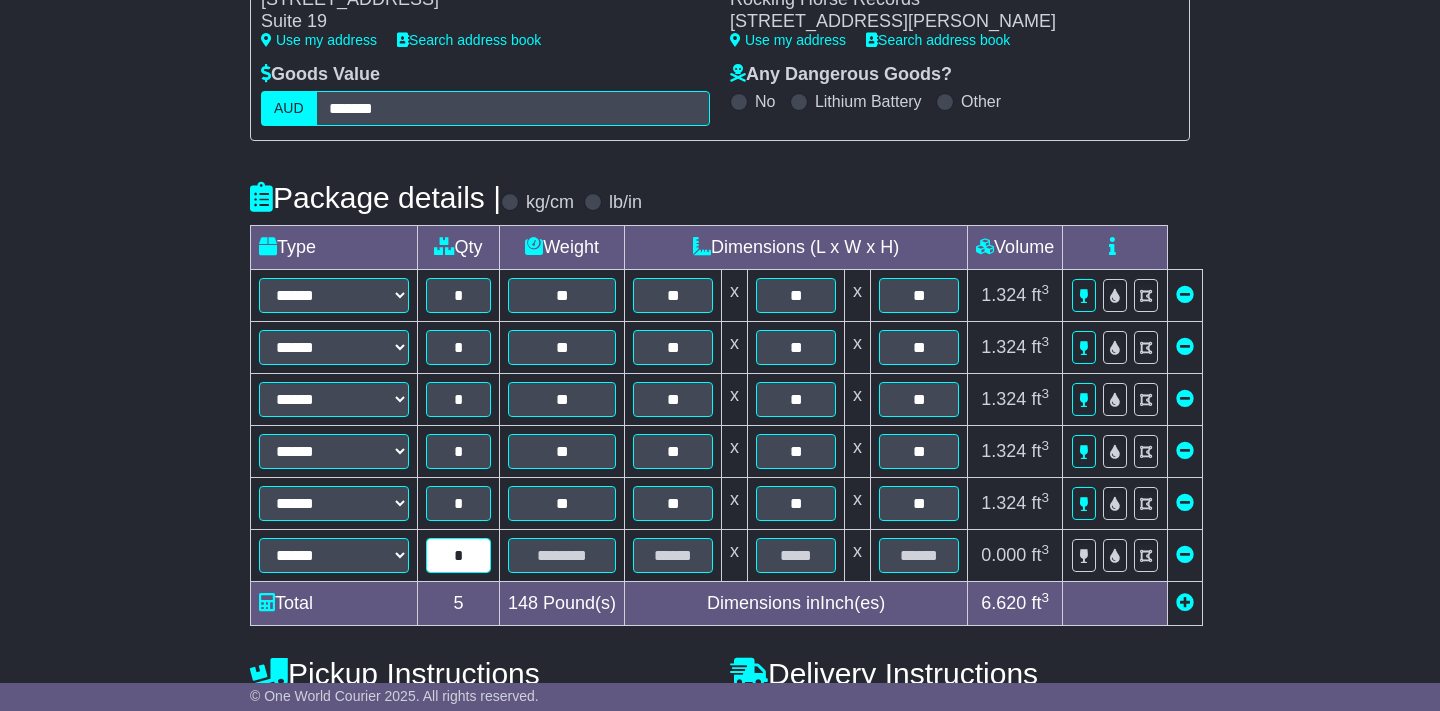 type on "*" 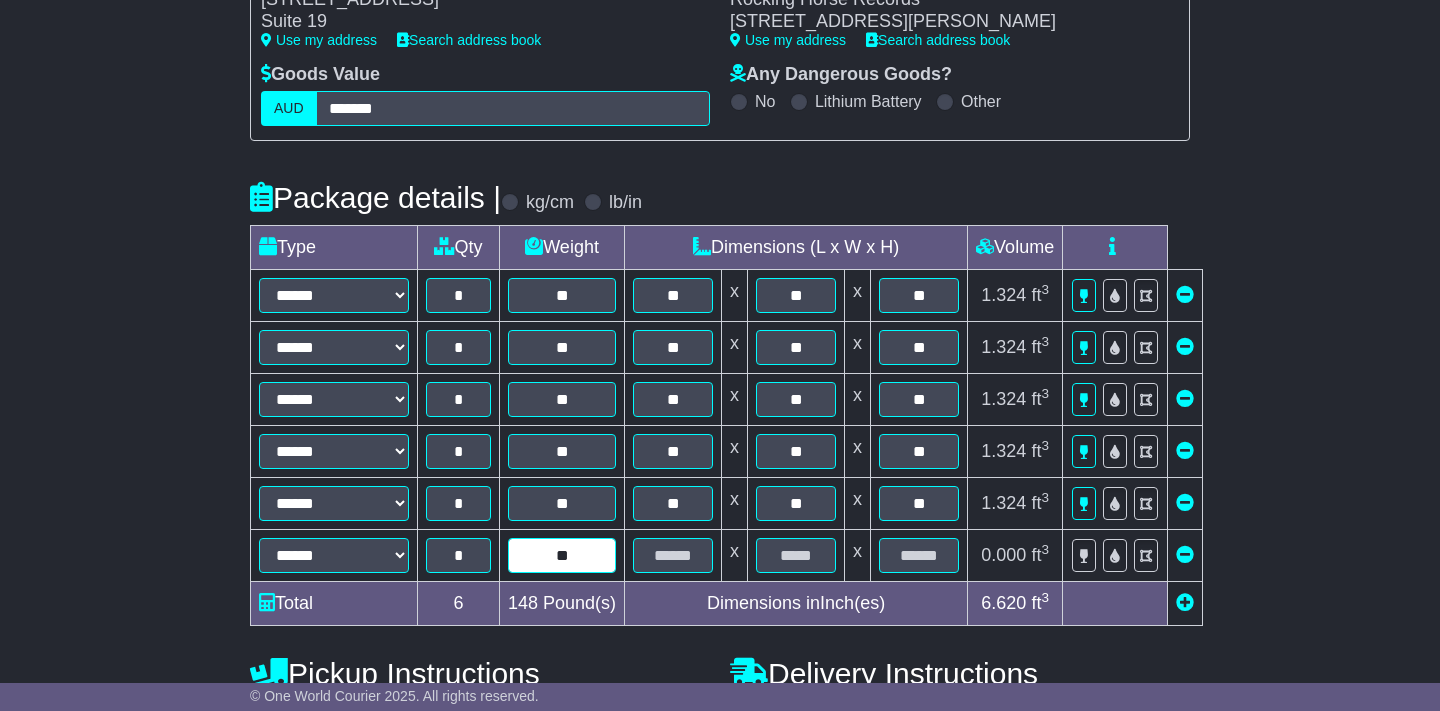 type on "**" 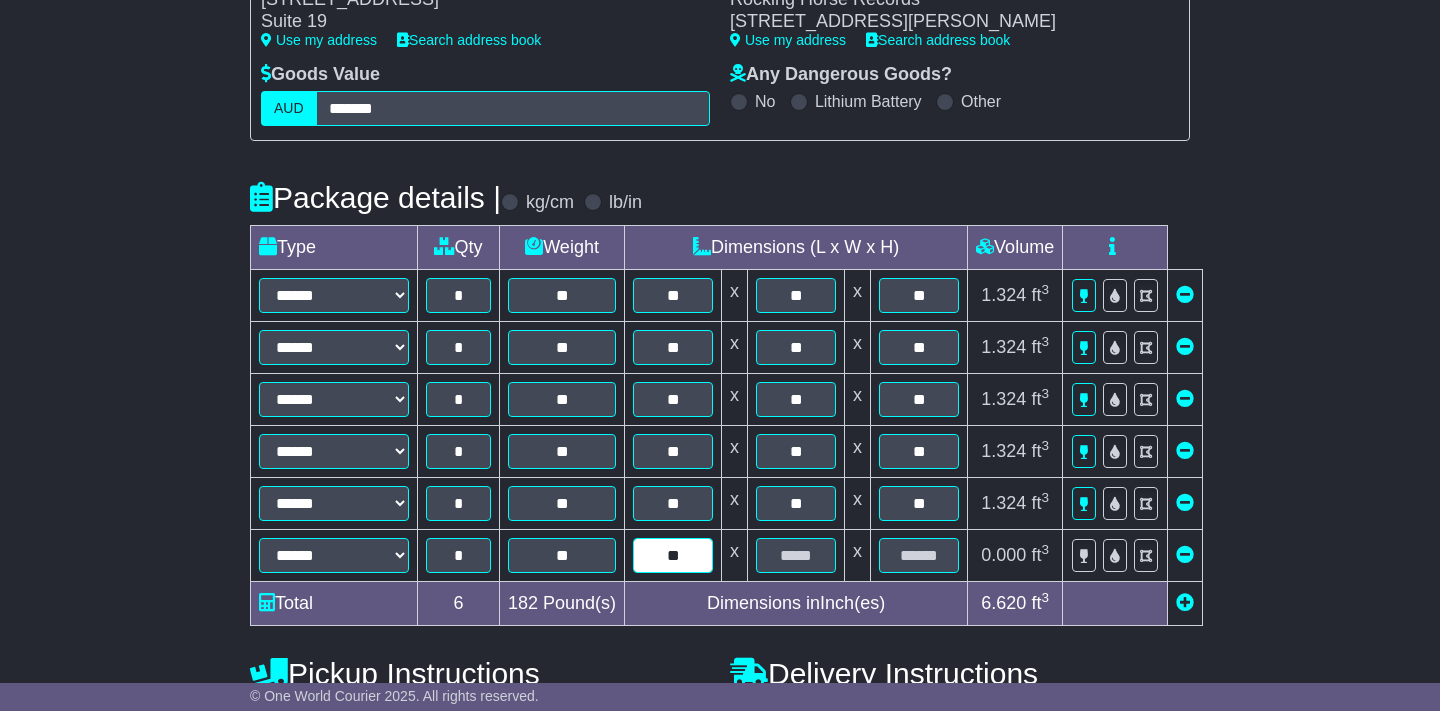 type on "**" 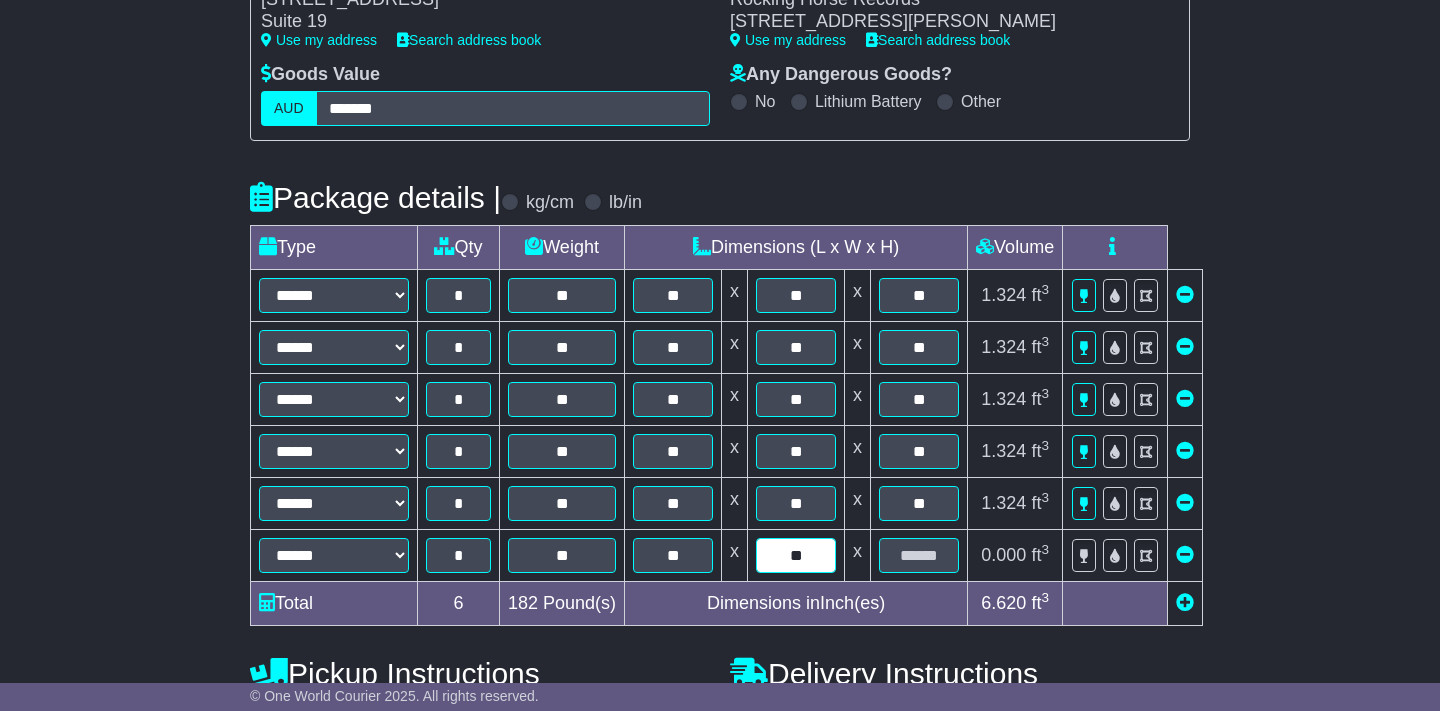 type on "**" 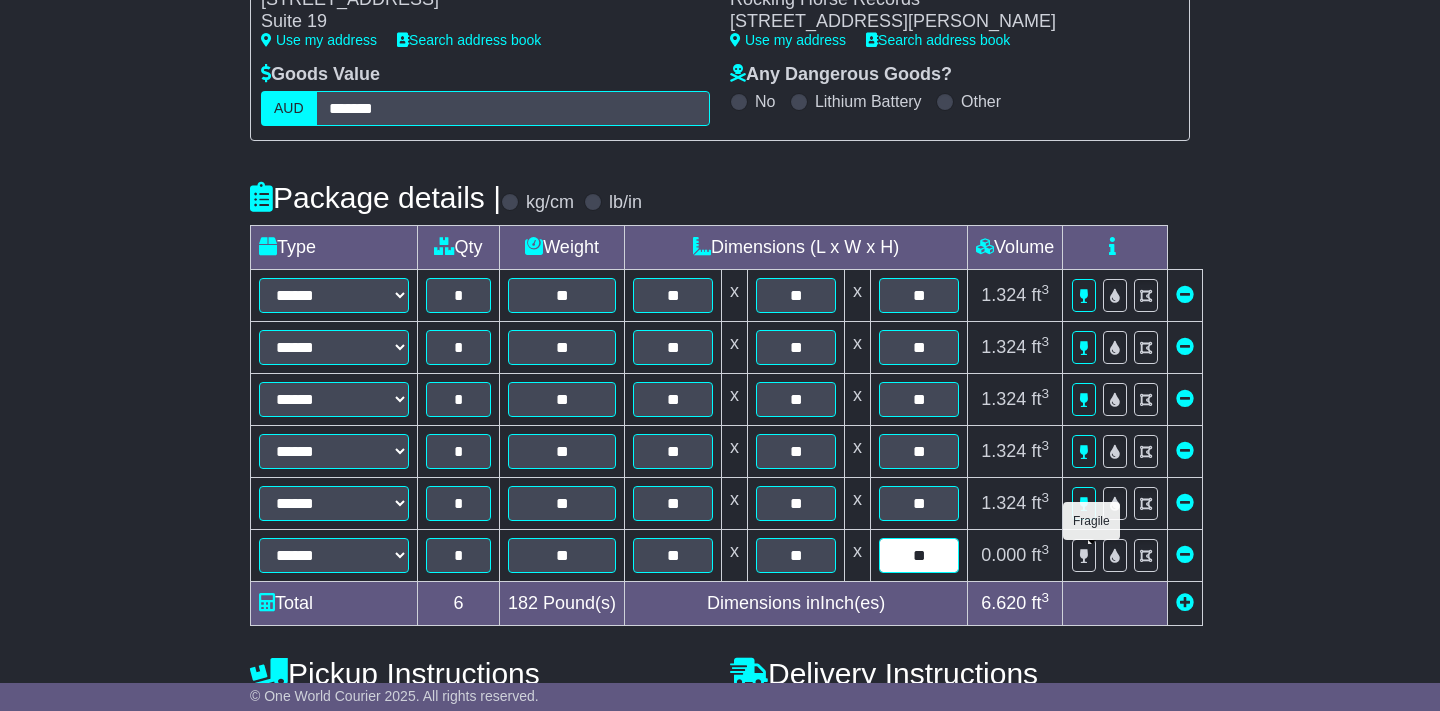 type on "**" 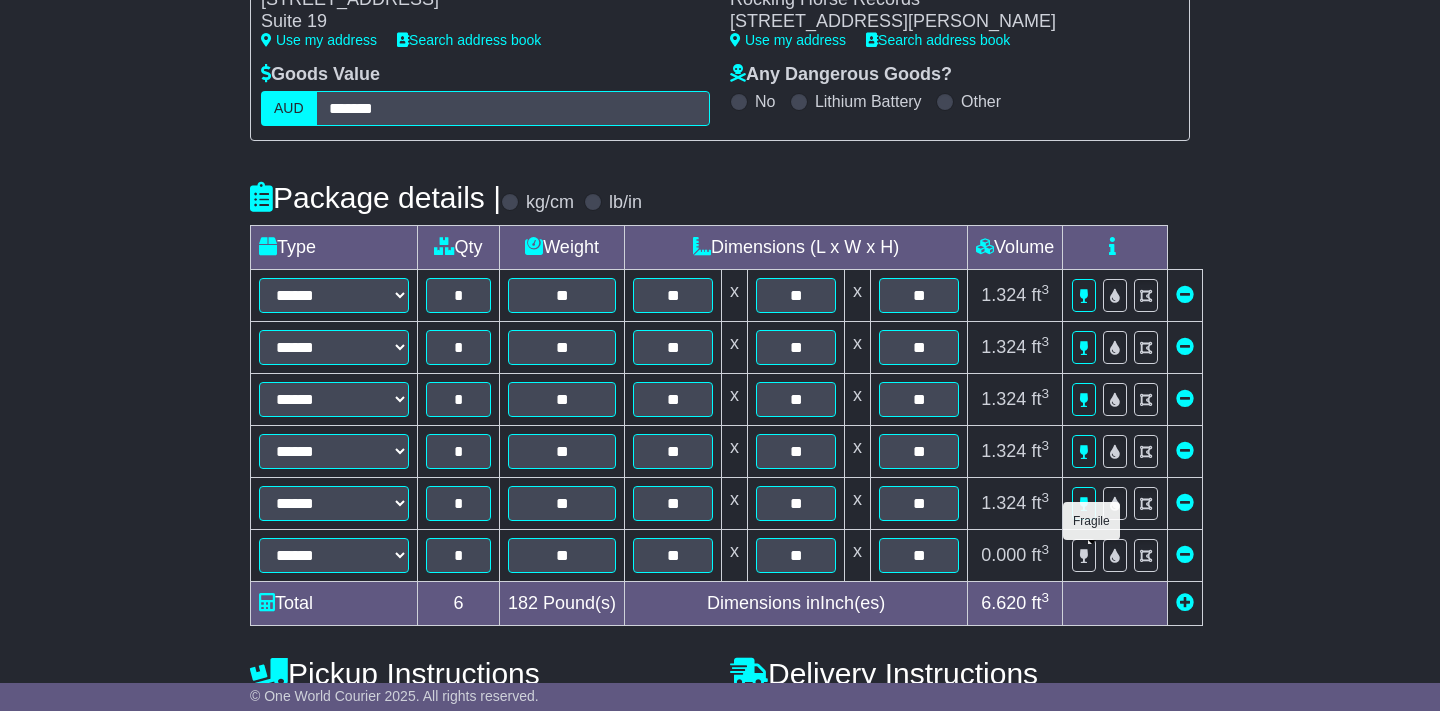 click at bounding box center (1084, 555) 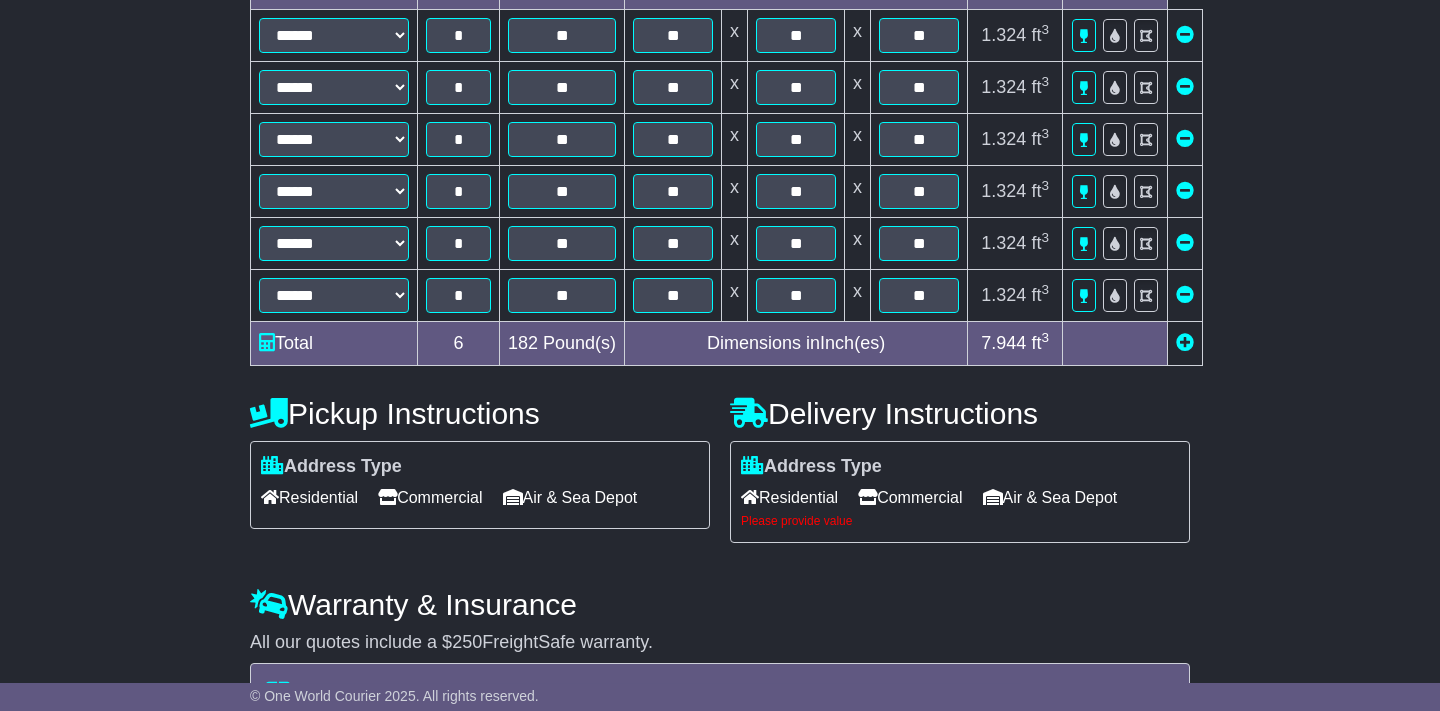scroll, scrollTop: 714, scrollLeft: 0, axis: vertical 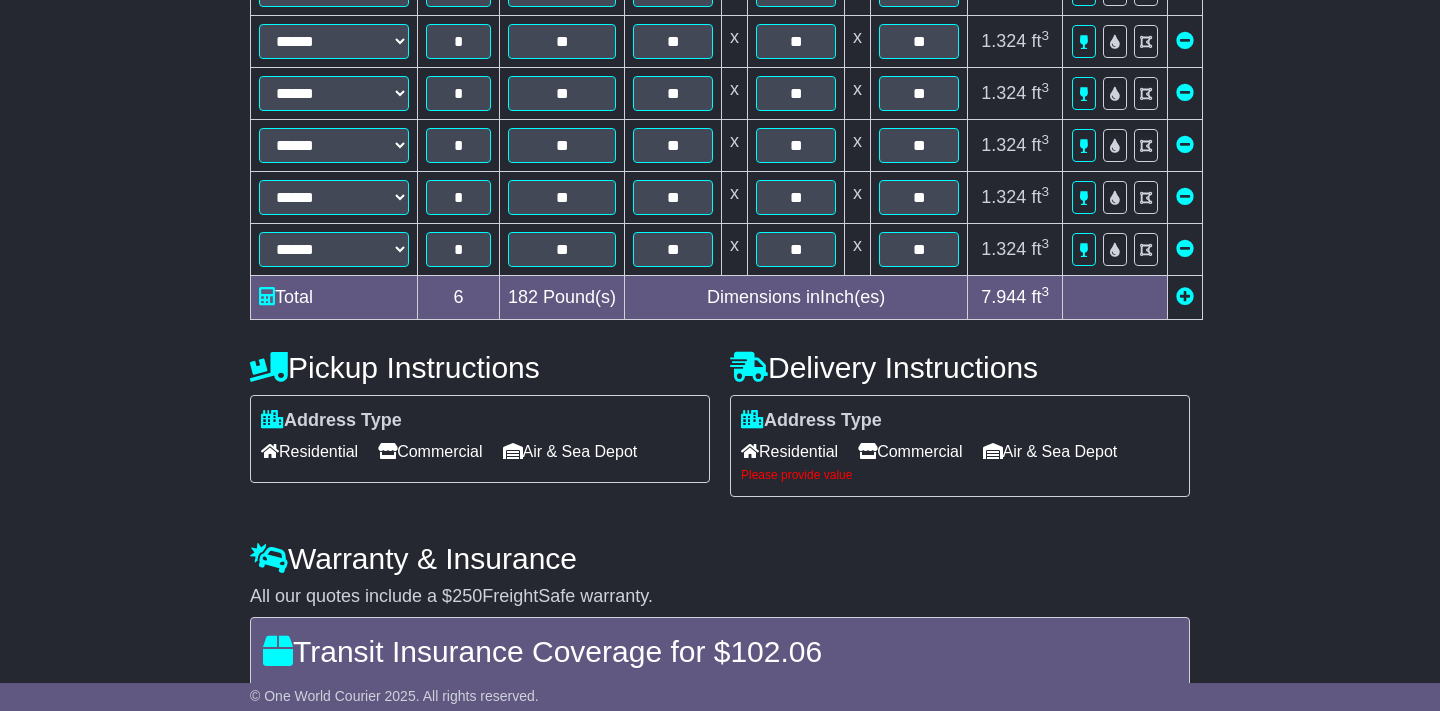 click on "Commercial" at bounding box center [910, 451] 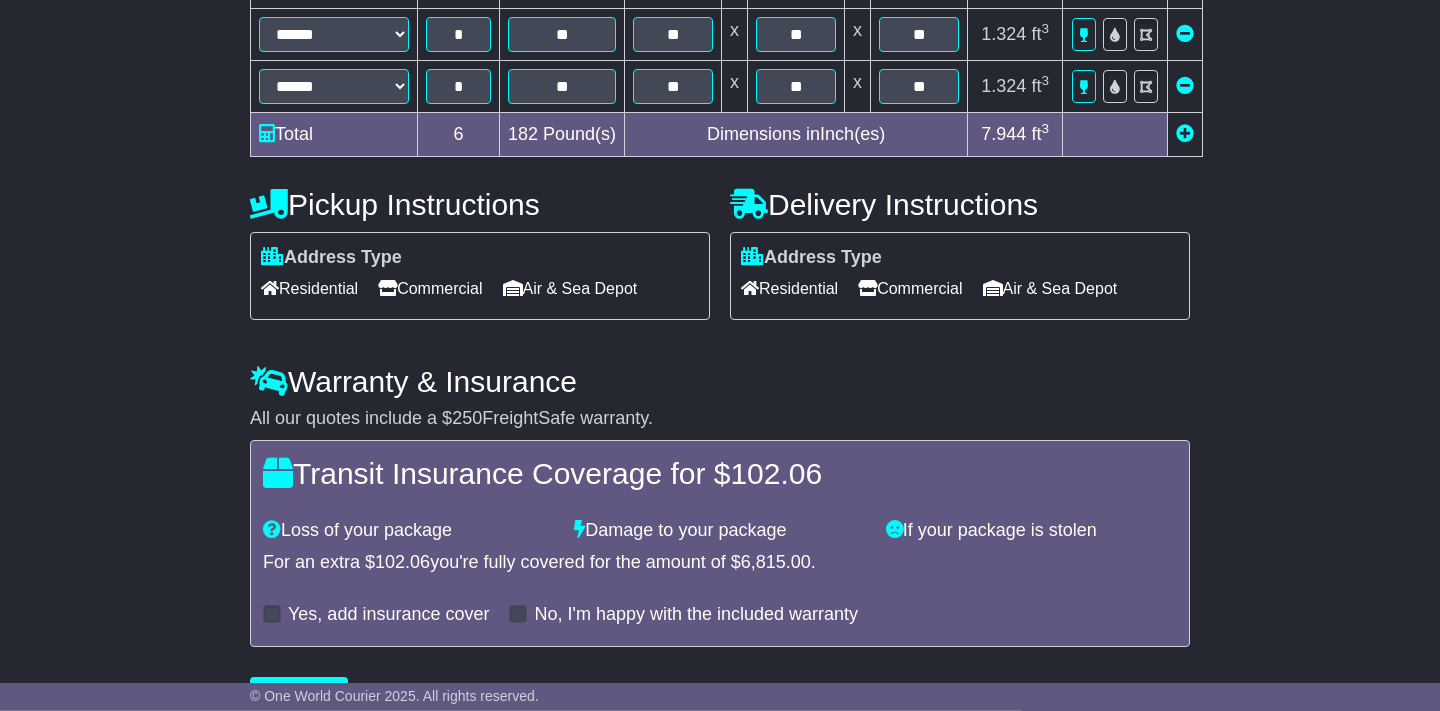 scroll, scrollTop: 931, scrollLeft: 0, axis: vertical 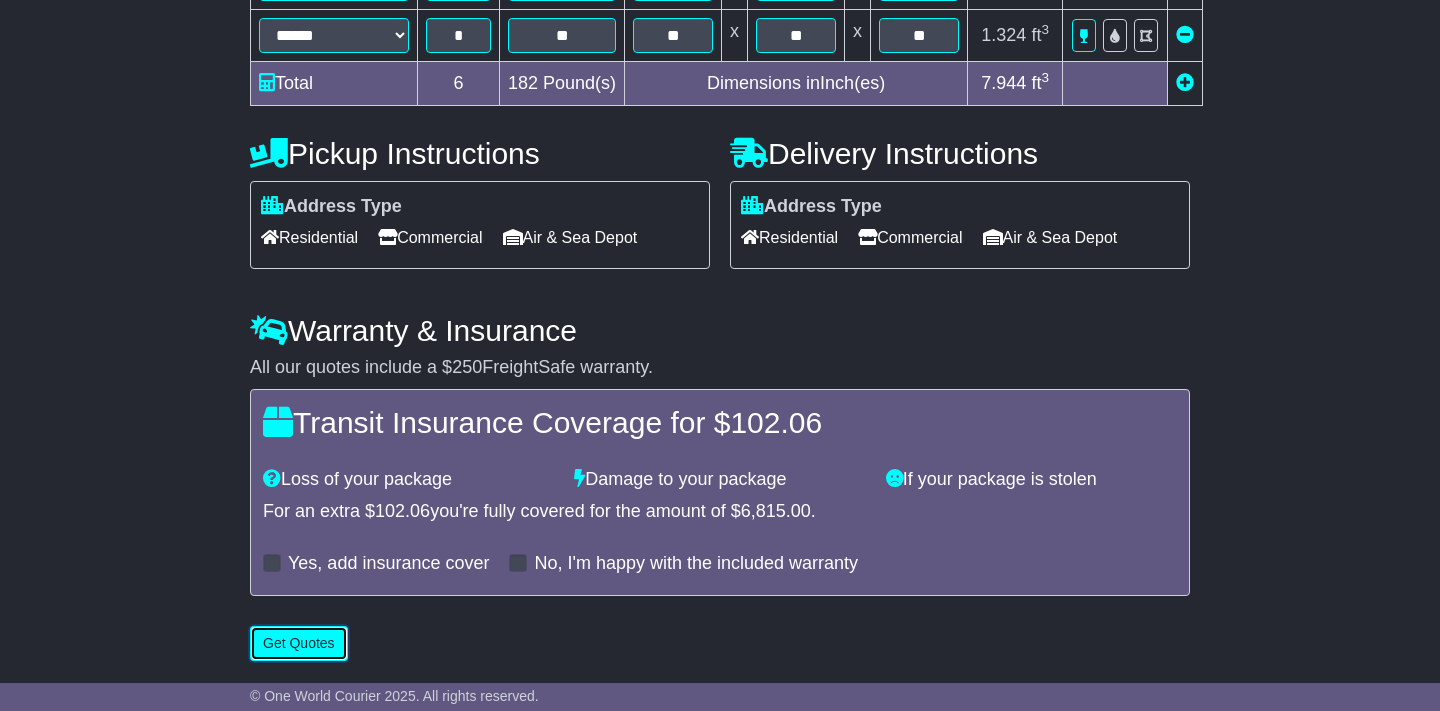 click on "Get Quotes" at bounding box center (299, 643) 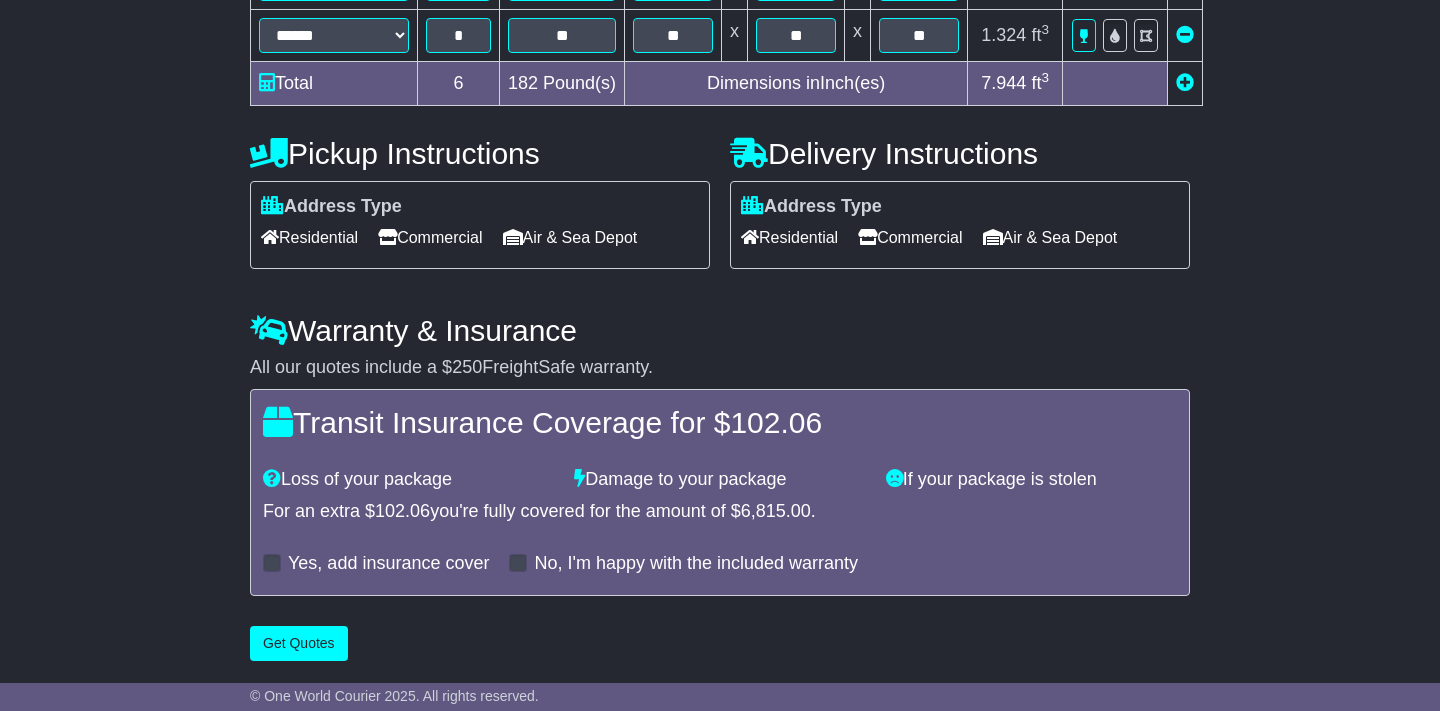 scroll, scrollTop: 0, scrollLeft: 0, axis: both 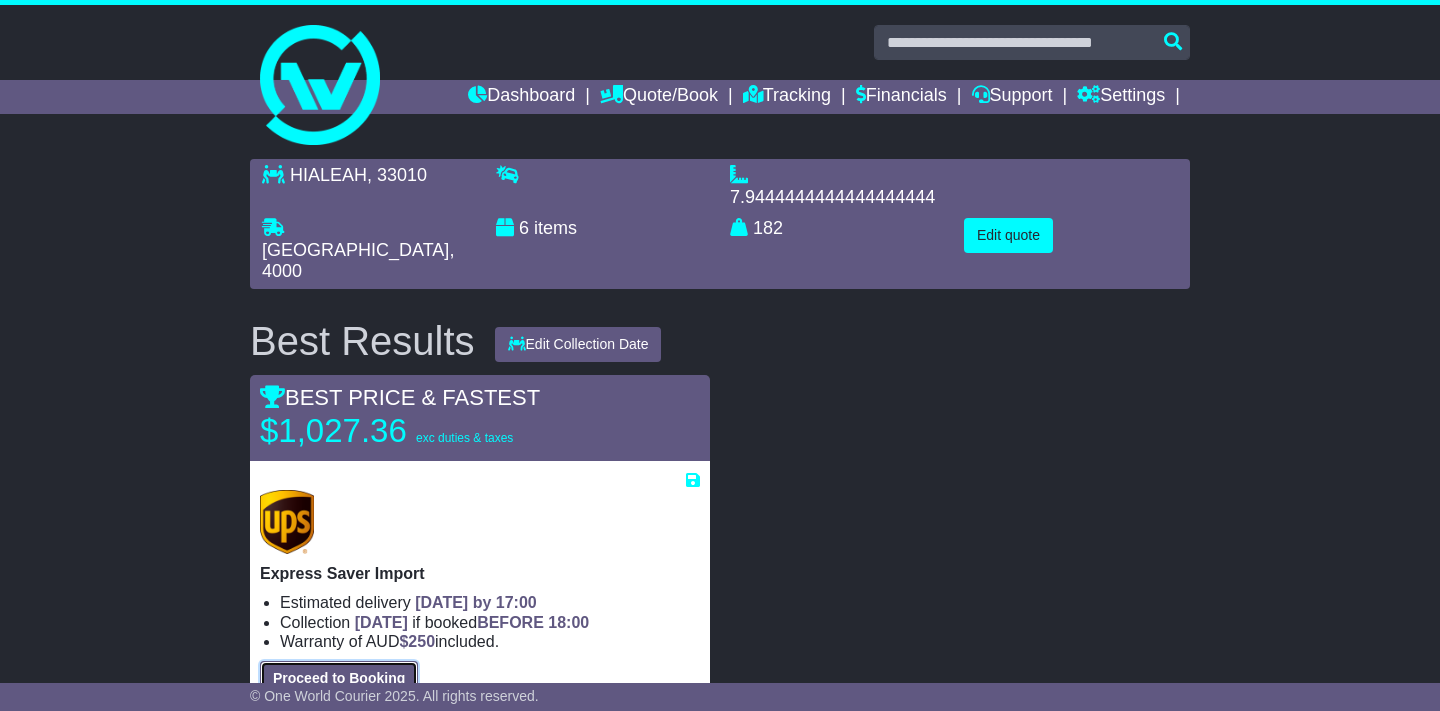 click on "Proceed to Booking" at bounding box center (339, 678) 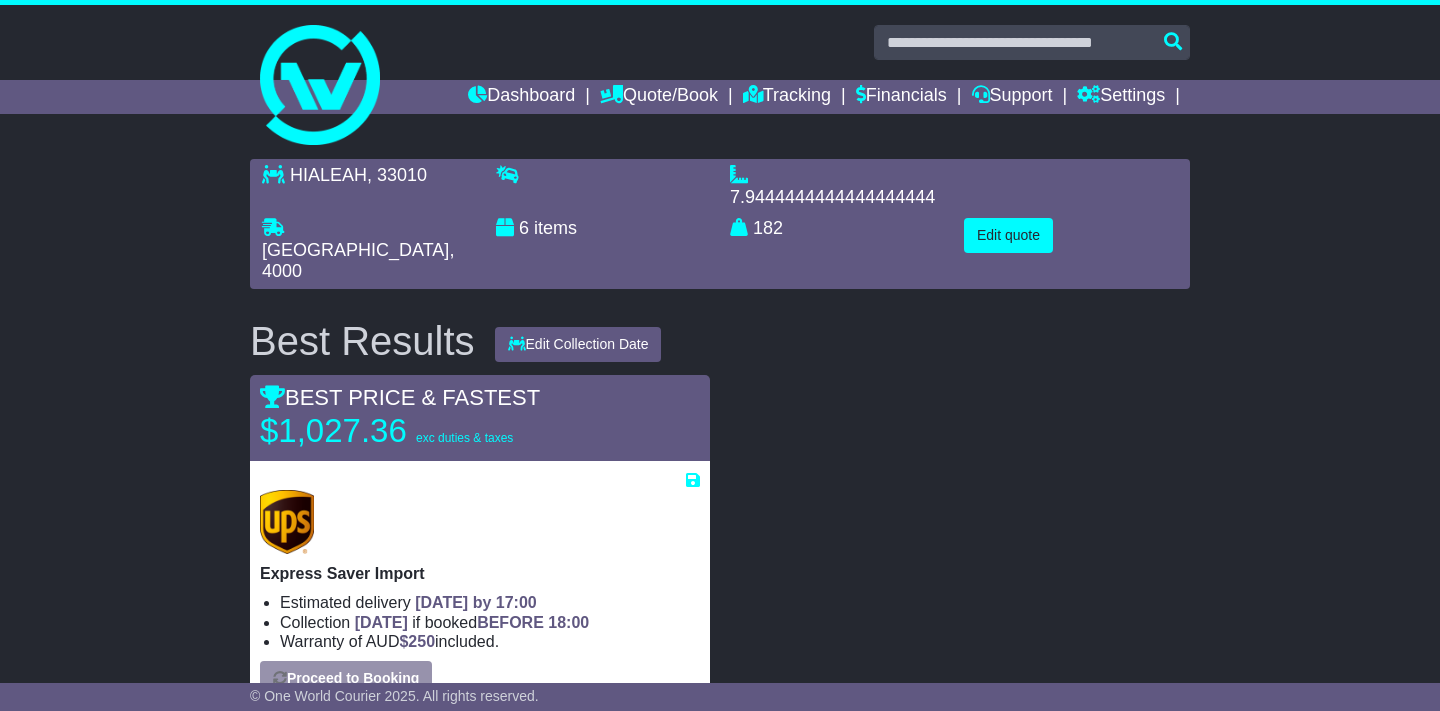 select on "***" 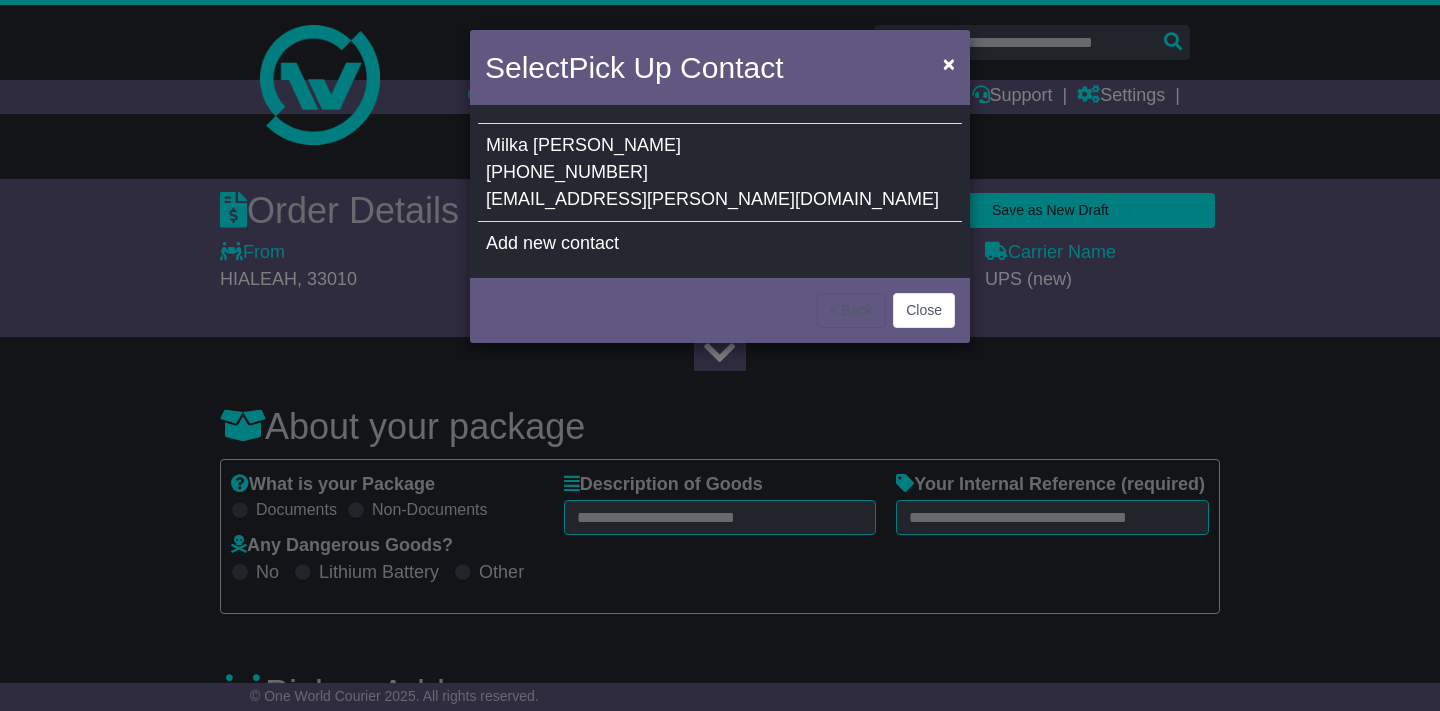 click on "Milka   Pacheco
954-616-8787
milka.pacheco@allmediasupply.com" at bounding box center (720, 173) 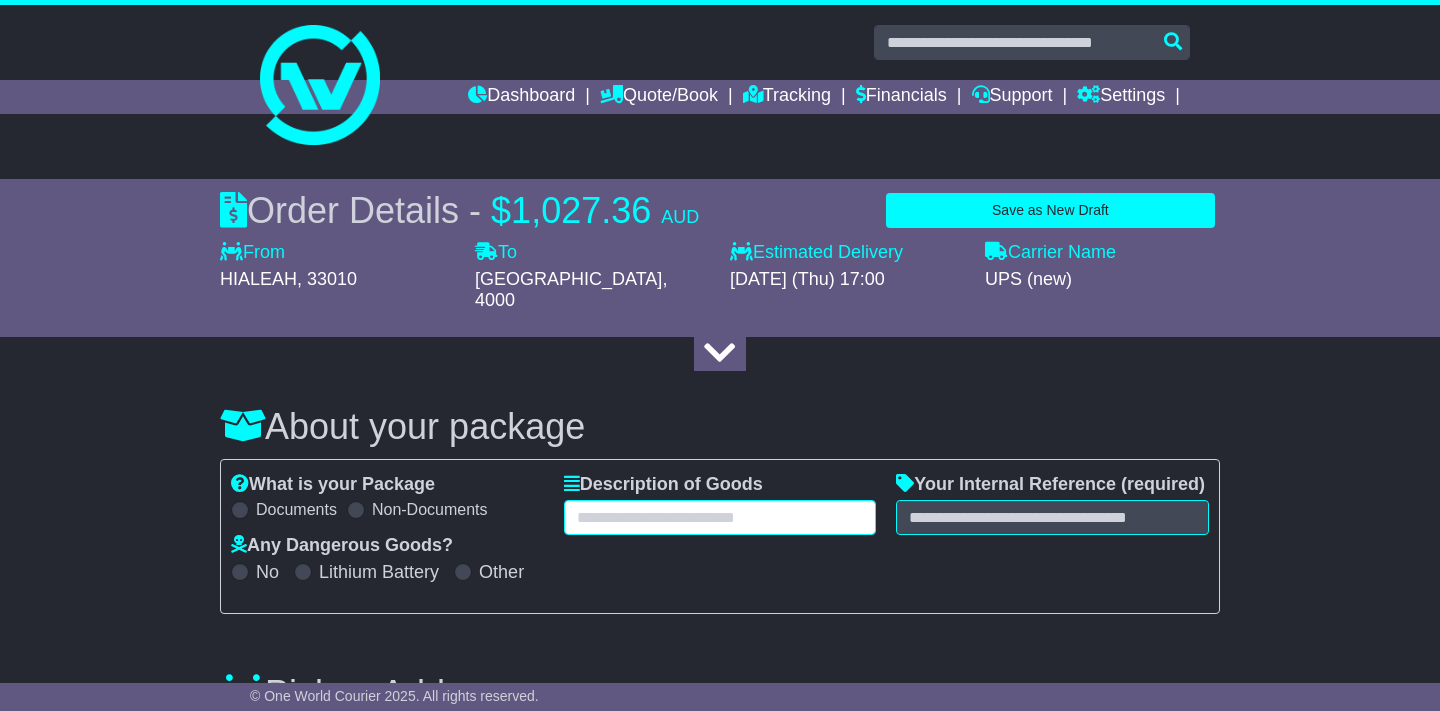 click at bounding box center [720, 517] 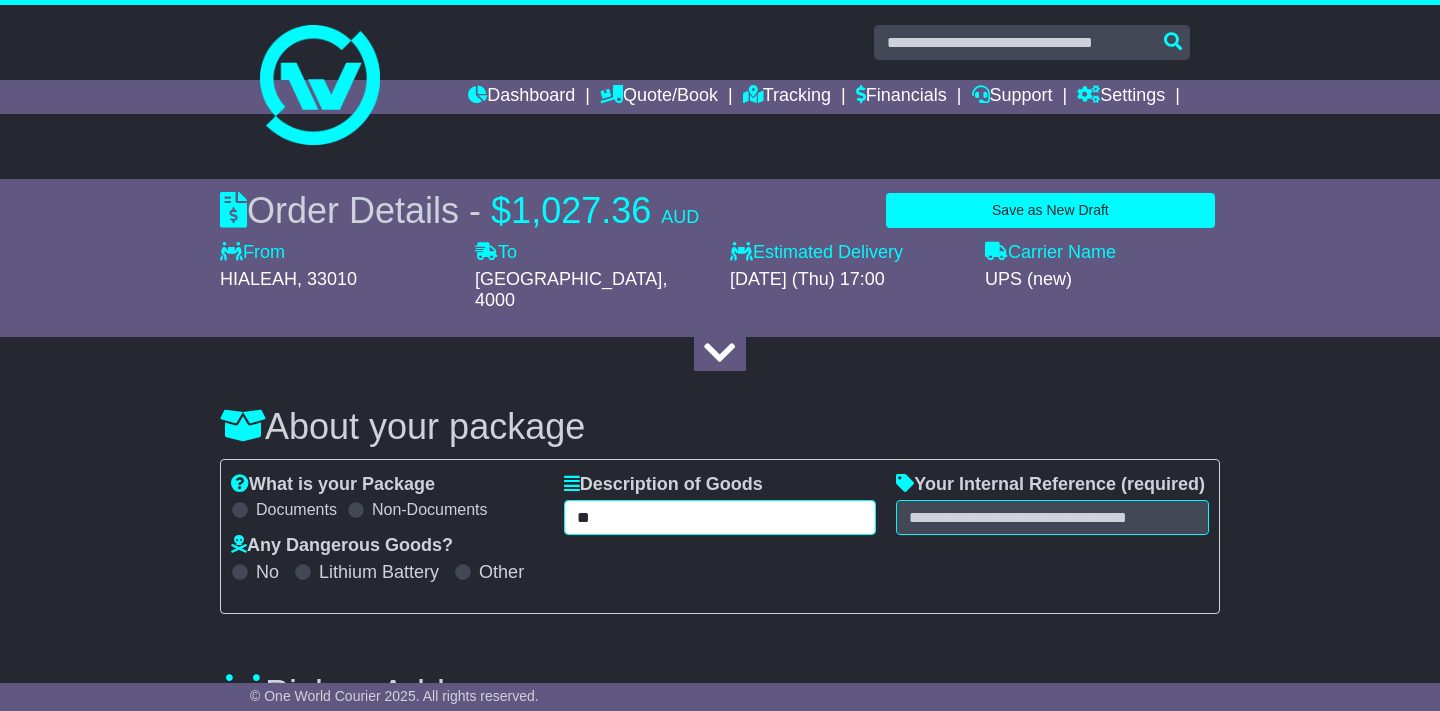 type on "*" 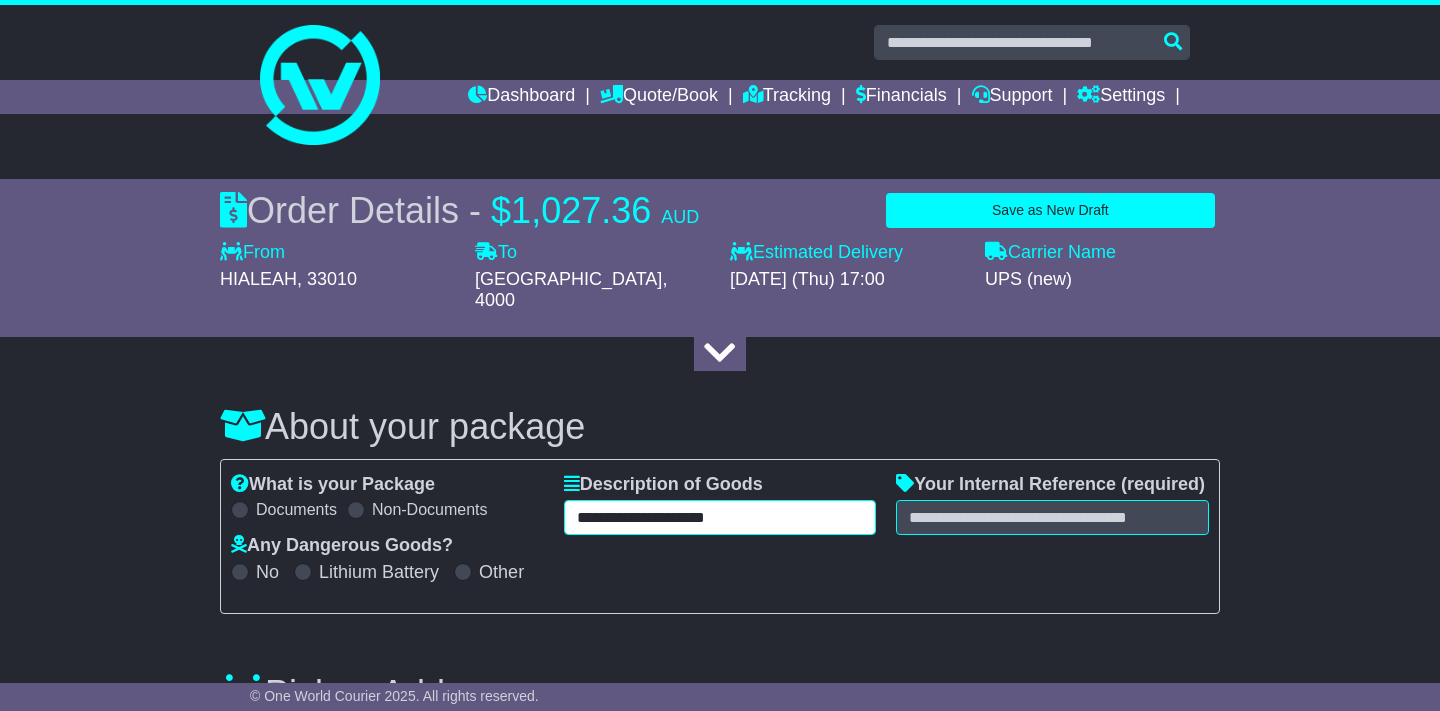 type on "**********" 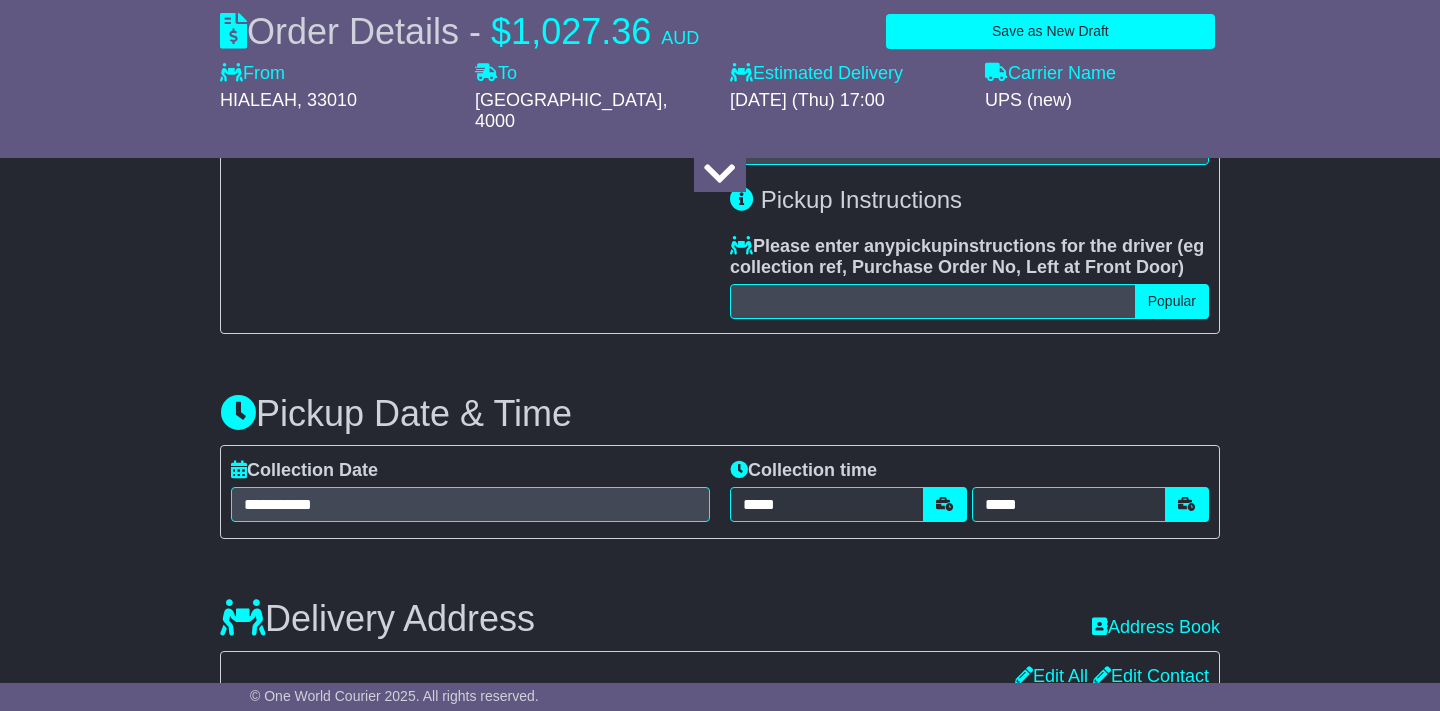 scroll, scrollTop: 816, scrollLeft: 0, axis: vertical 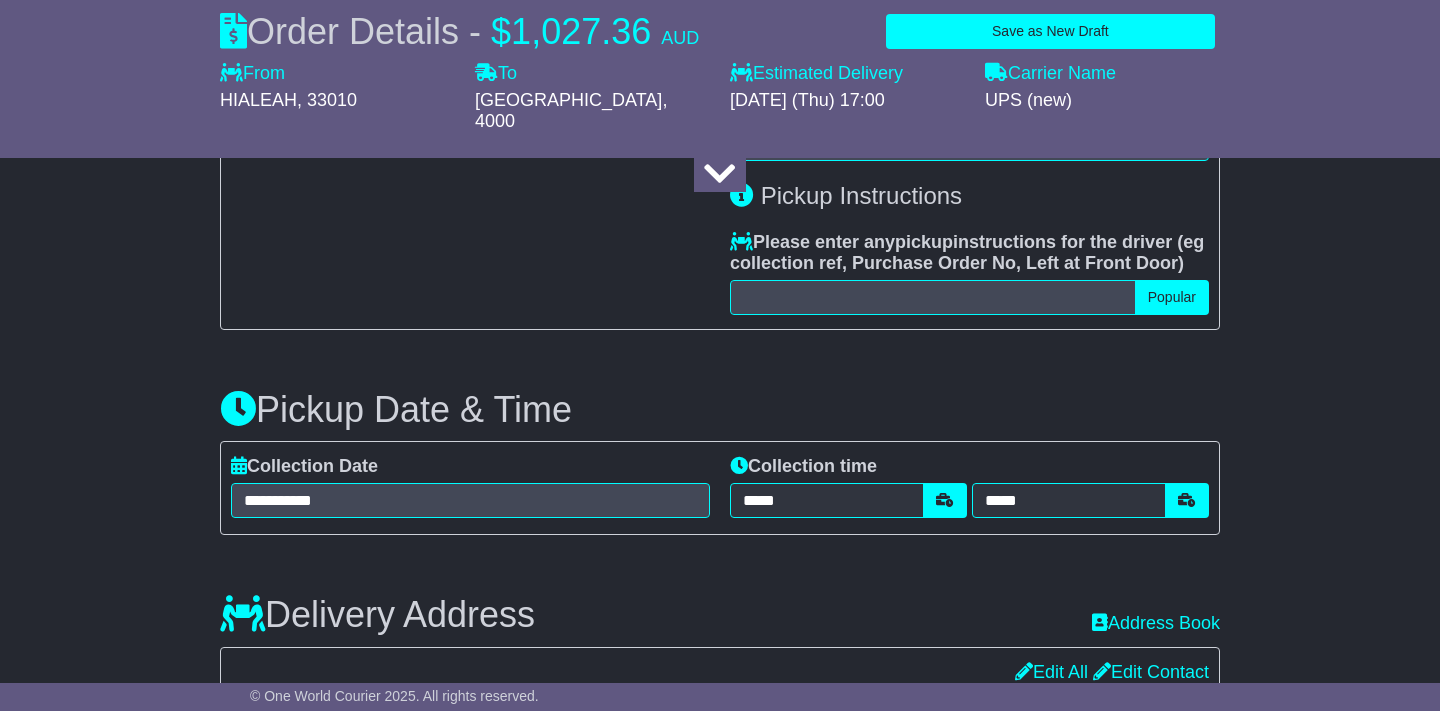 type on "*******" 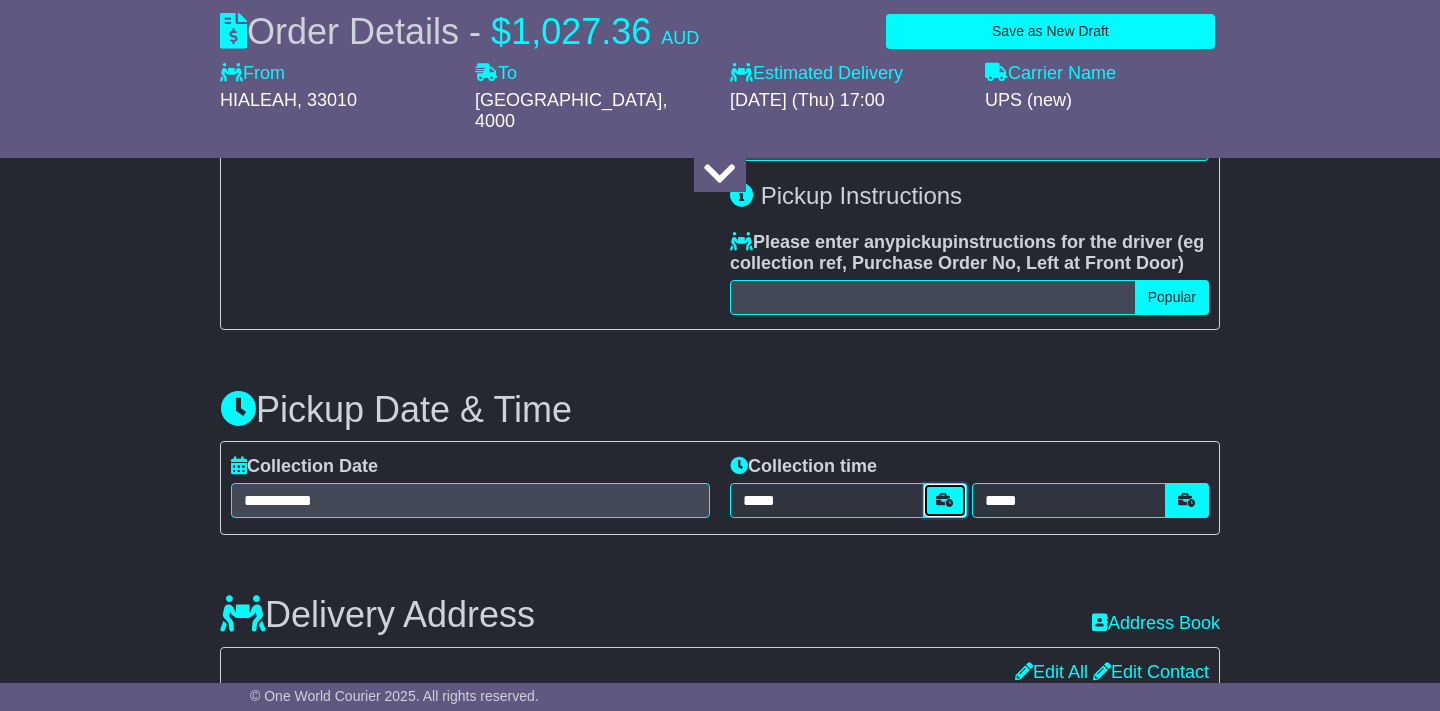 click at bounding box center [945, 500] 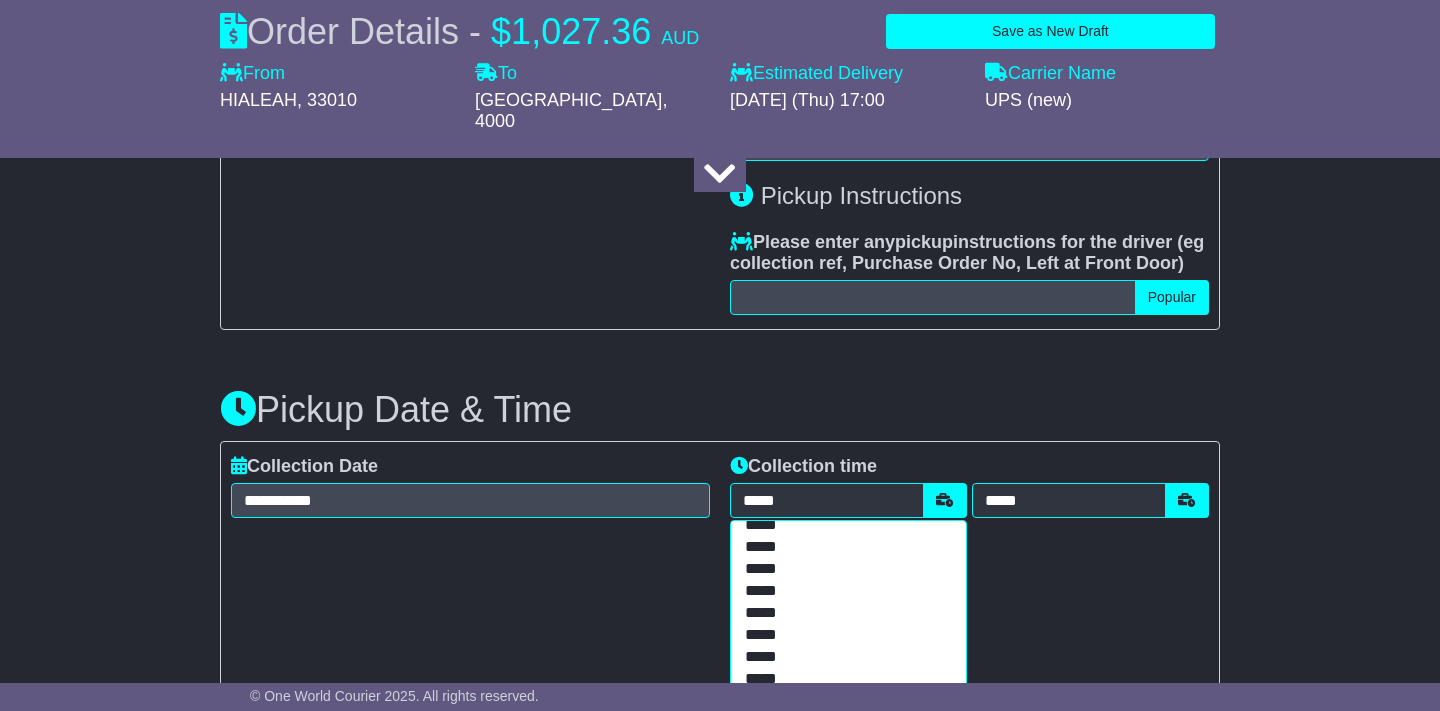 scroll, scrollTop: 204, scrollLeft: 0, axis: vertical 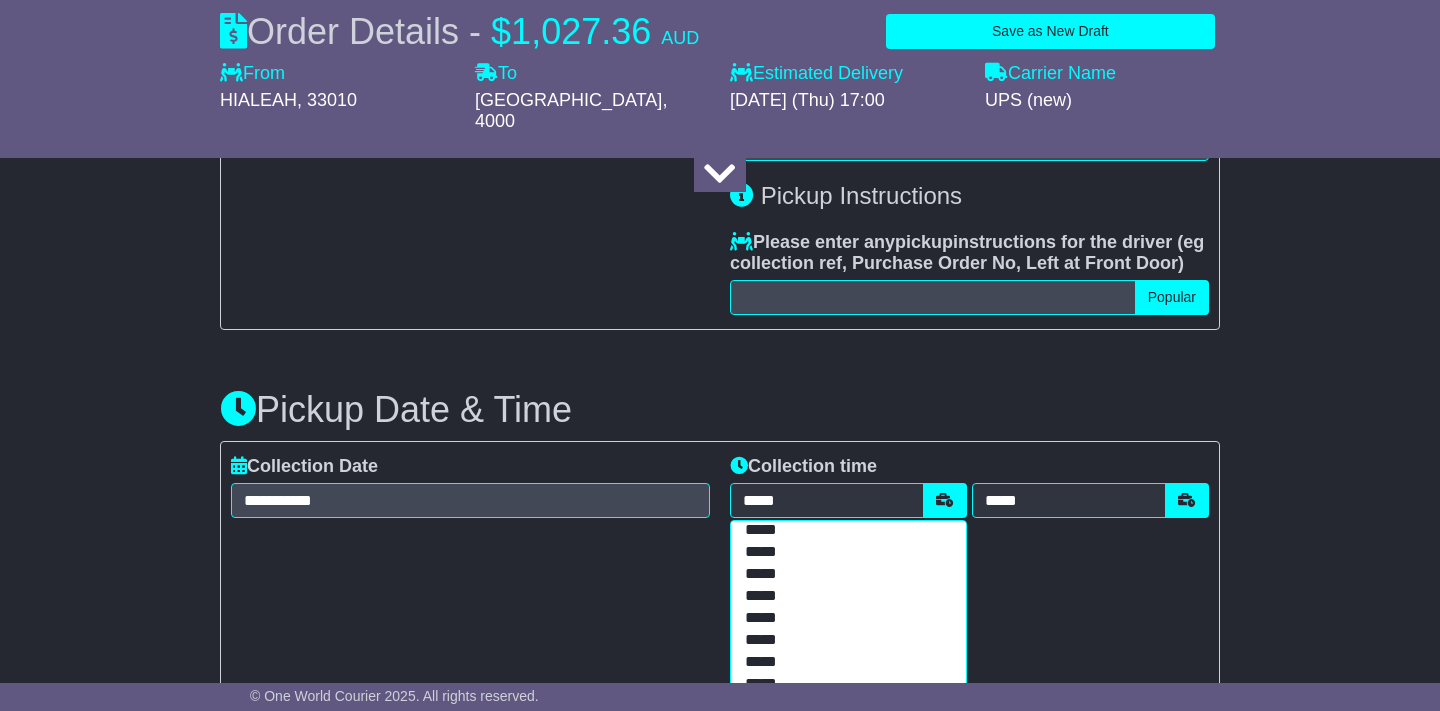 click on "*****" at bounding box center (848, 598) 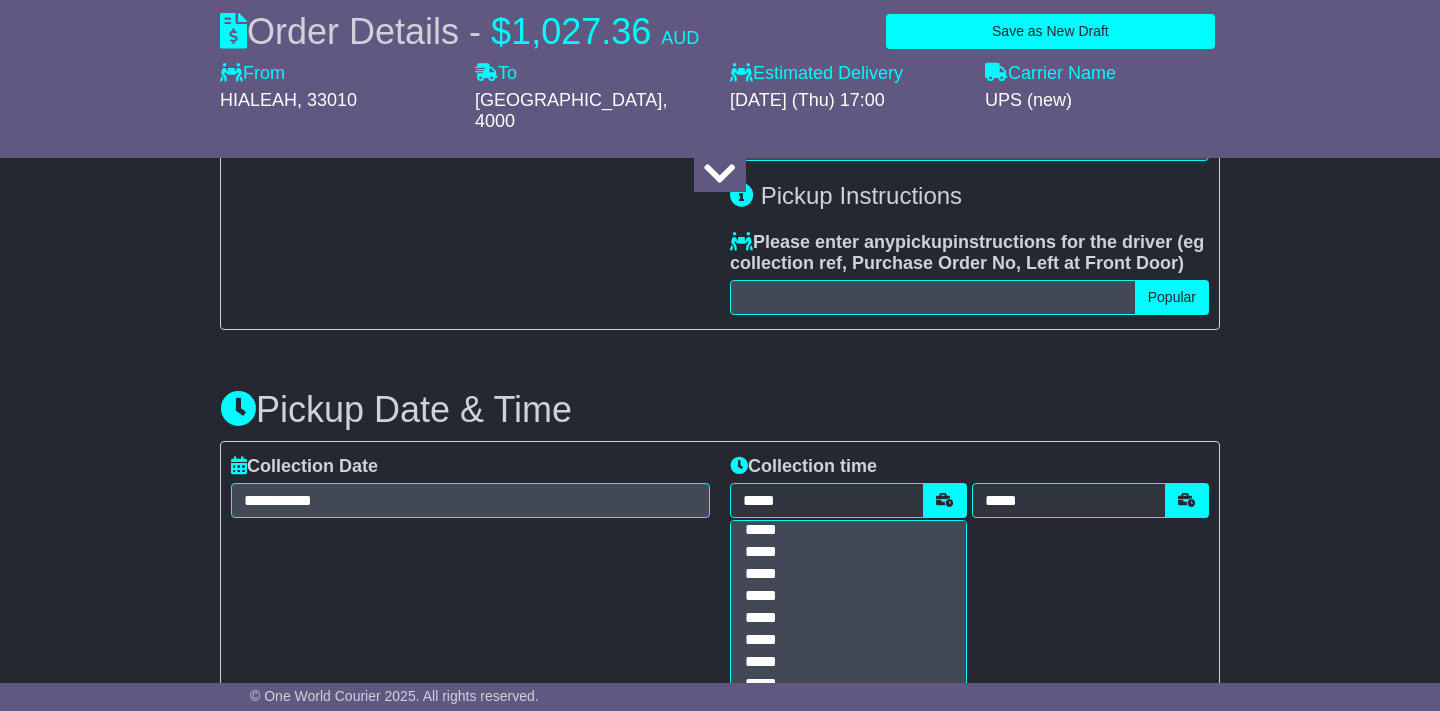 type on "*****" 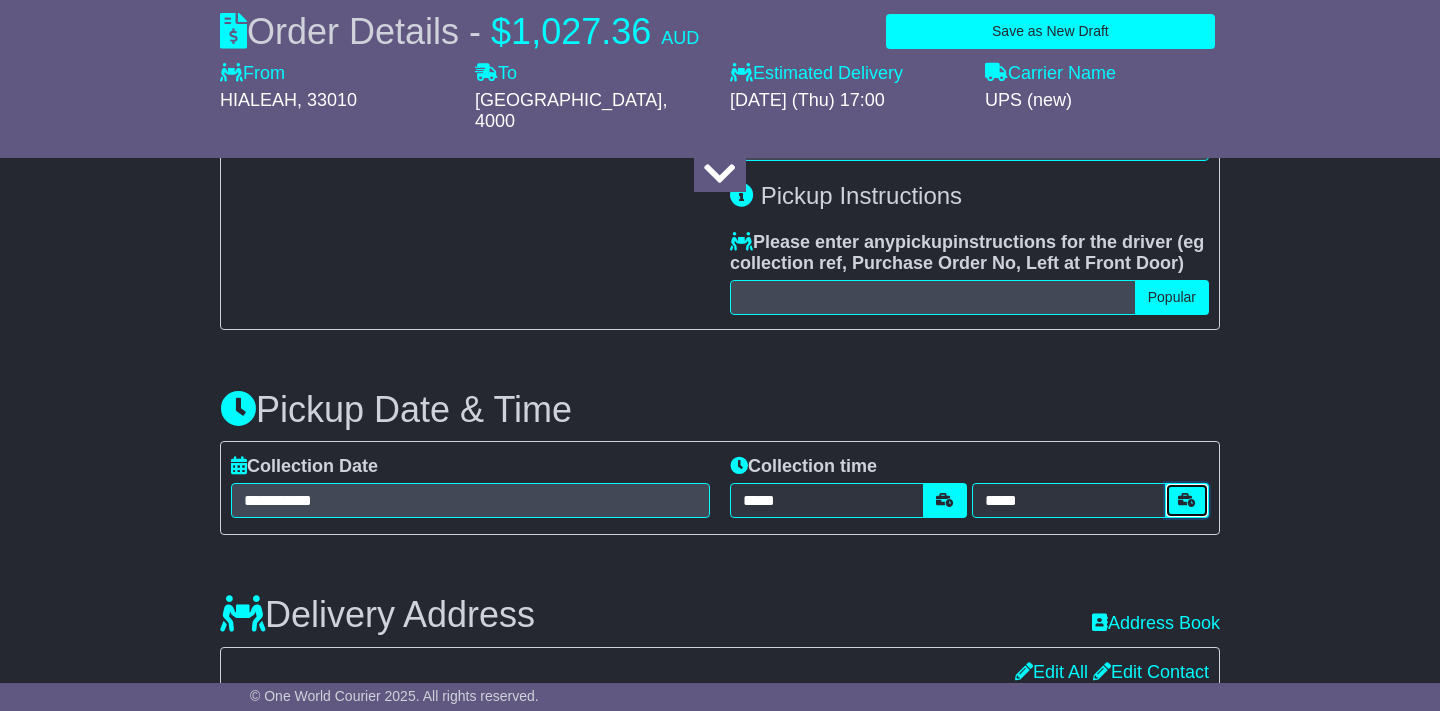 click at bounding box center (1187, 500) 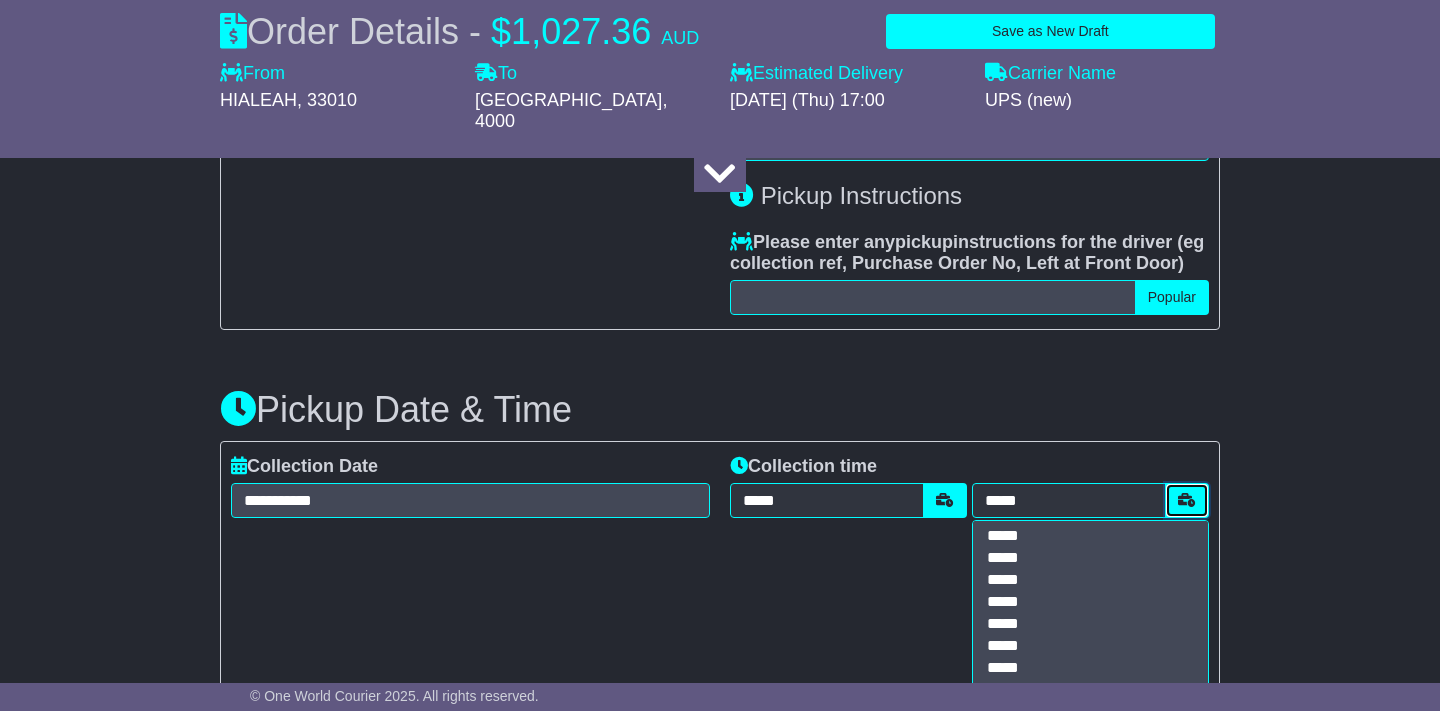 click at bounding box center [1187, 500] 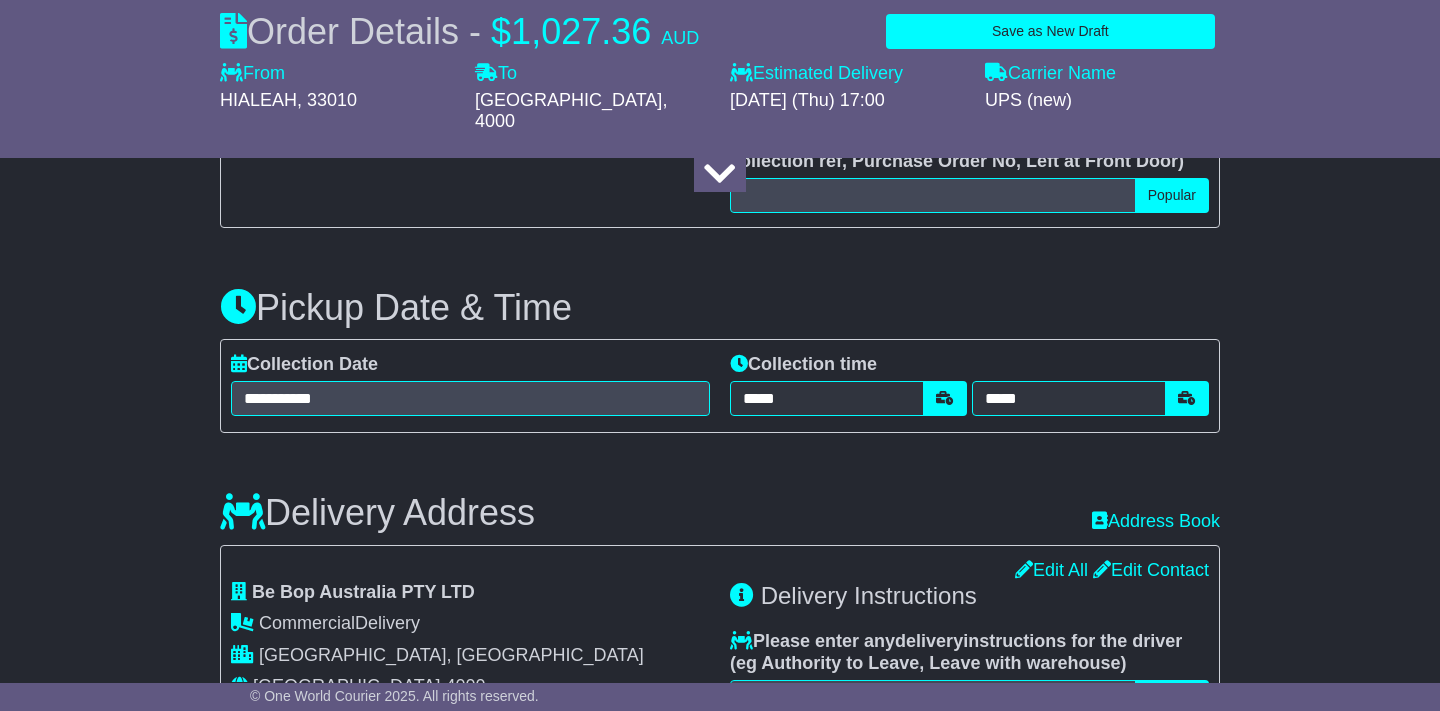 click on "**********" at bounding box center [720, 1028] 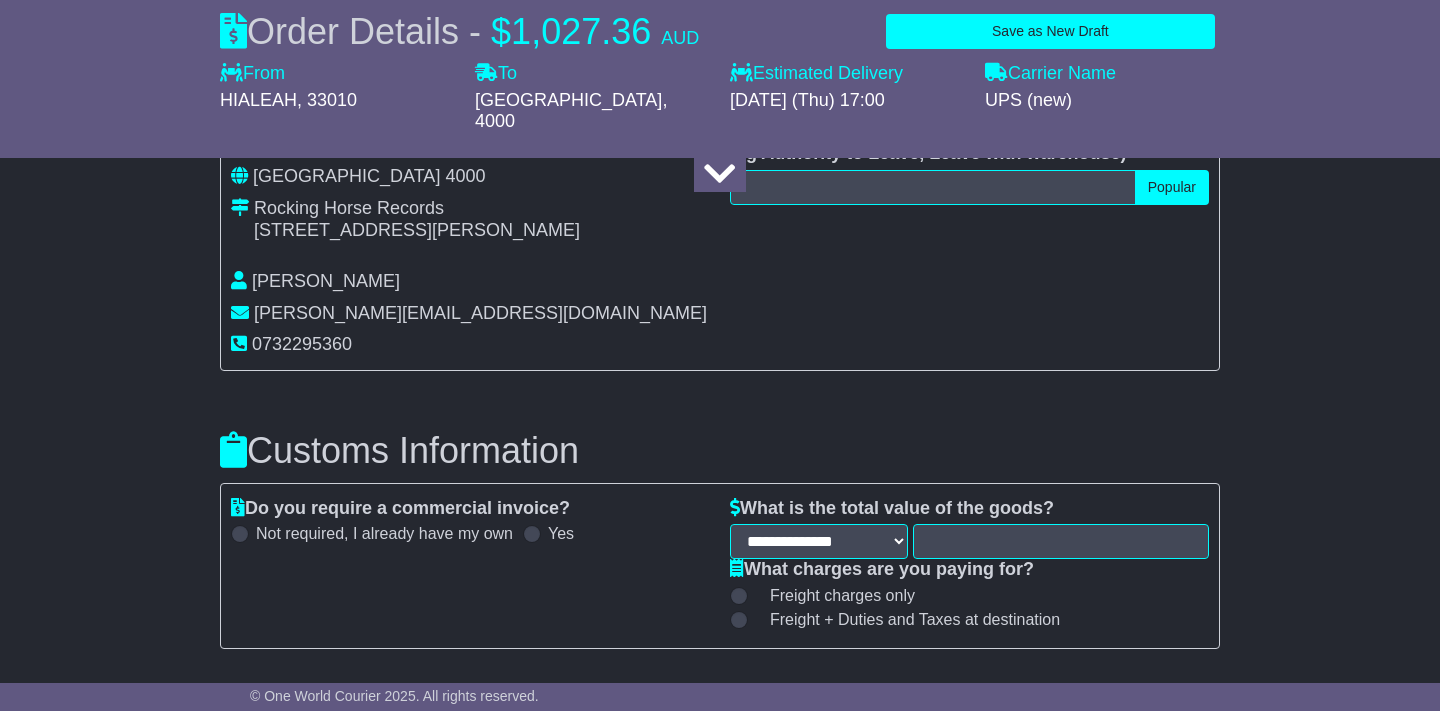 scroll, scrollTop: 1326, scrollLeft: 0, axis: vertical 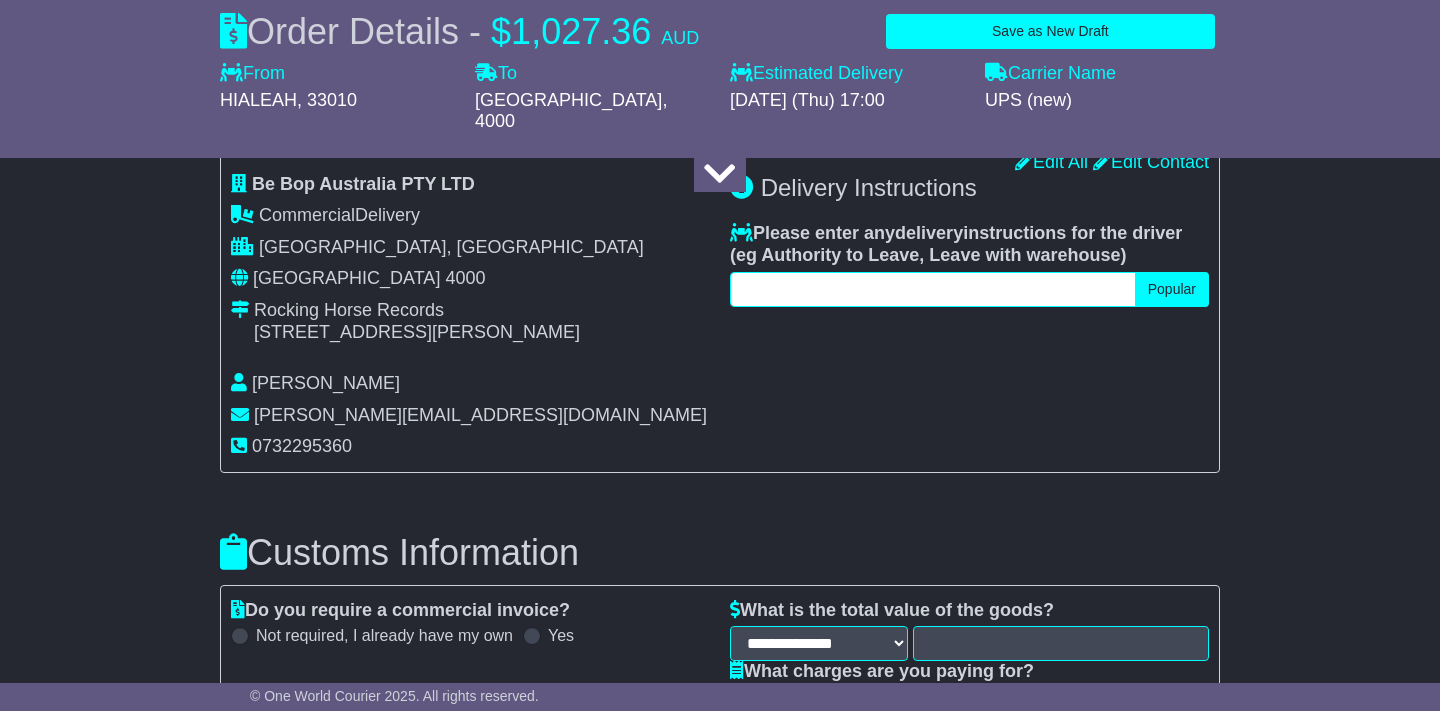 click at bounding box center (933, 289) 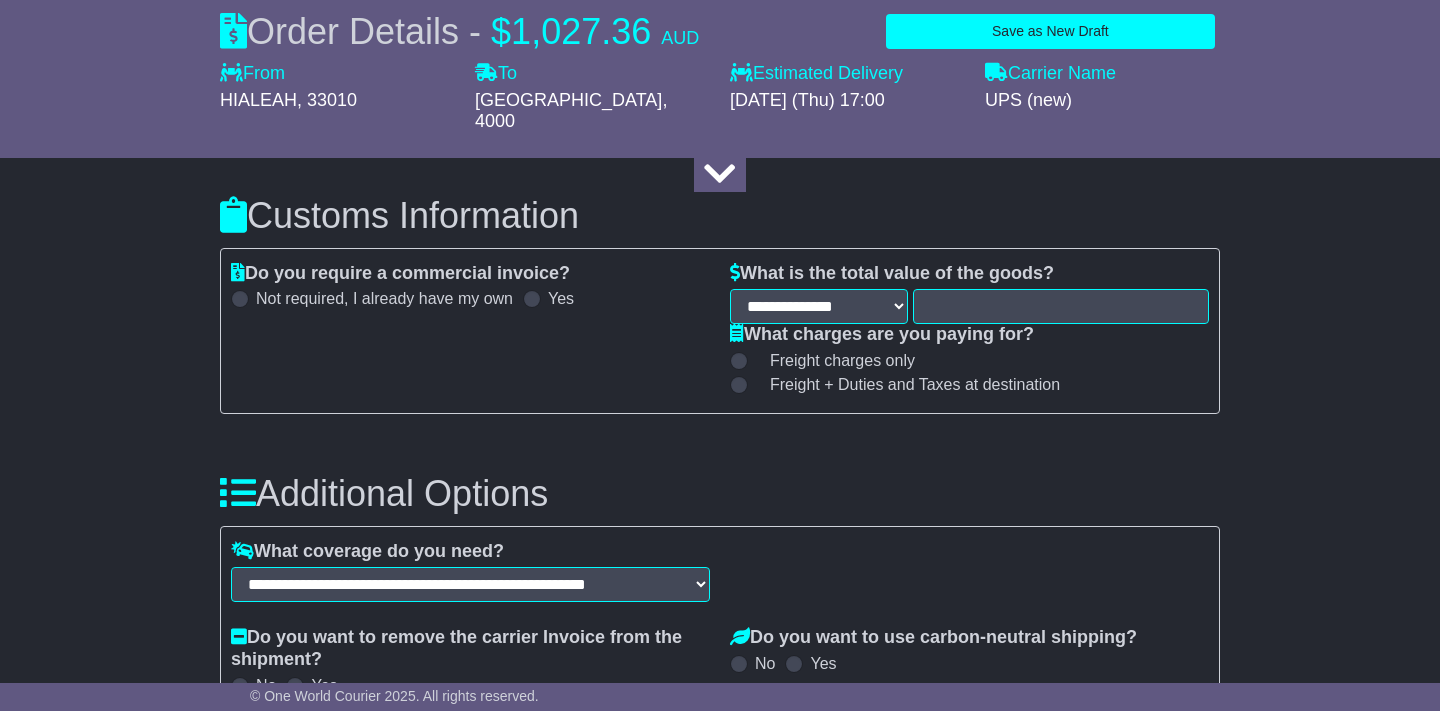 scroll, scrollTop: 1734, scrollLeft: 0, axis: vertical 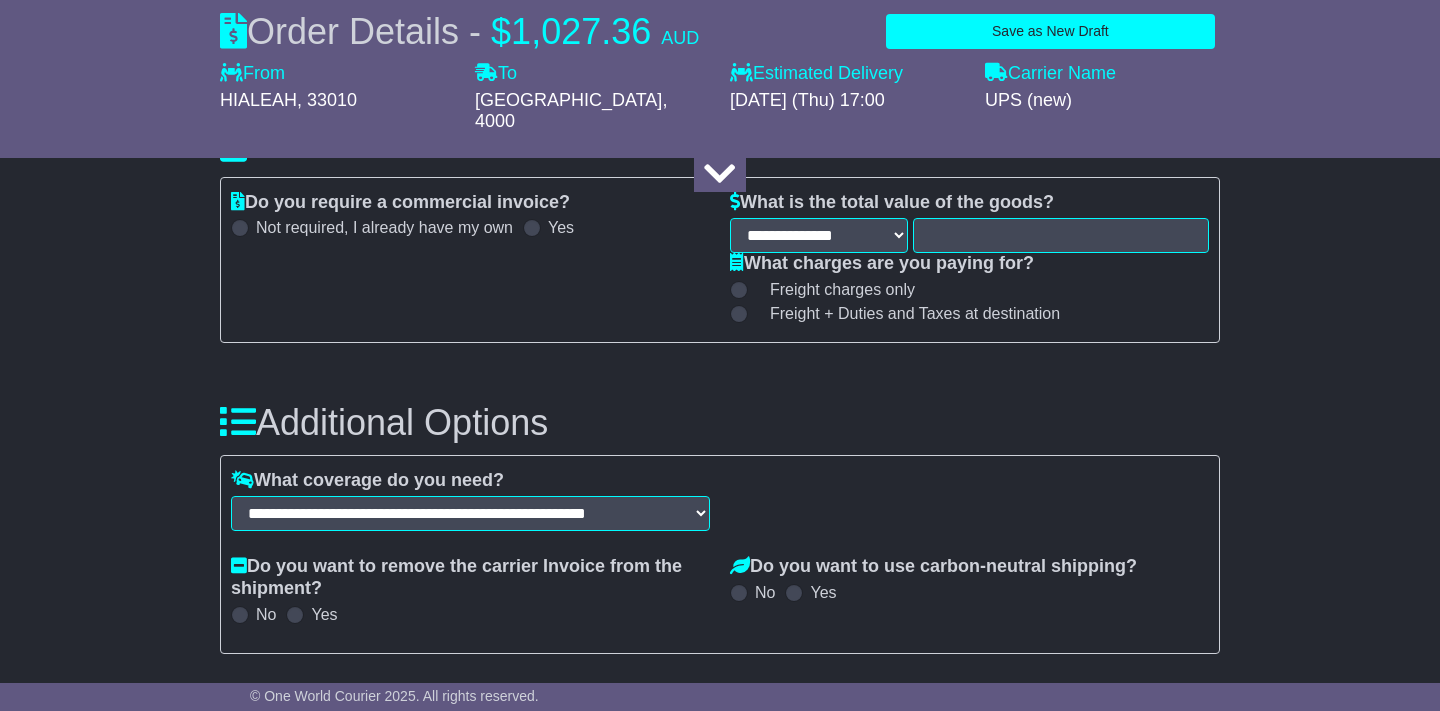 type on "**********" 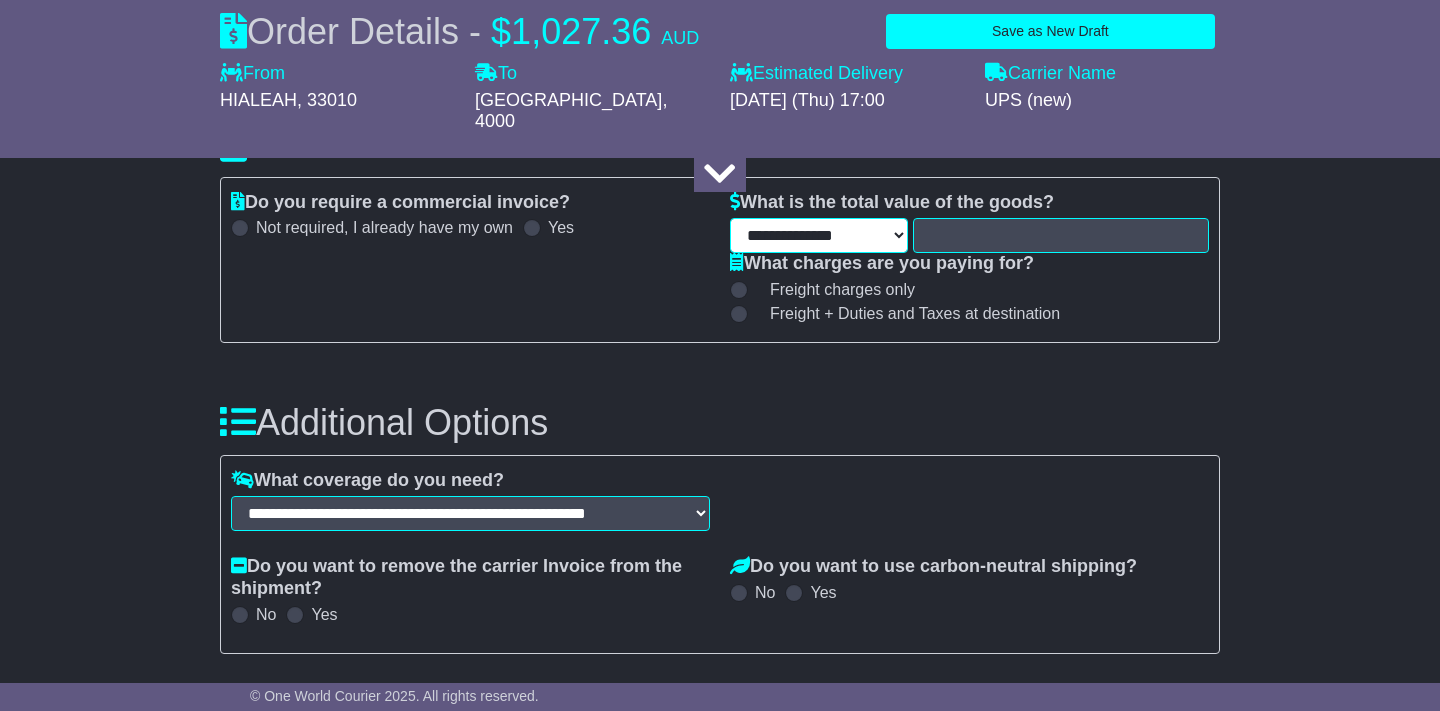 click on "**********" at bounding box center (819, 235) 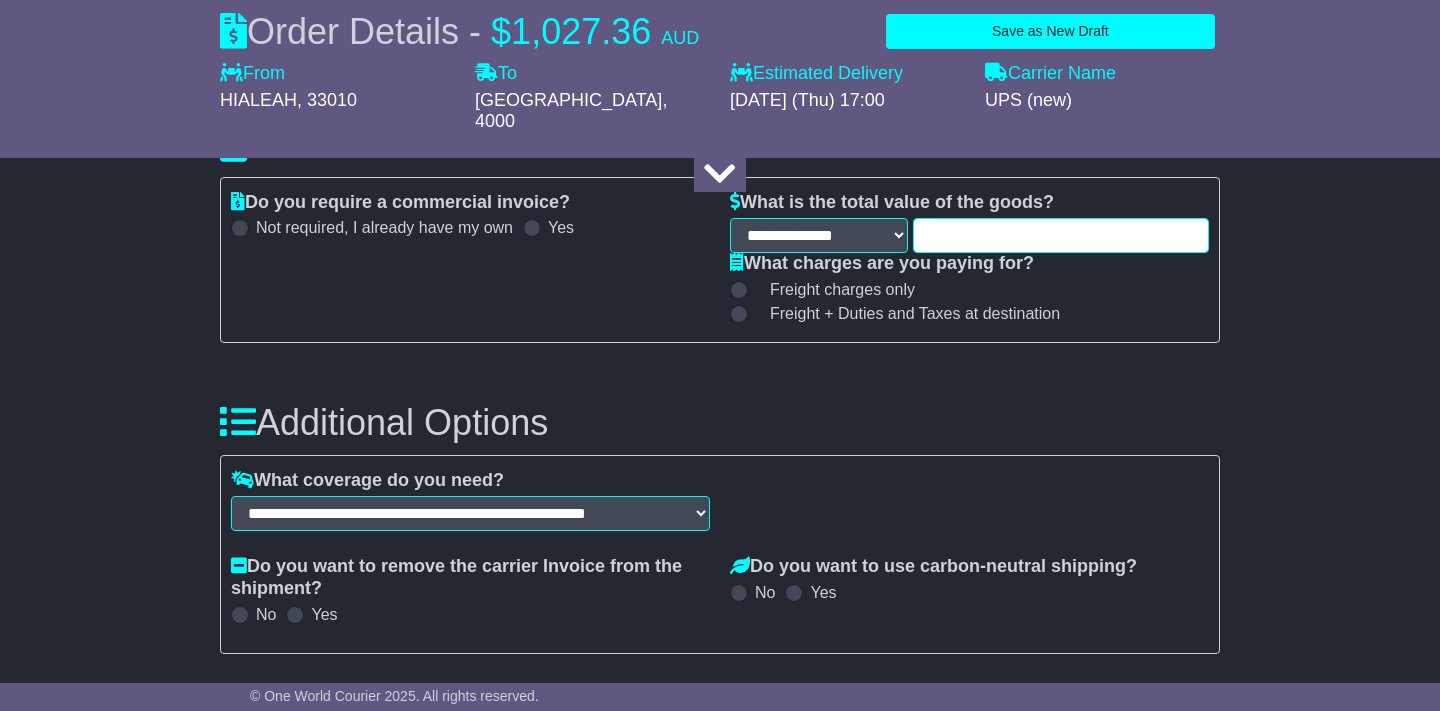 click at bounding box center (1061, 235) 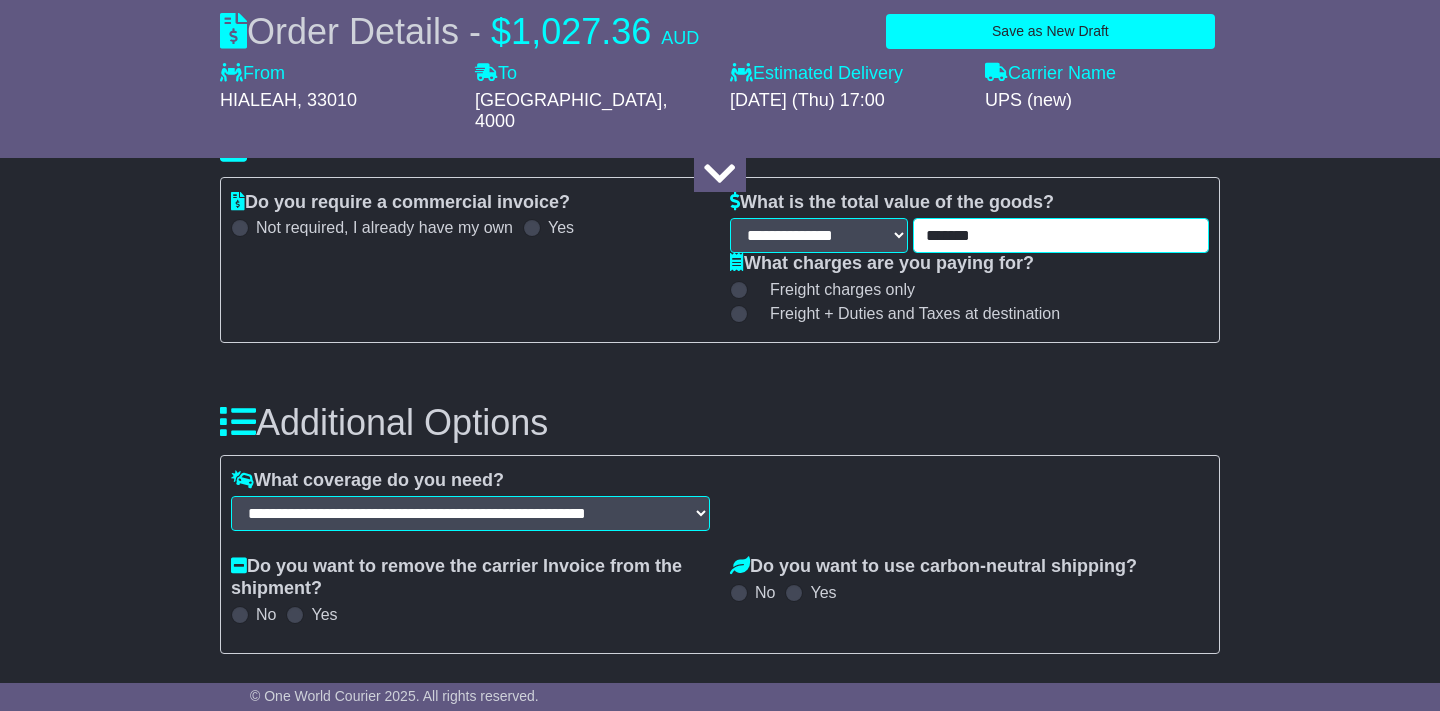 type on "*******" 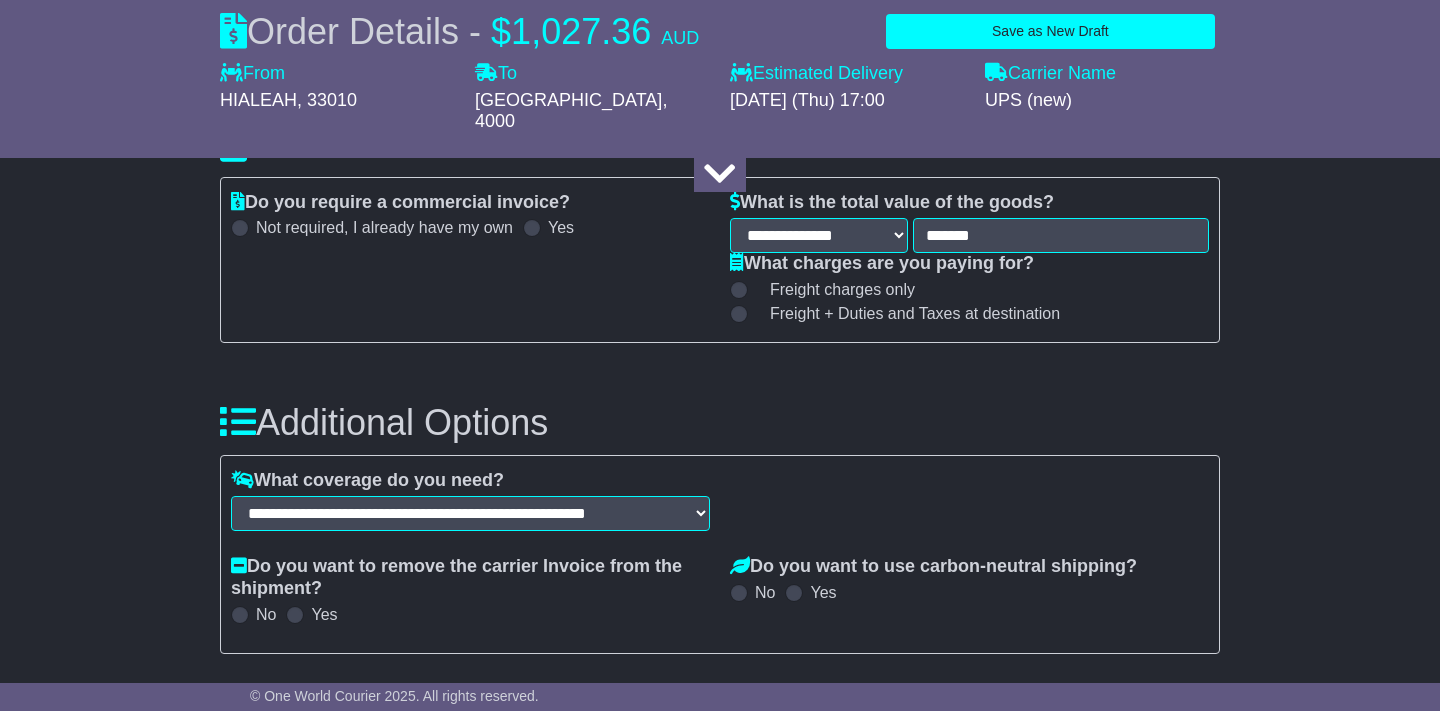 click at bounding box center [739, 314] 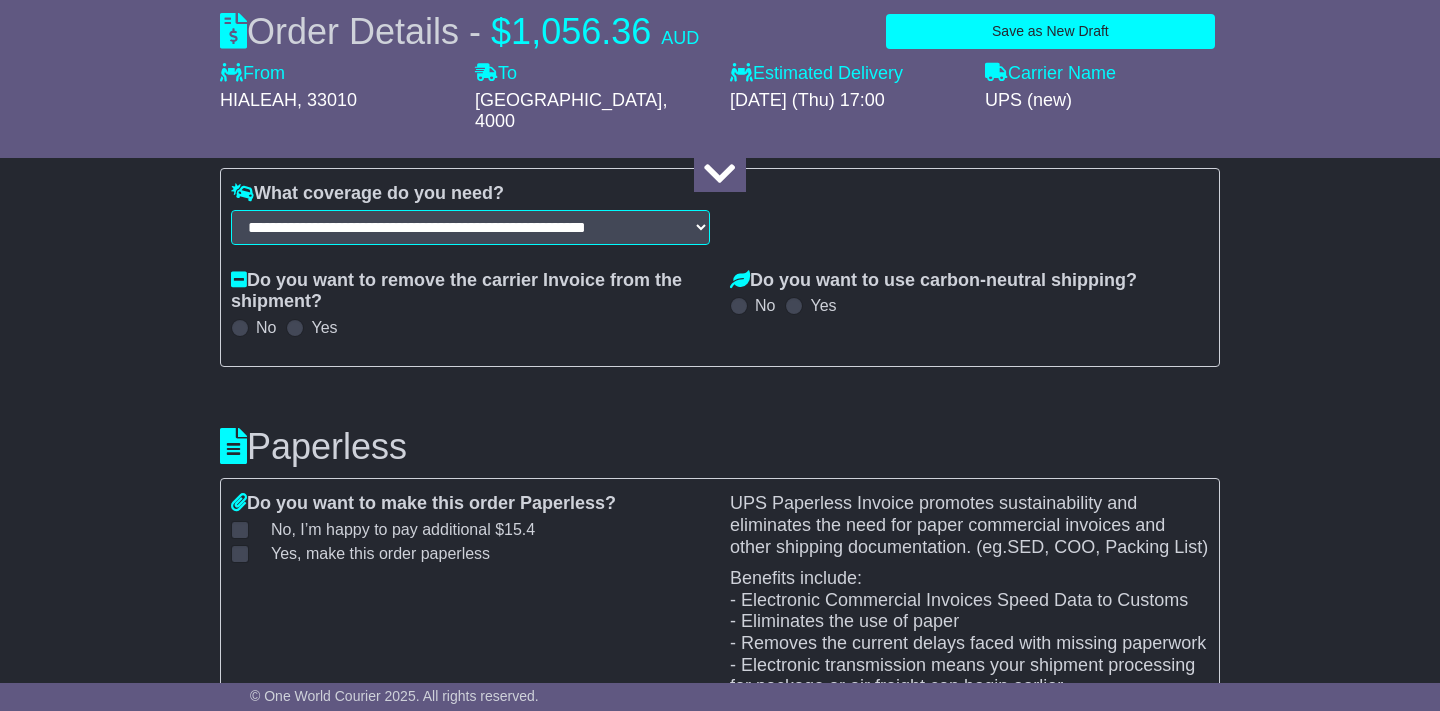 scroll, scrollTop: 2142, scrollLeft: 0, axis: vertical 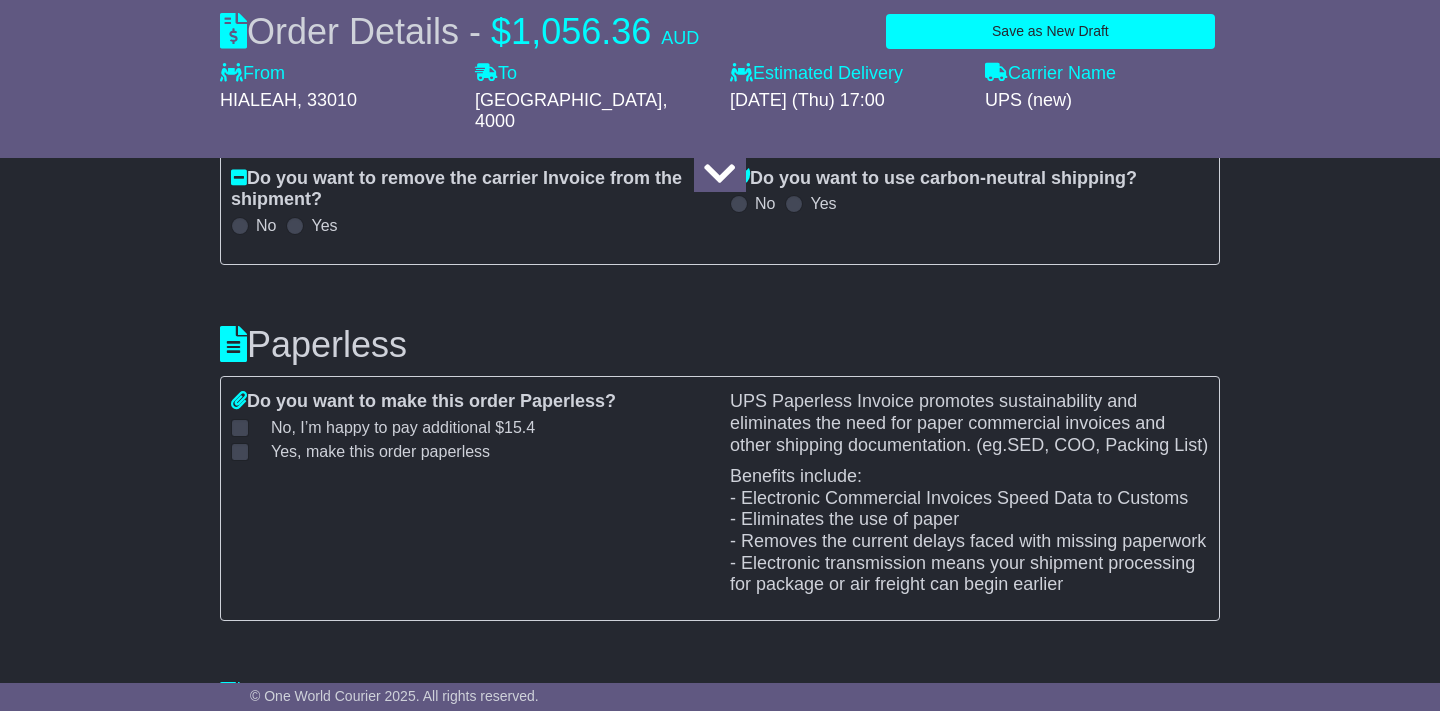 click at bounding box center (240, 452) 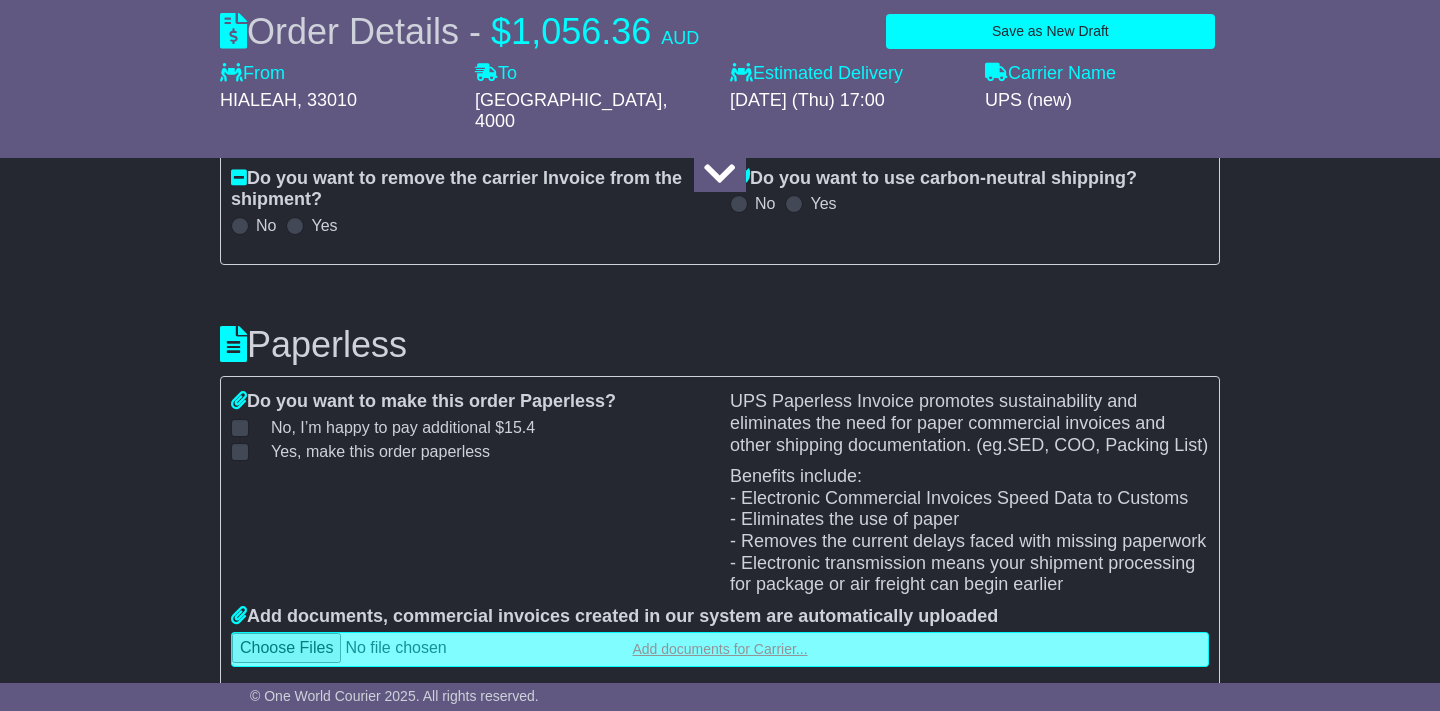click at bounding box center (720, 649) 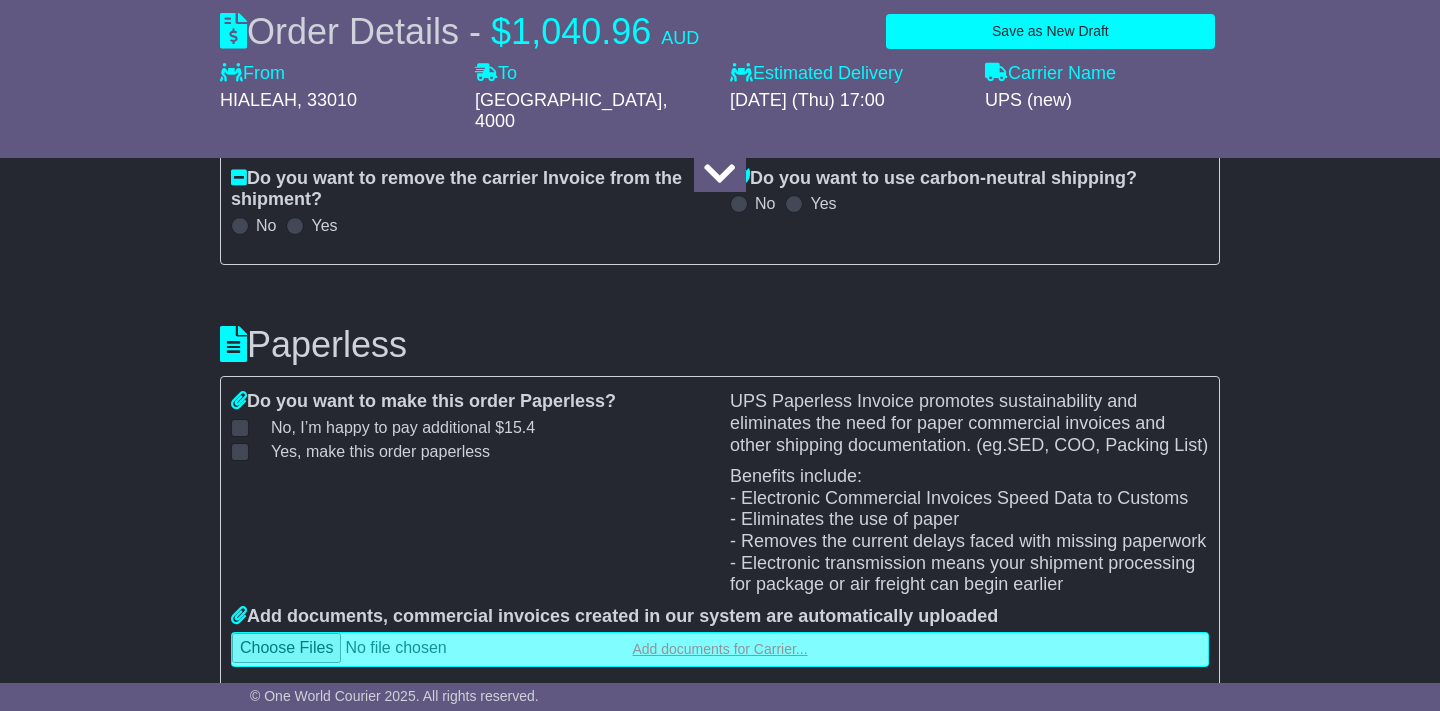 type on "**********" 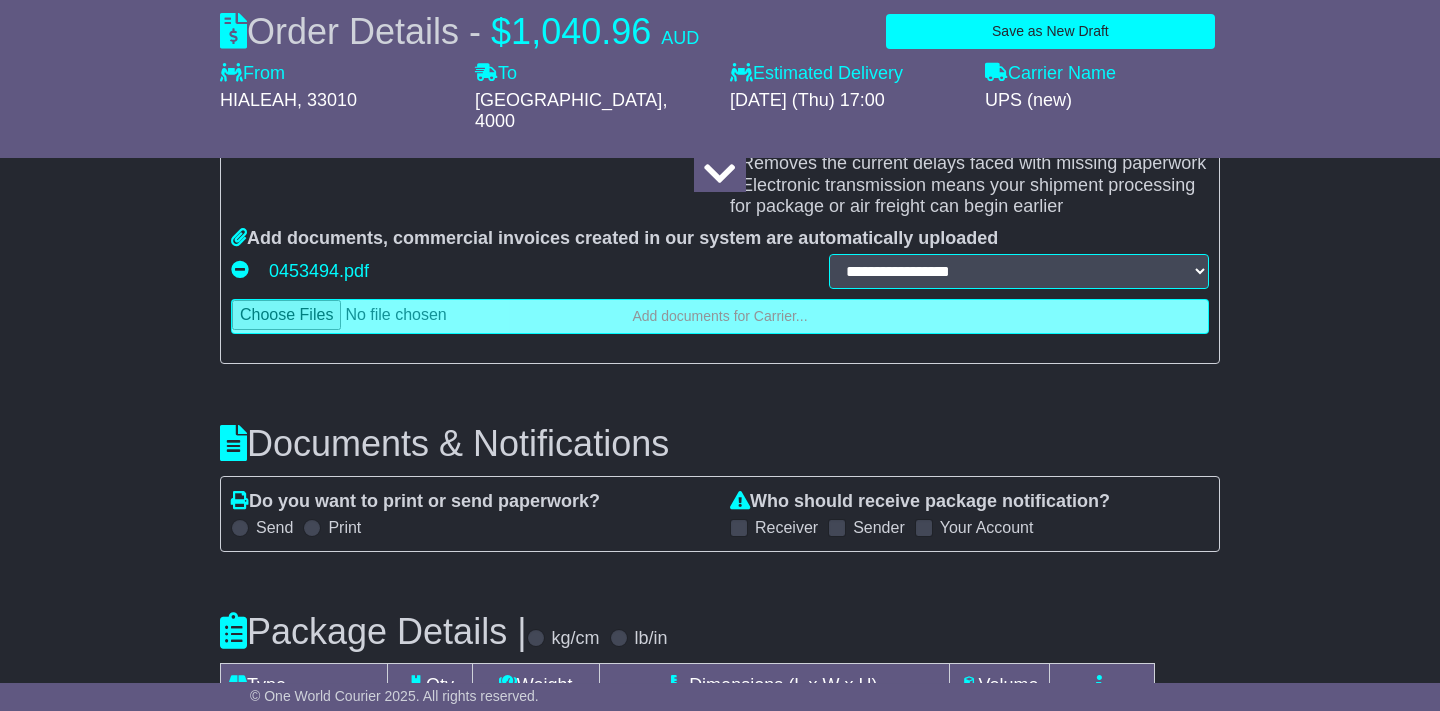 scroll, scrollTop: 2550, scrollLeft: 0, axis: vertical 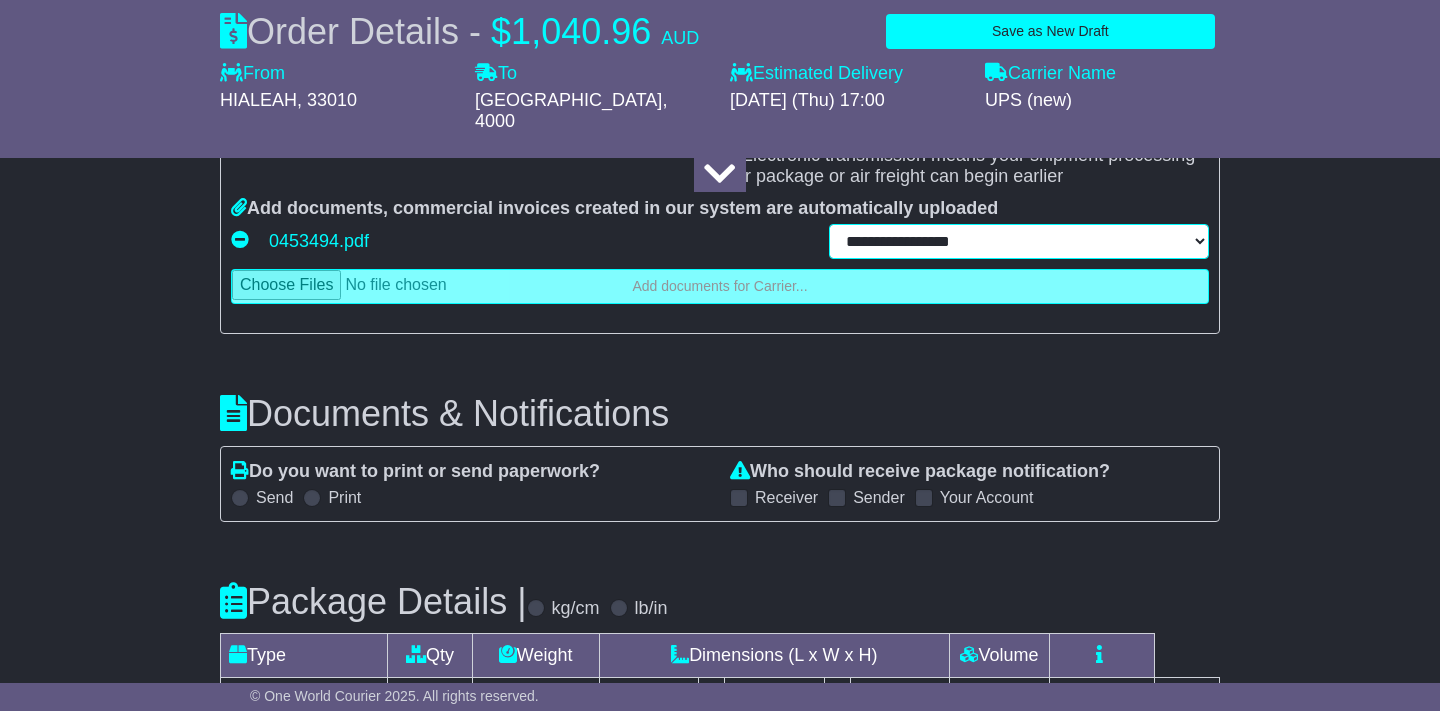 click on "**********" at bounding box center [1019, 241] 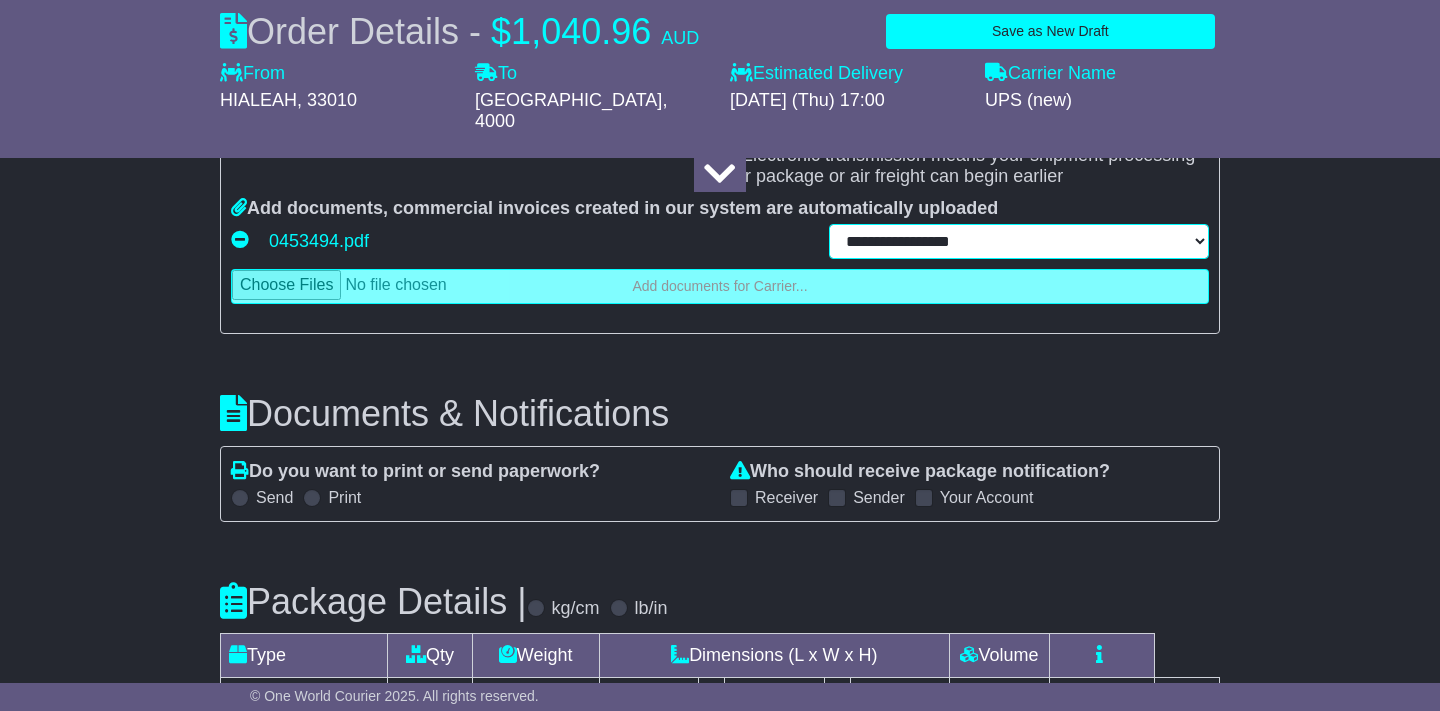 select on "**********" 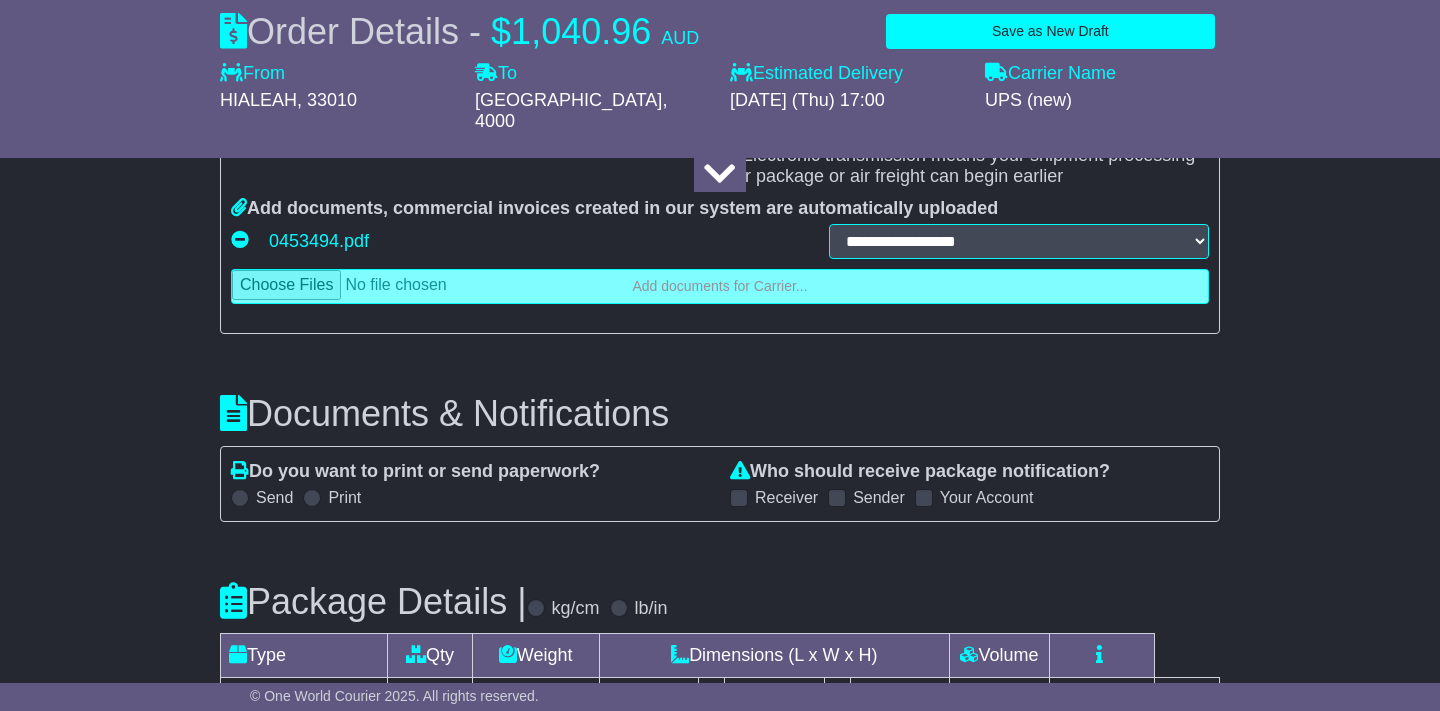 click at bounding box center (240, 498) 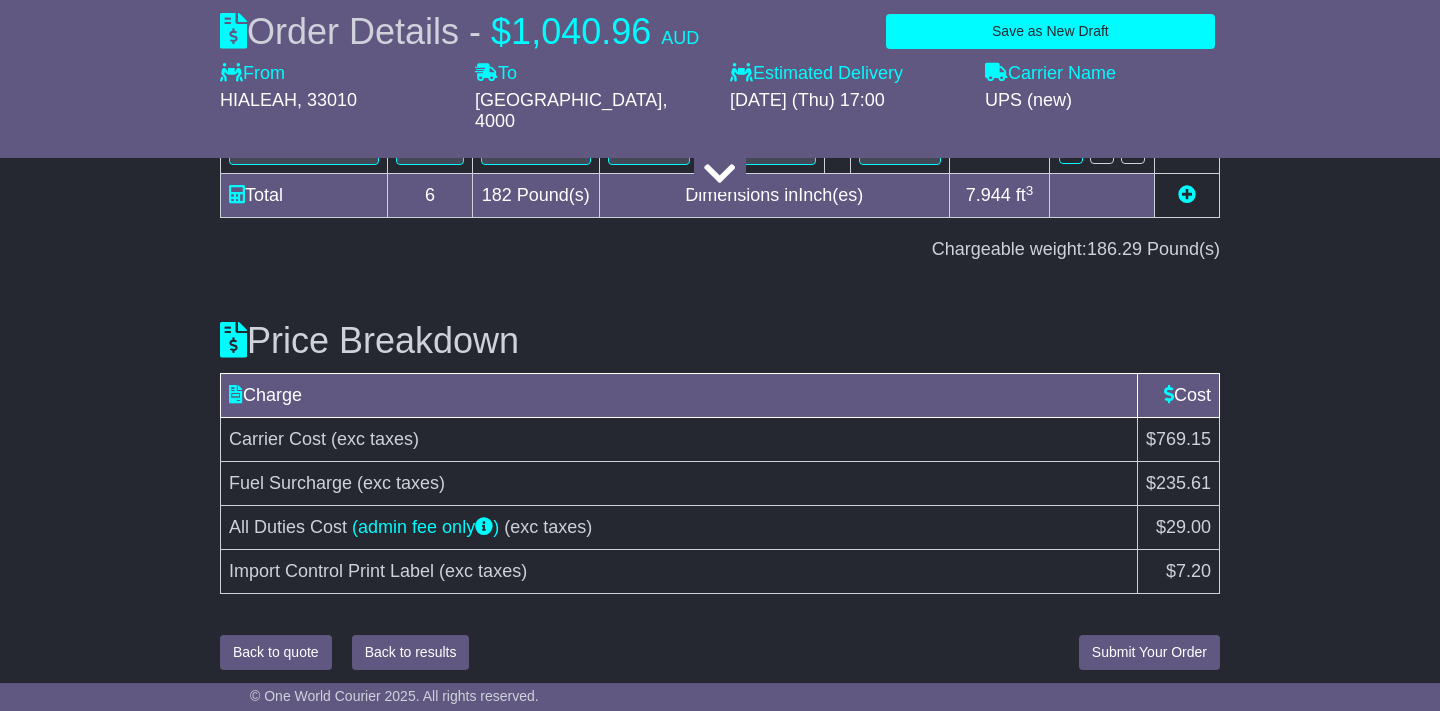 scroll, scrollTop: 3397, scrollLeft: 0, axis: vertical 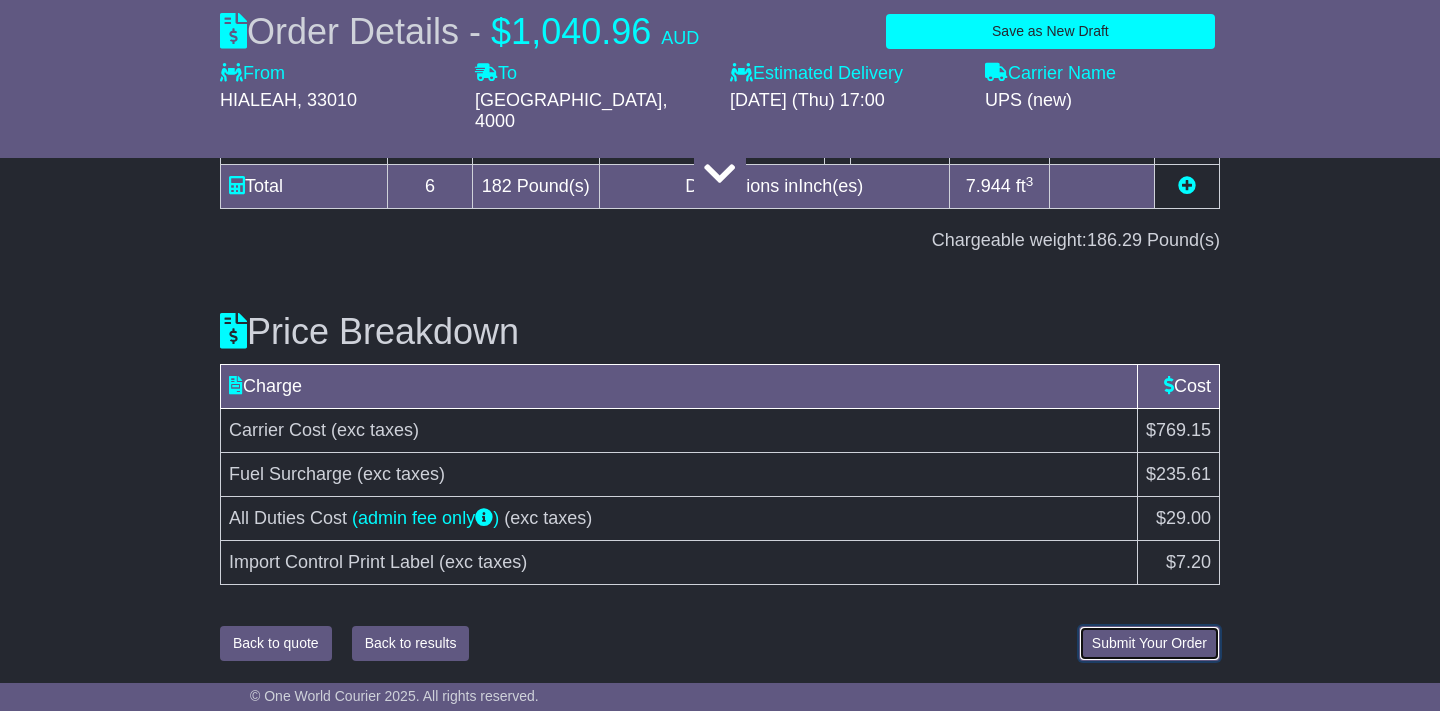 click on "Submit Your Order" at bounding box center [1149, 643] 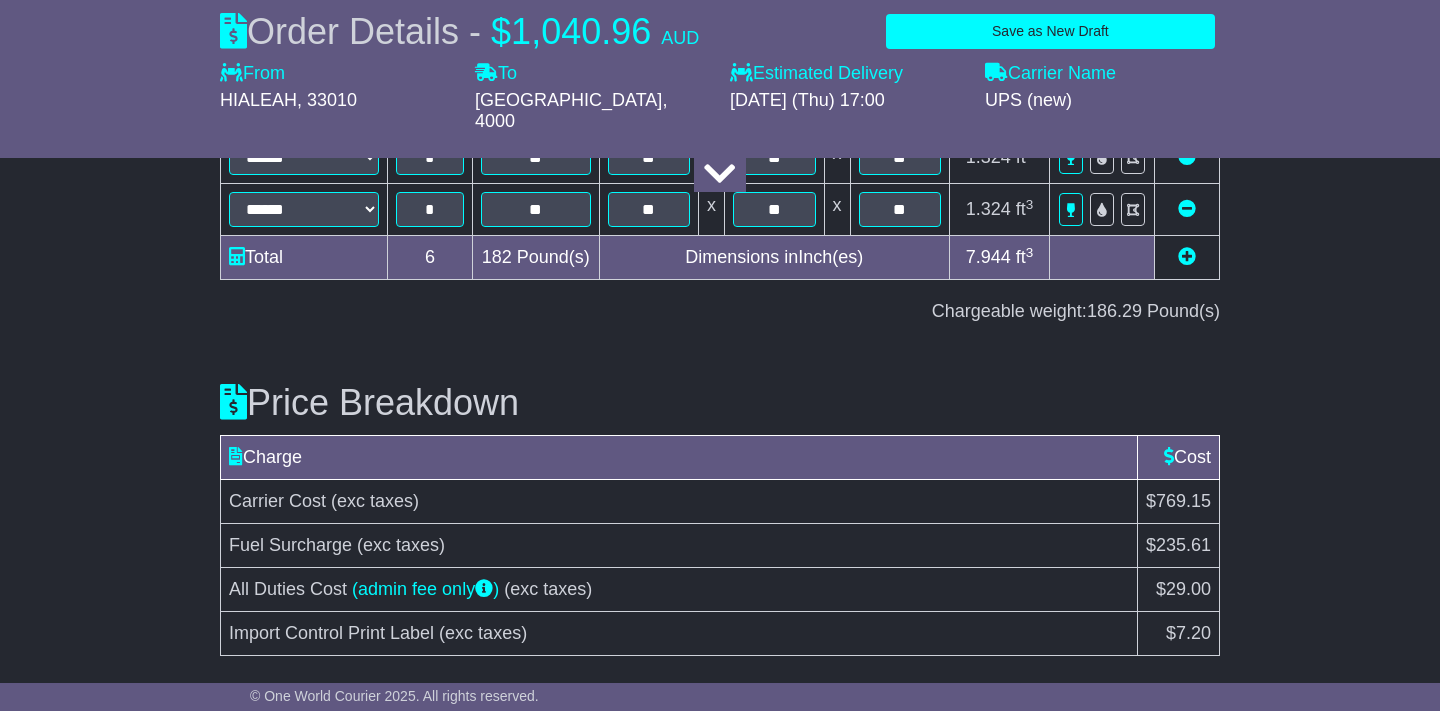 scroll, scrollTop: 3455, scrollLeft: 0, axis: vertical 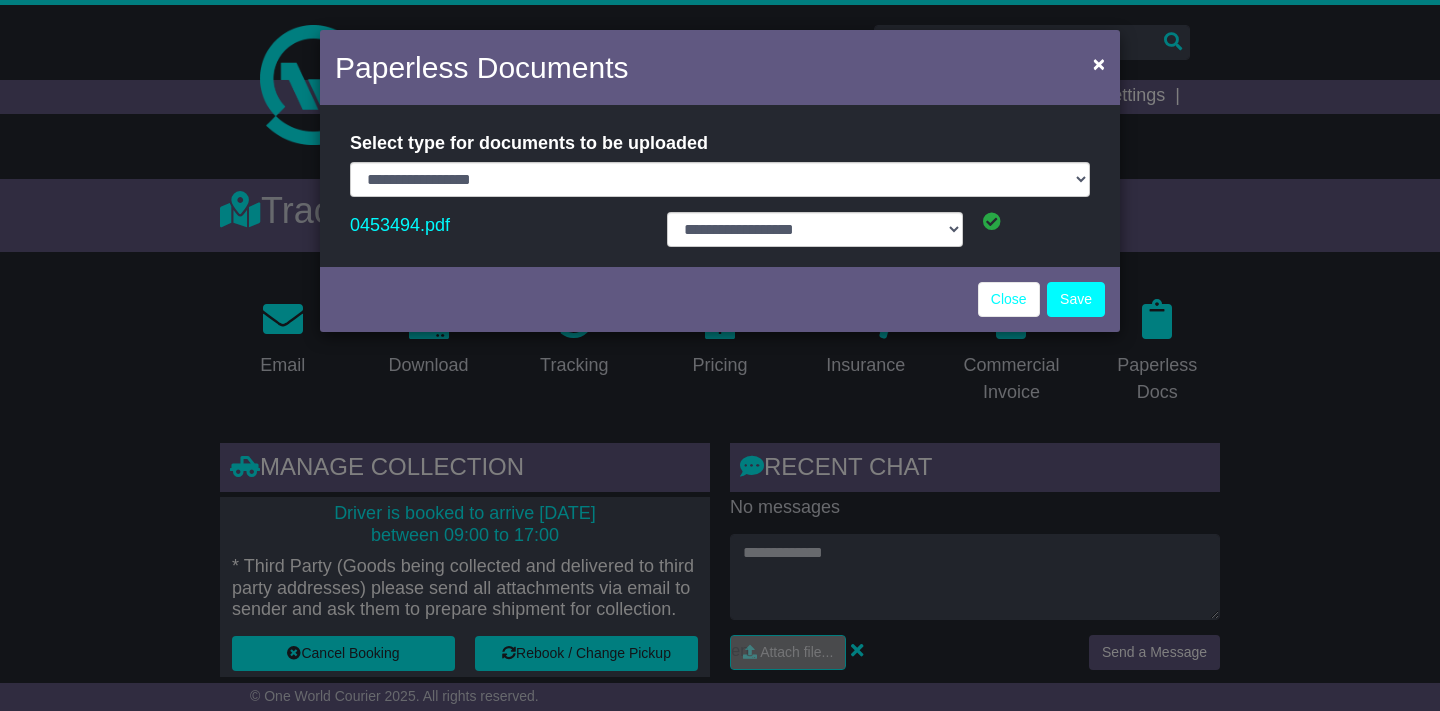 select on "**********" 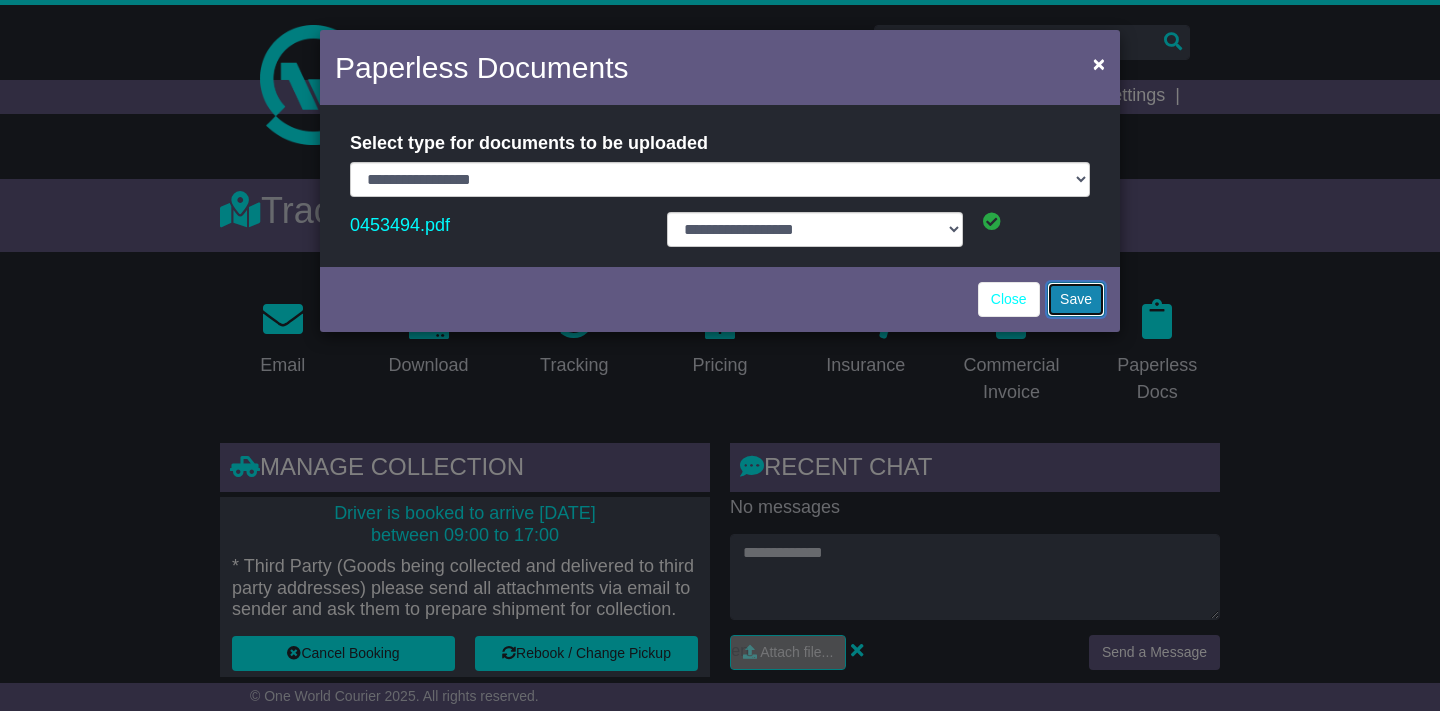 click on "Save" at bounding box center [1076, 299] 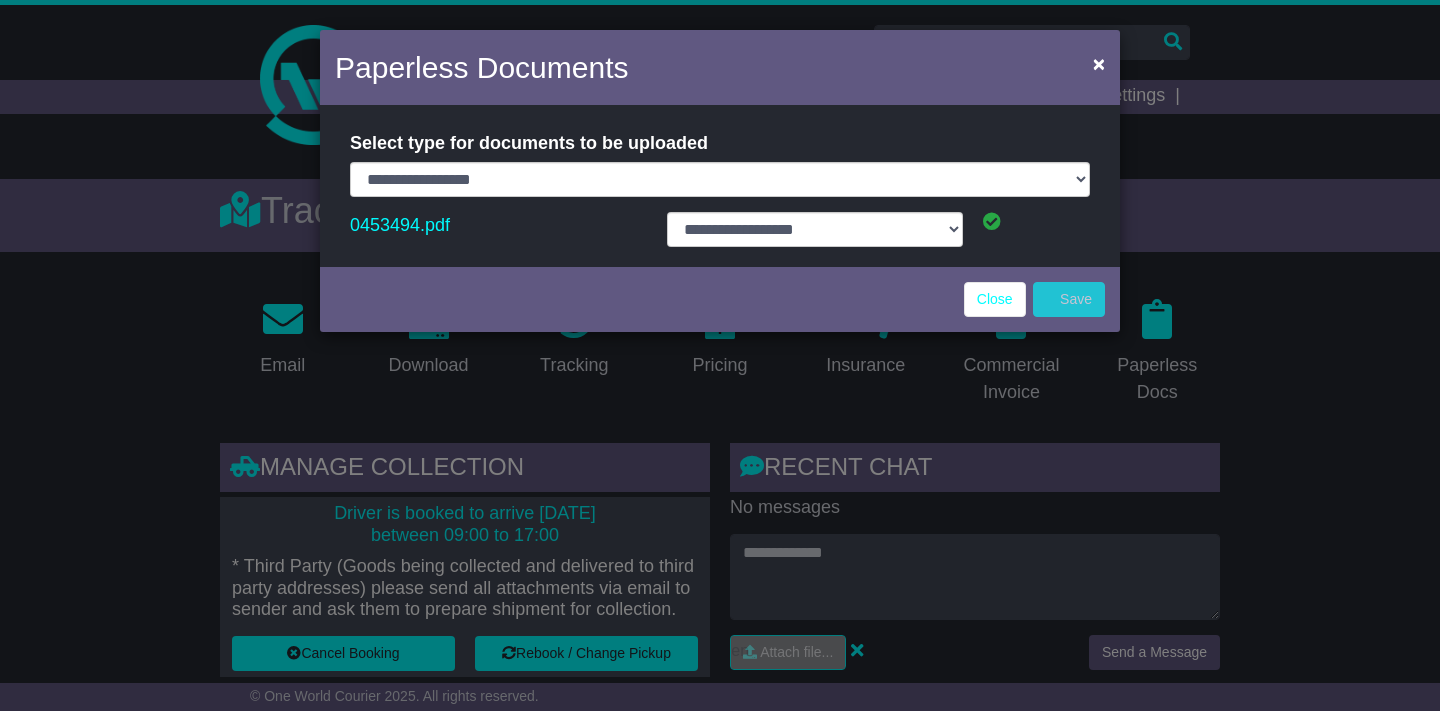 select on "**********" 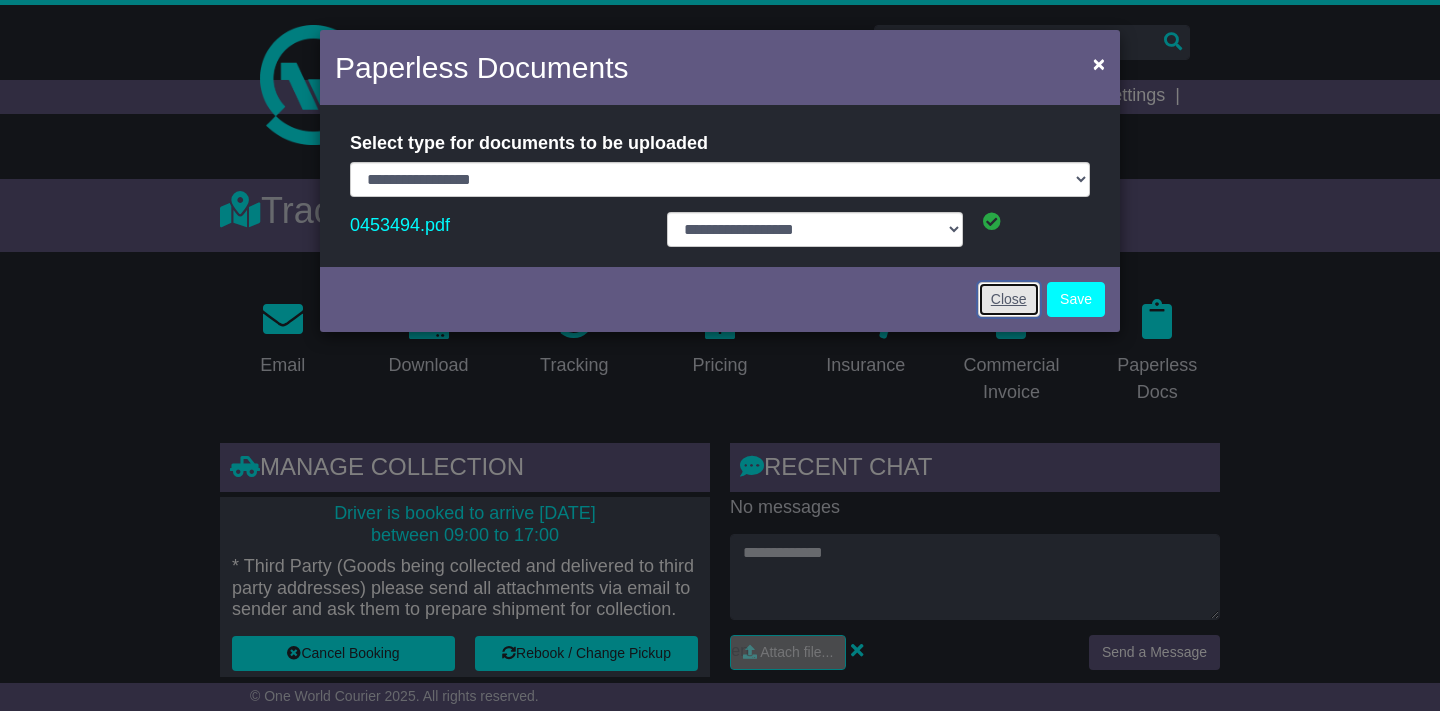 click on "Close" at bounding box center [1009, 299] 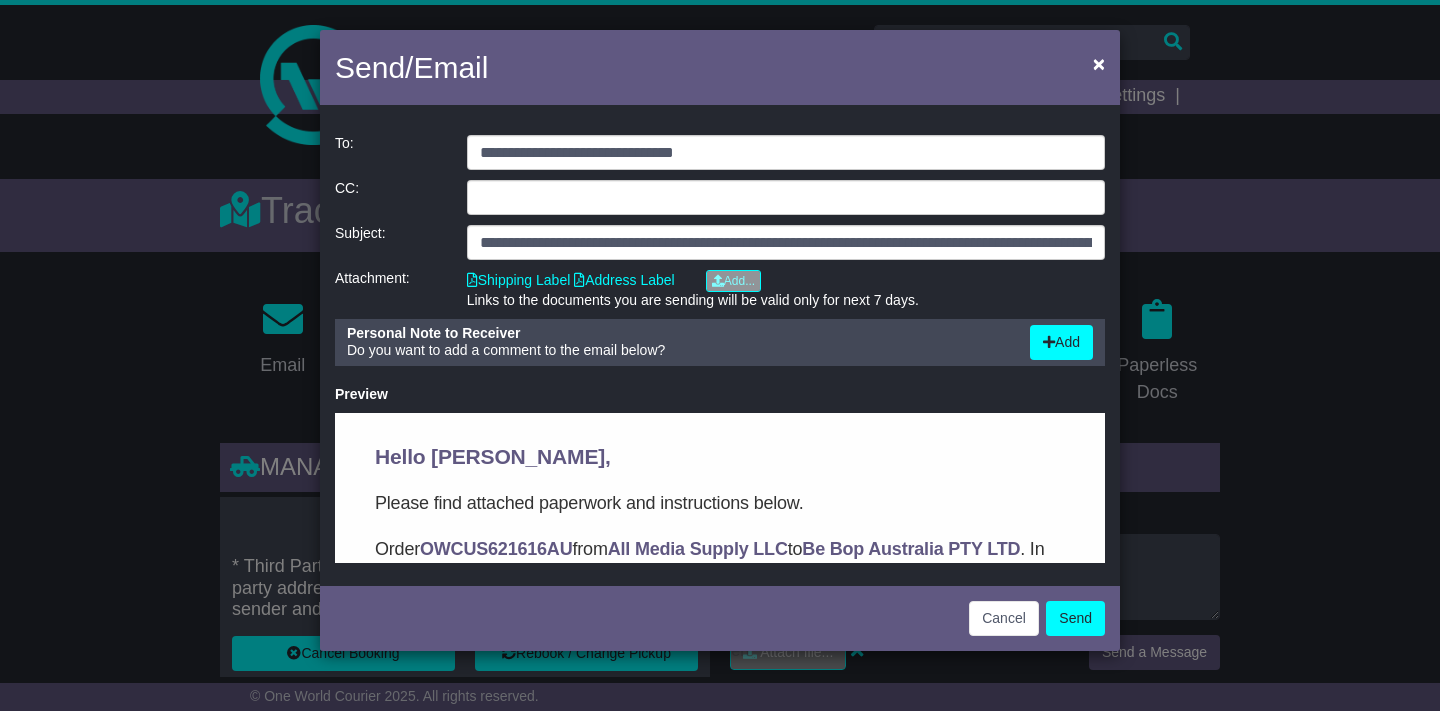 scroll, scrollTop: 0, scrollLeft: 0, axis: both 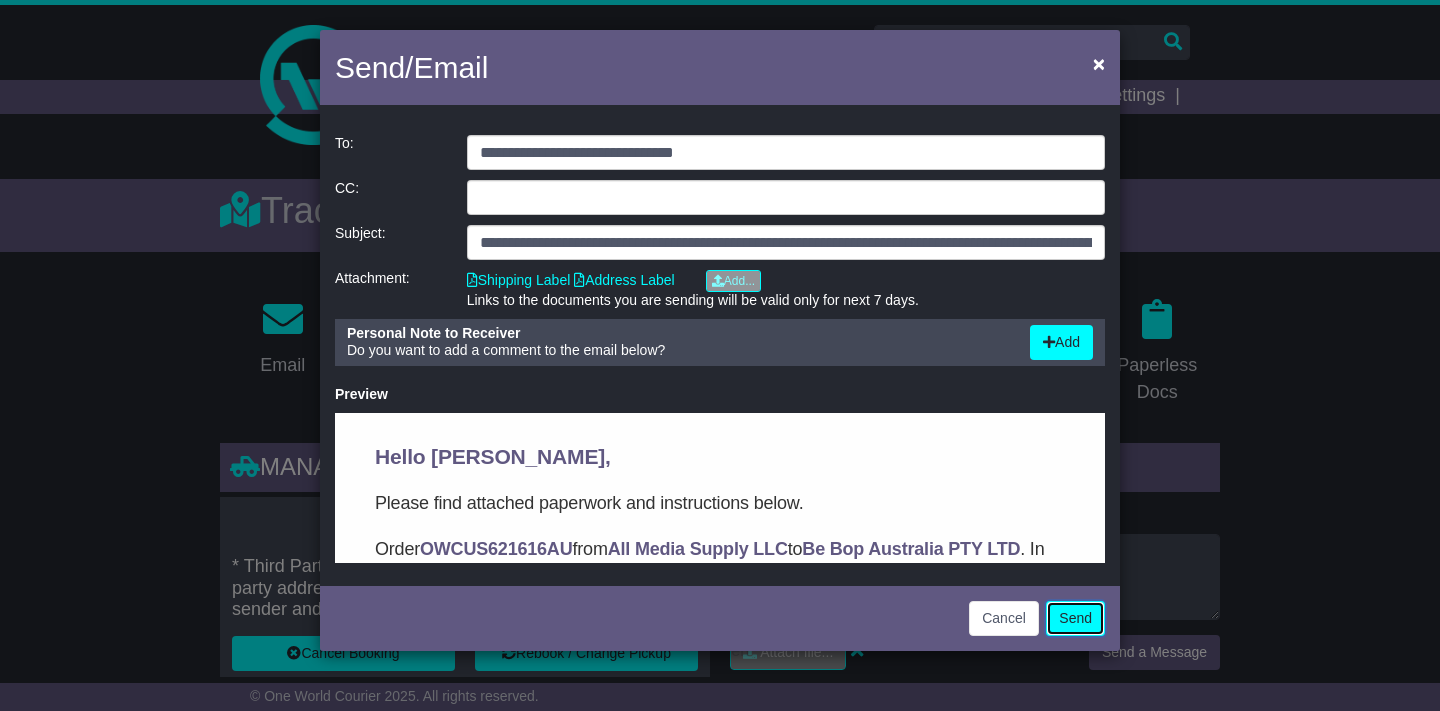 click on "Send" 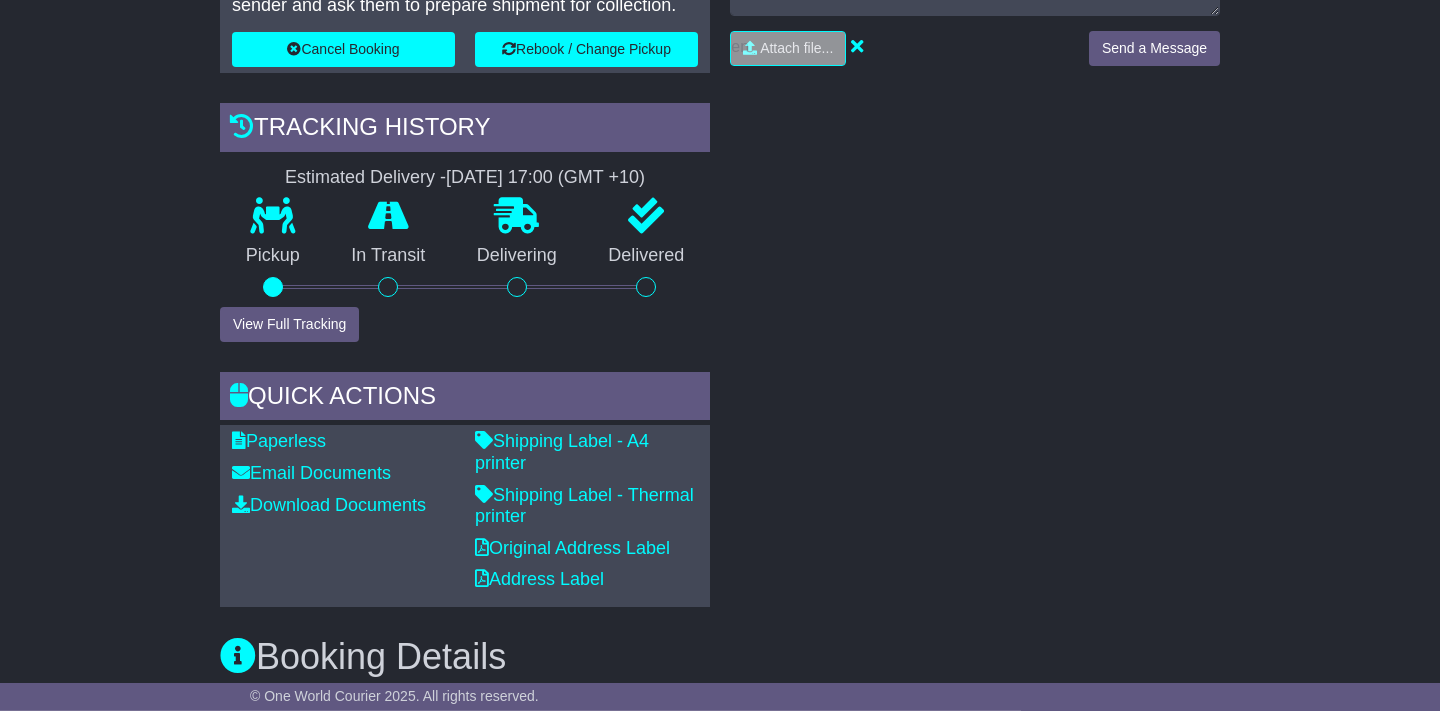 scroll, scrollTop: 612, scrollLeft: 0, axis: vertical 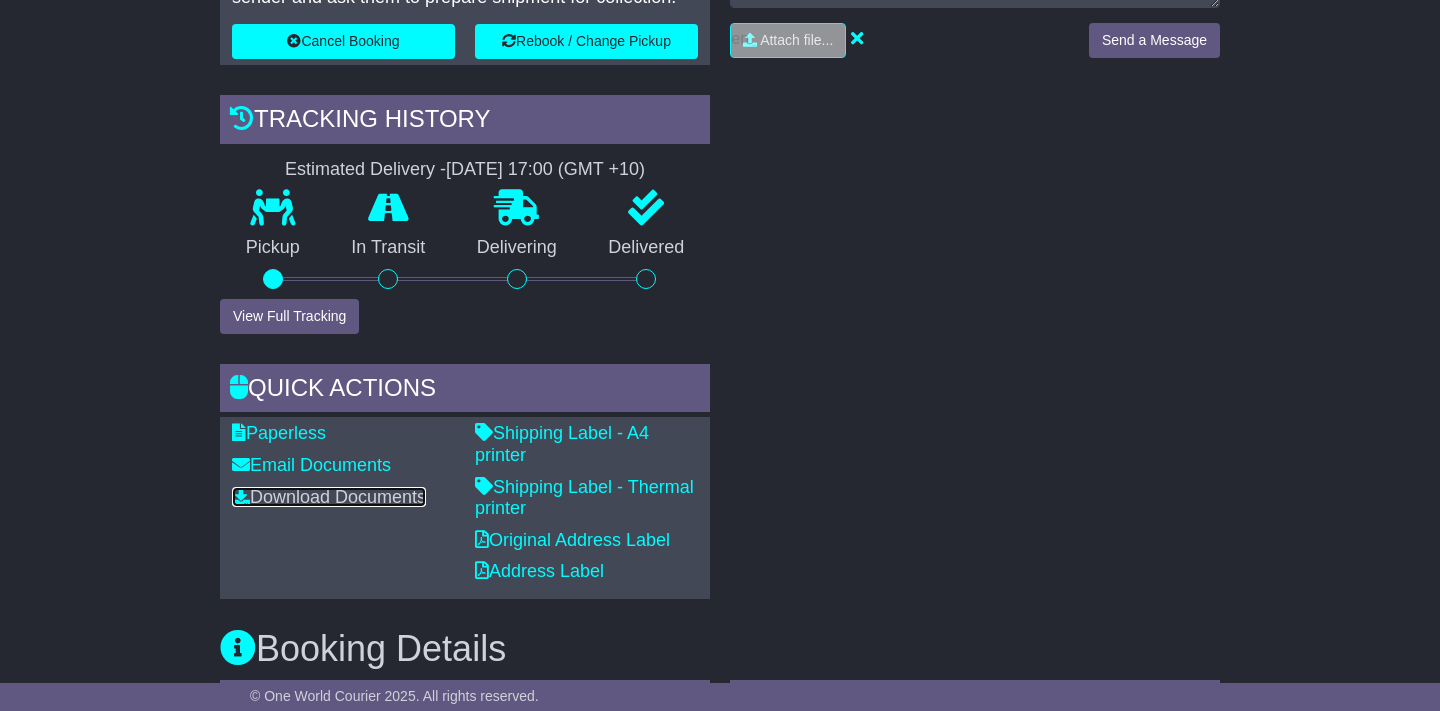 click on "Download Documents" at bounding box center (329, 497) 